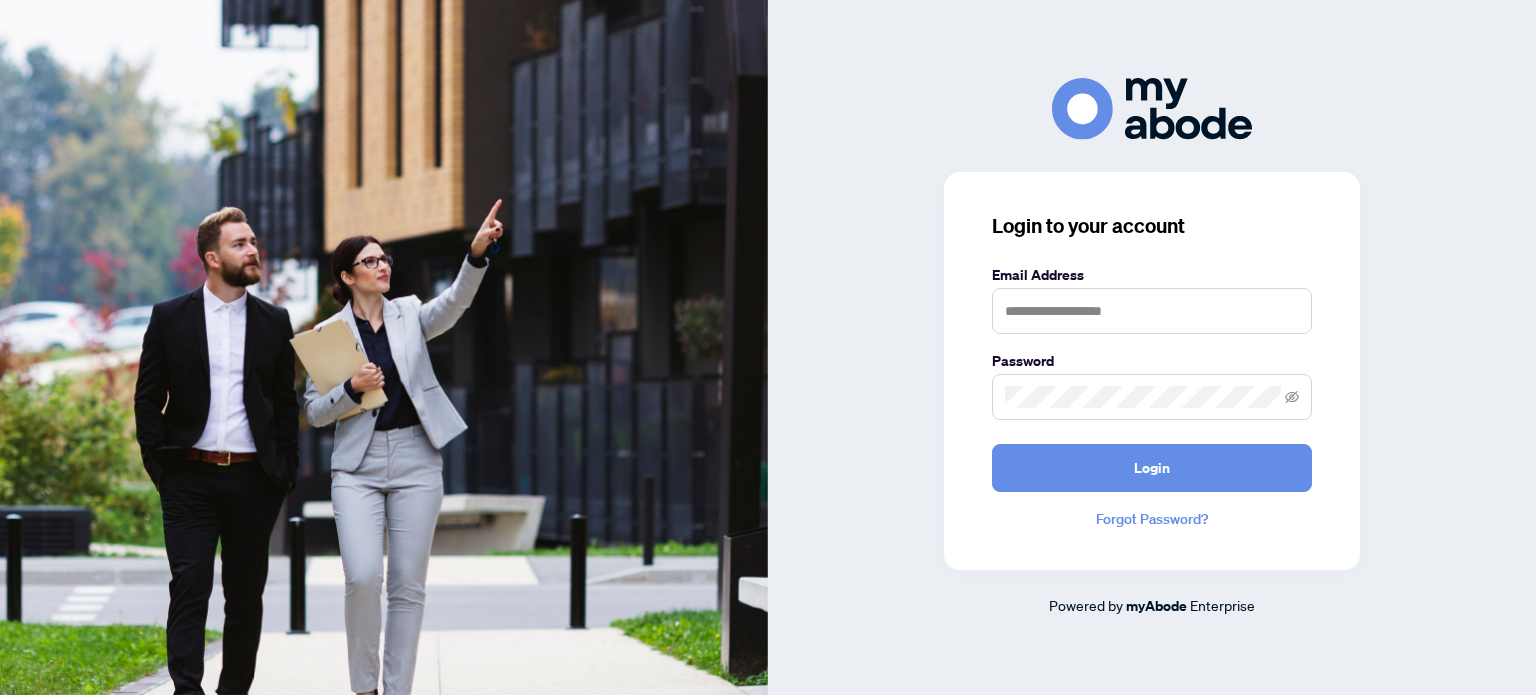 scroll, scrollTop: 0, scrollLeft: 0, axis: both 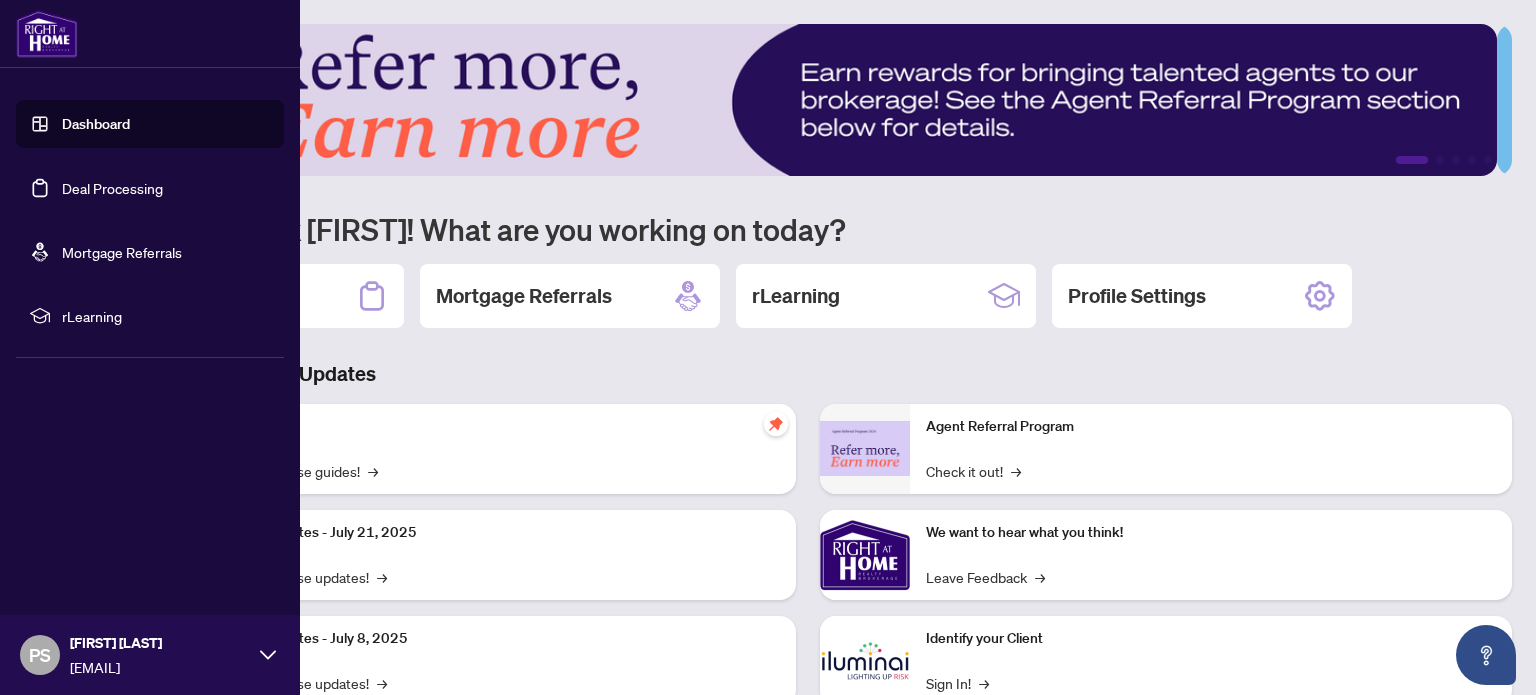 click on "Dashboard" at bounding box center [96, 124] 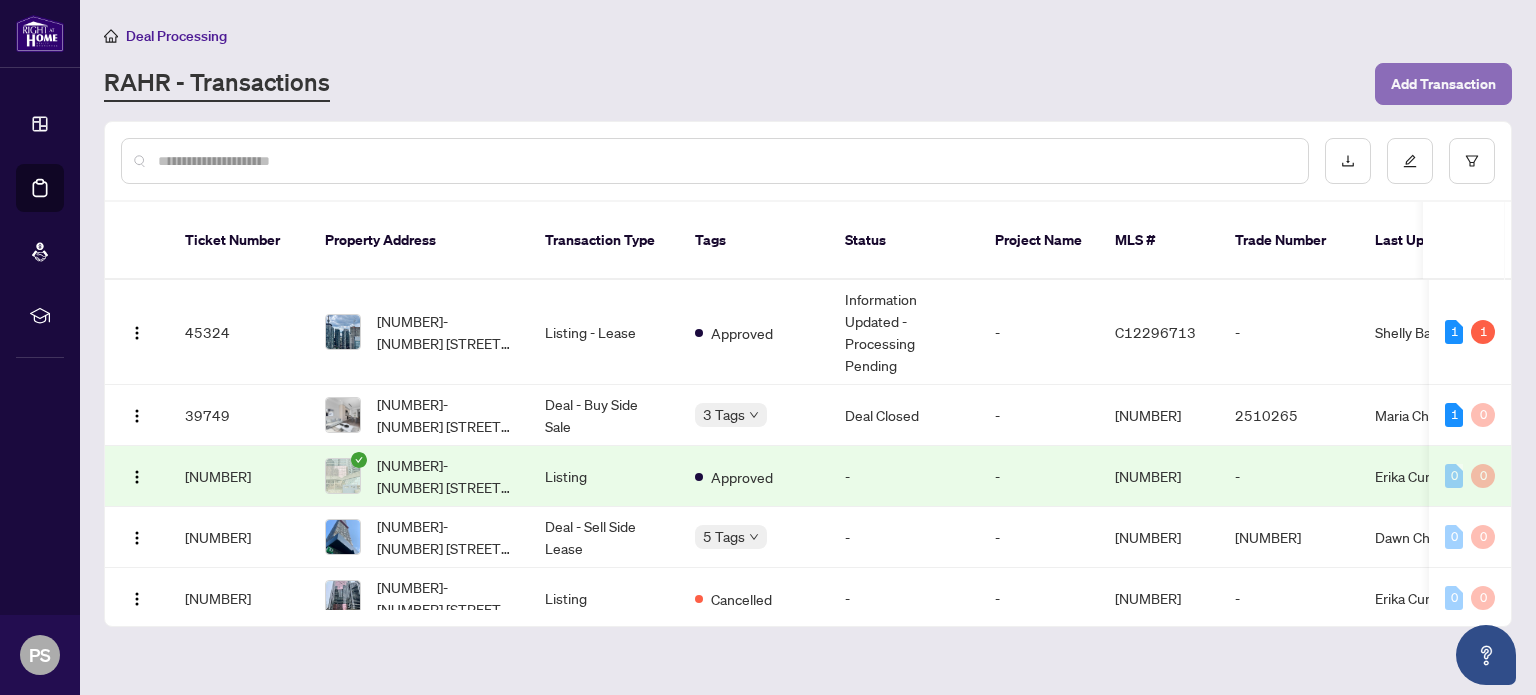 click on "Add Transaction" at bounding box center (1443, 84) 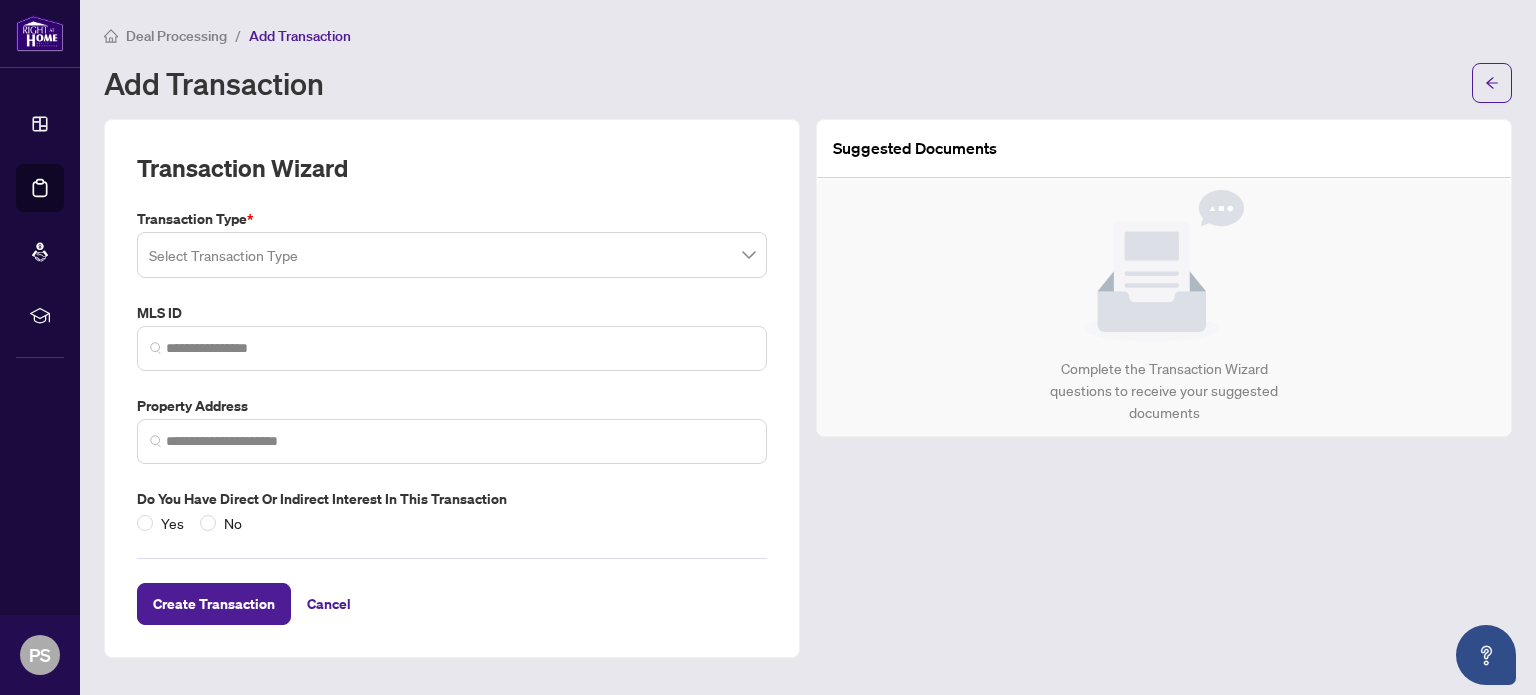 click at bounding box center [452, 255] 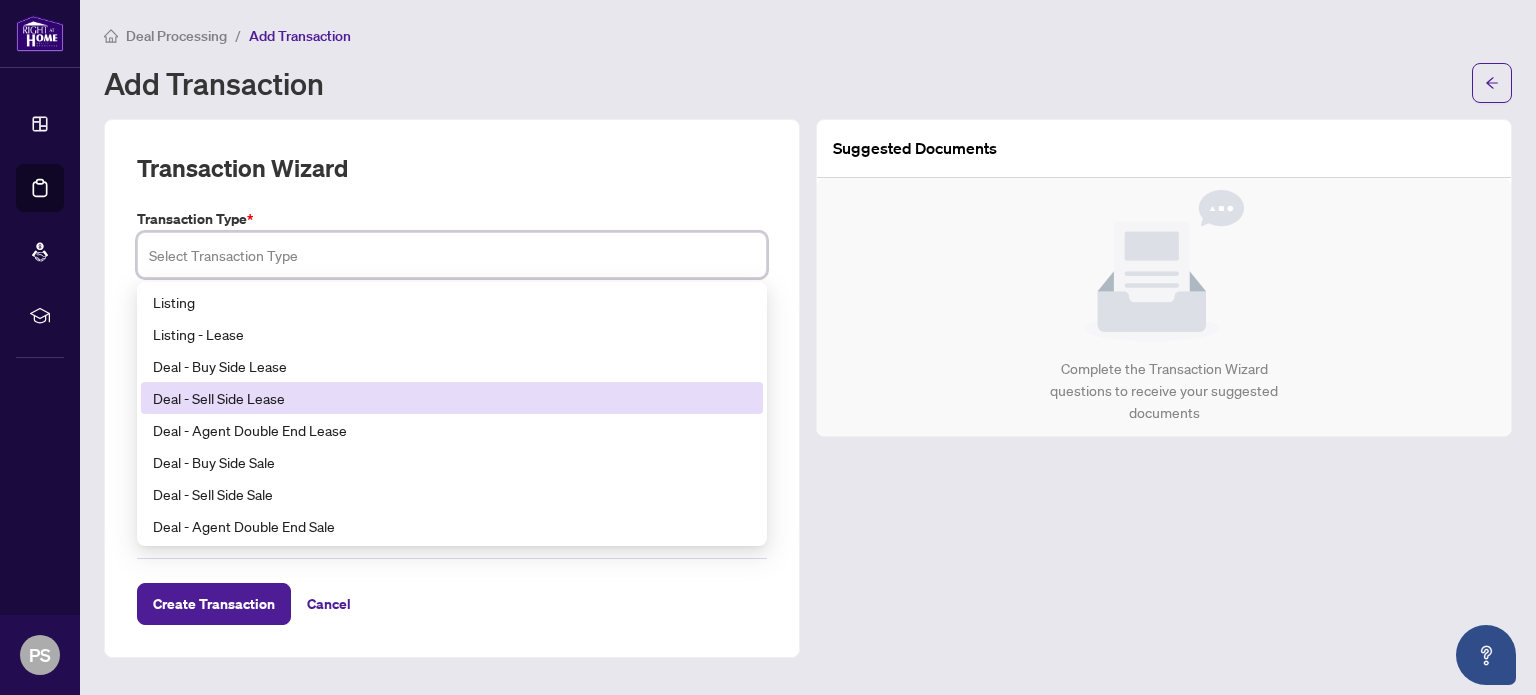 click on "Deal - Sell Side Lease" at bounding box center [452, 398] 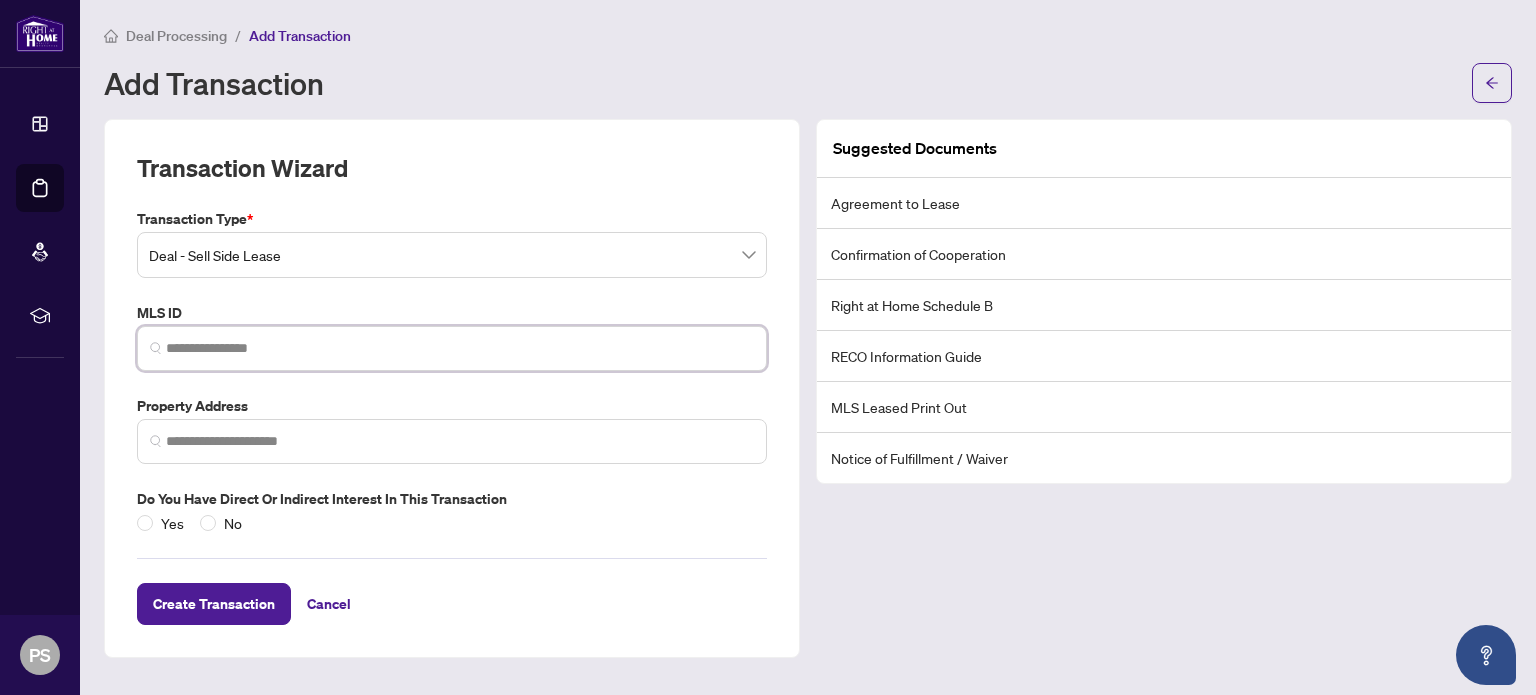 click at bounding box center [460, 348] 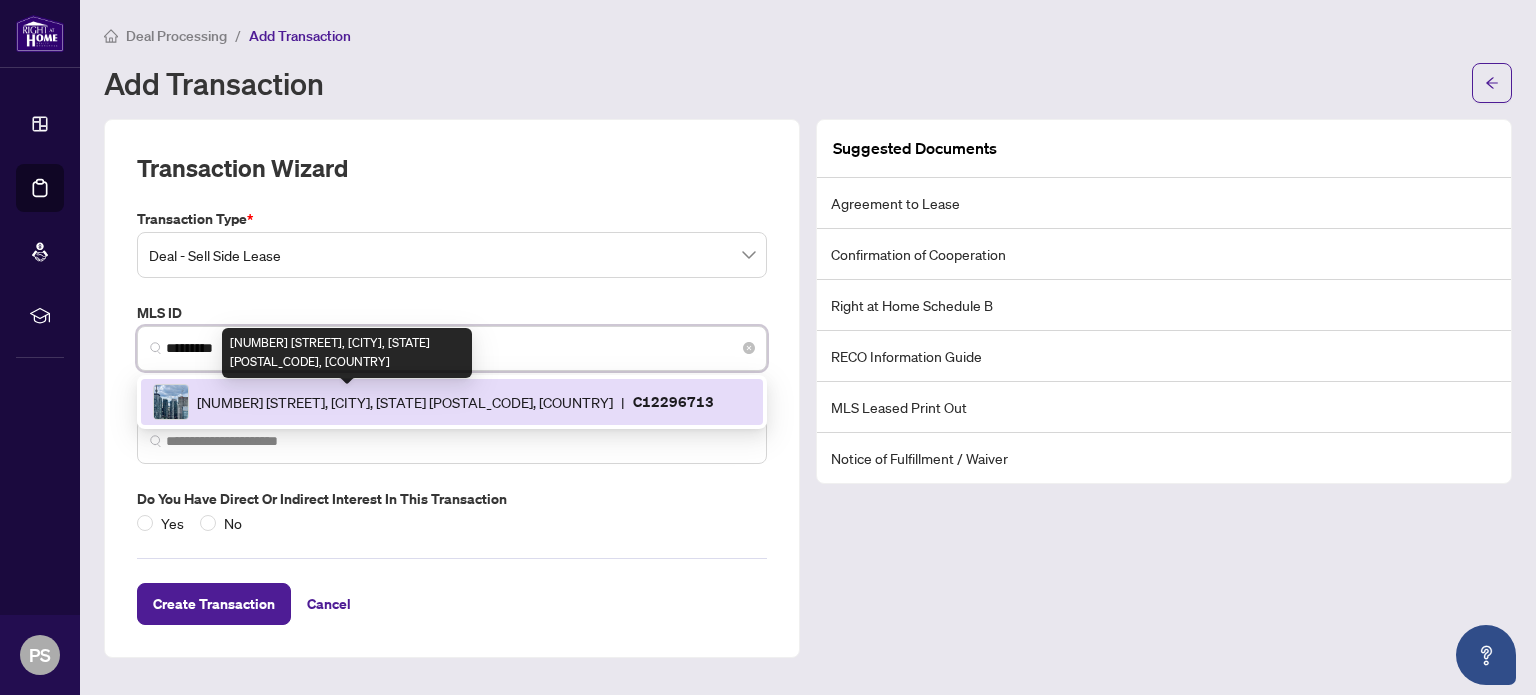 click on "[NUMBER] [STREET], [CITY], [STATE] [POSTAL_CODE], [COUNTRY]" at bounding box center [405, 402] 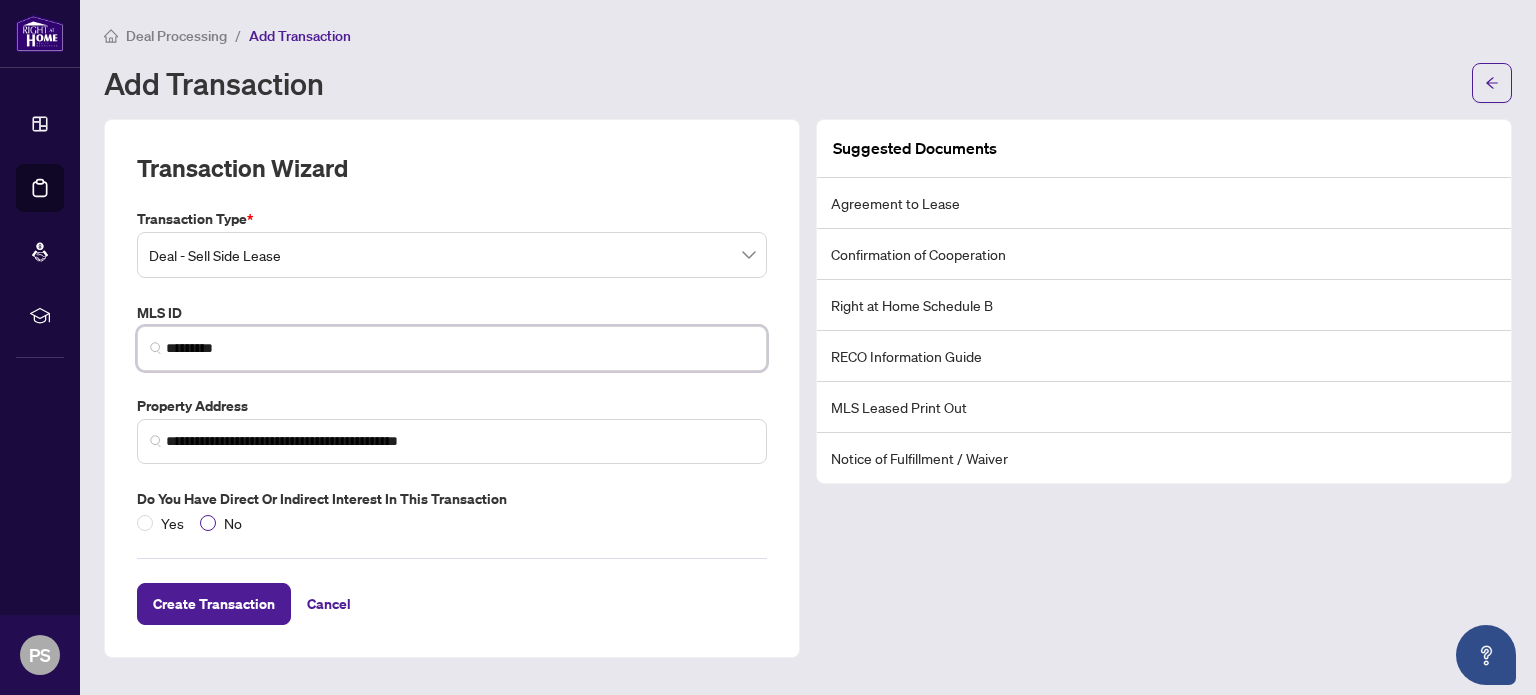 type on "*********" 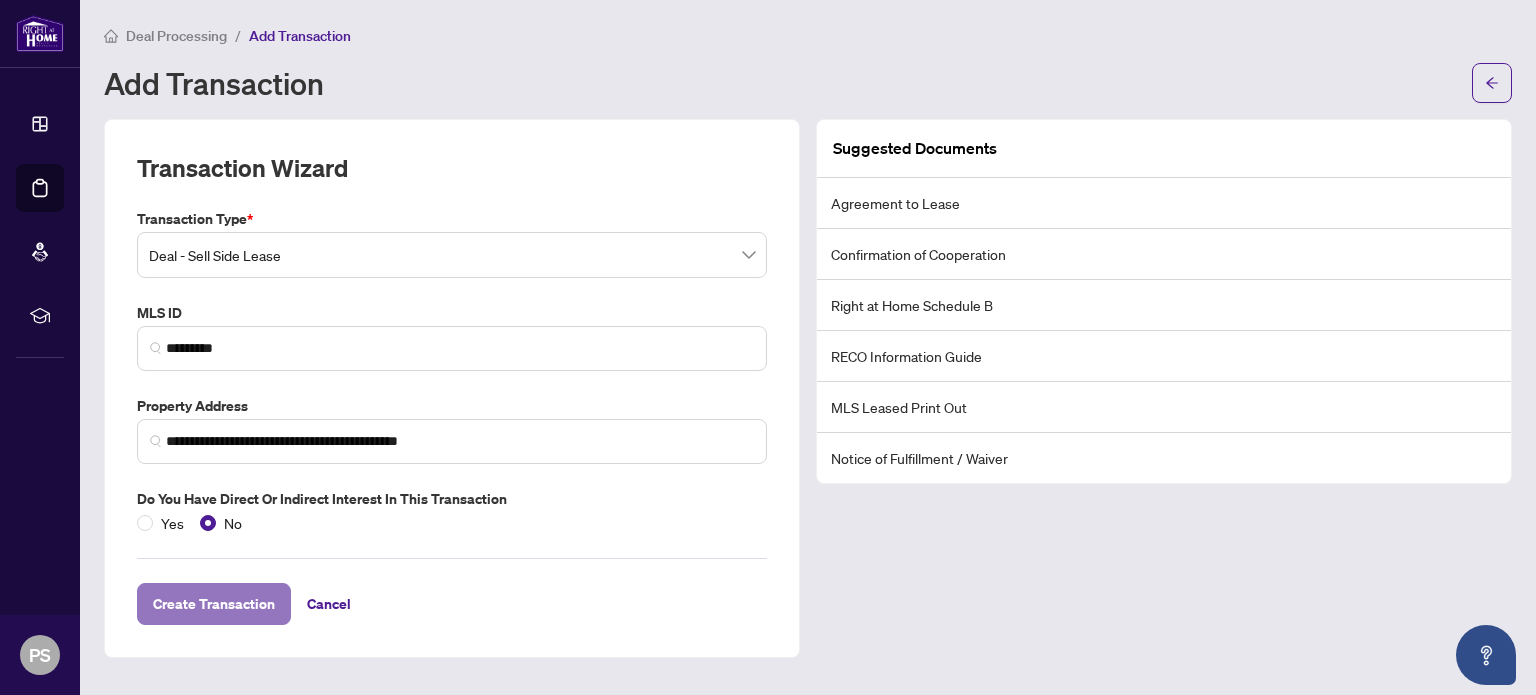 click on "Create Transaction" at bounding box center (214, 604) 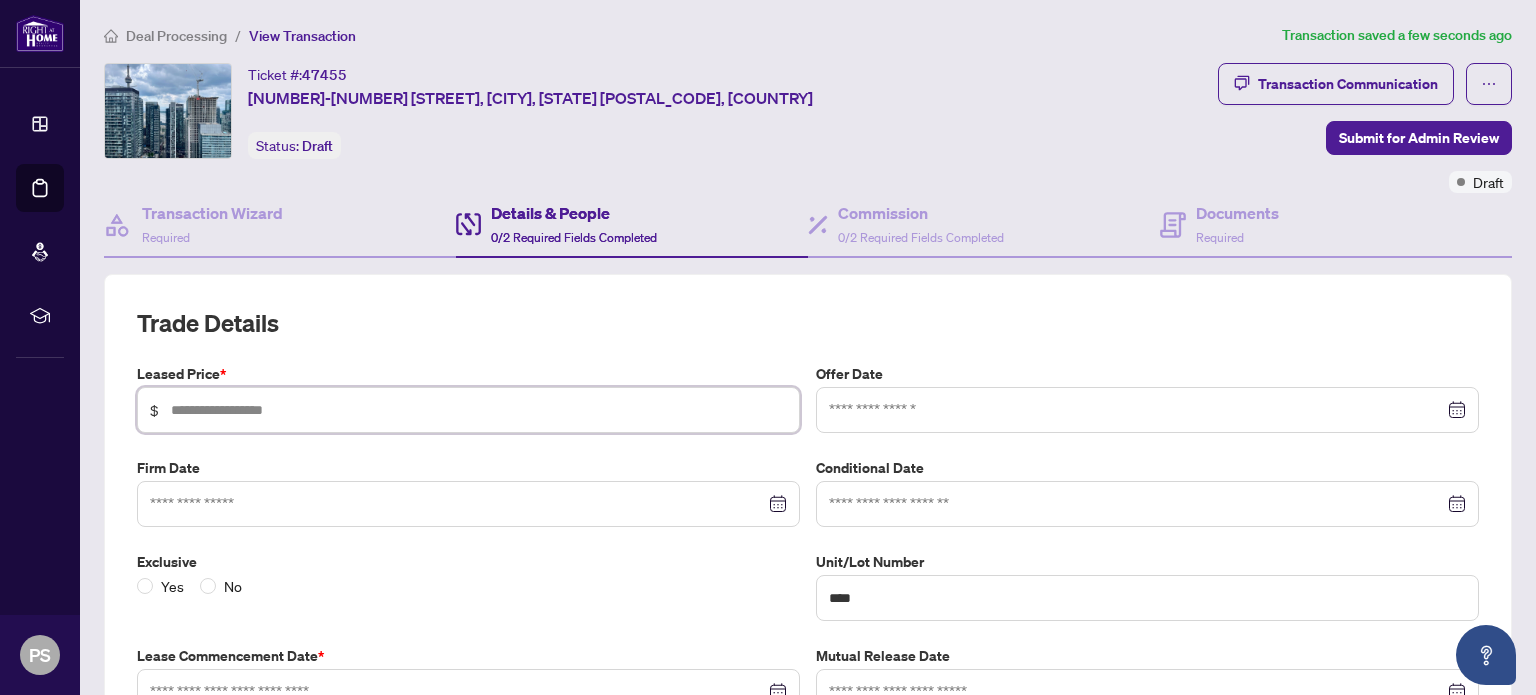 click at bounding box center [479, 410] 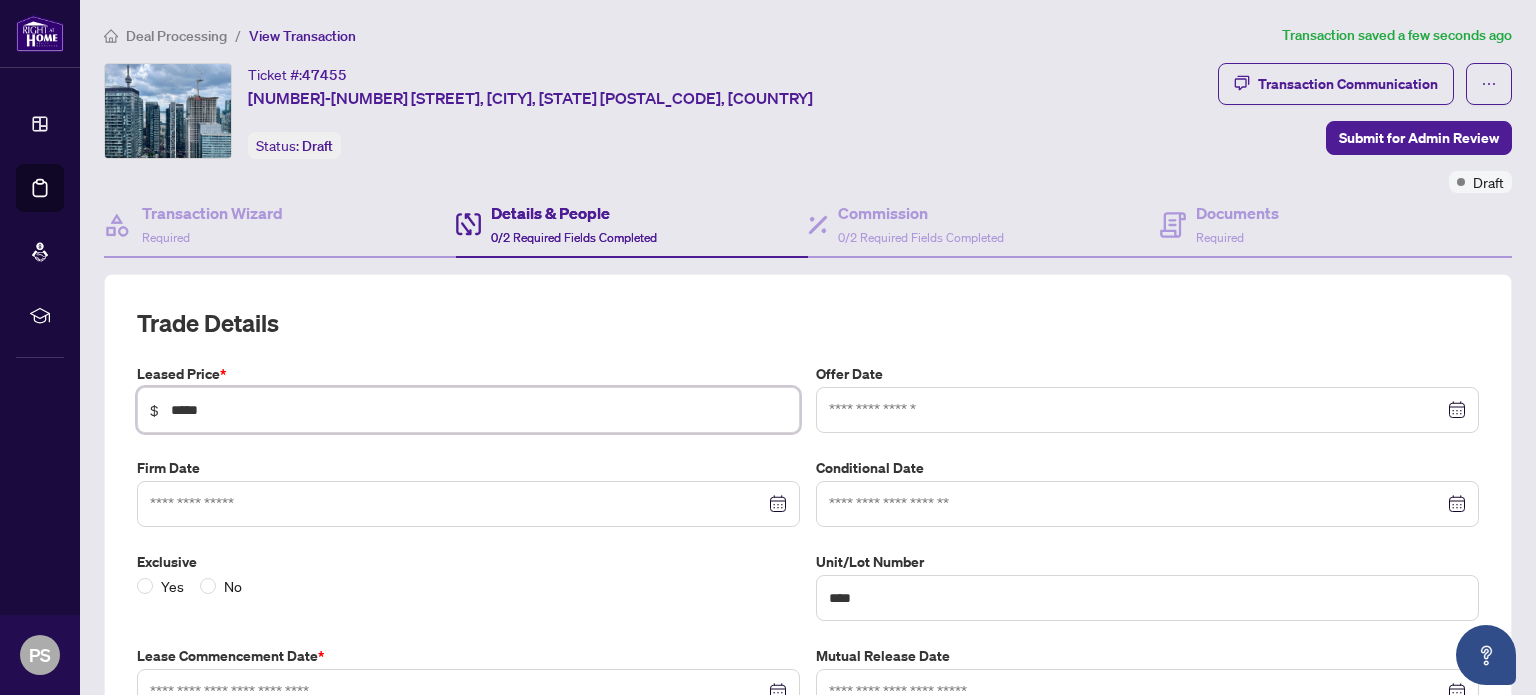 type on "*****" 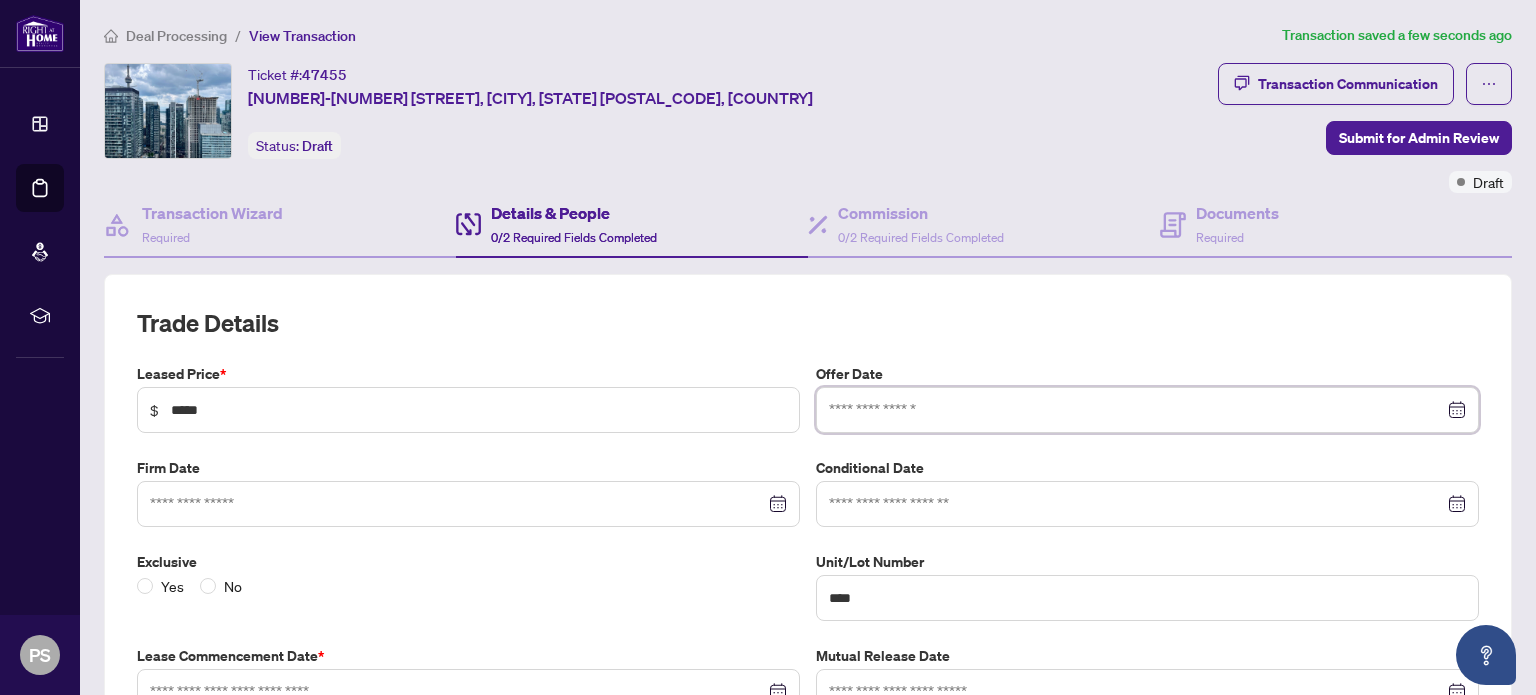 click at bounding box center (1136, 410) 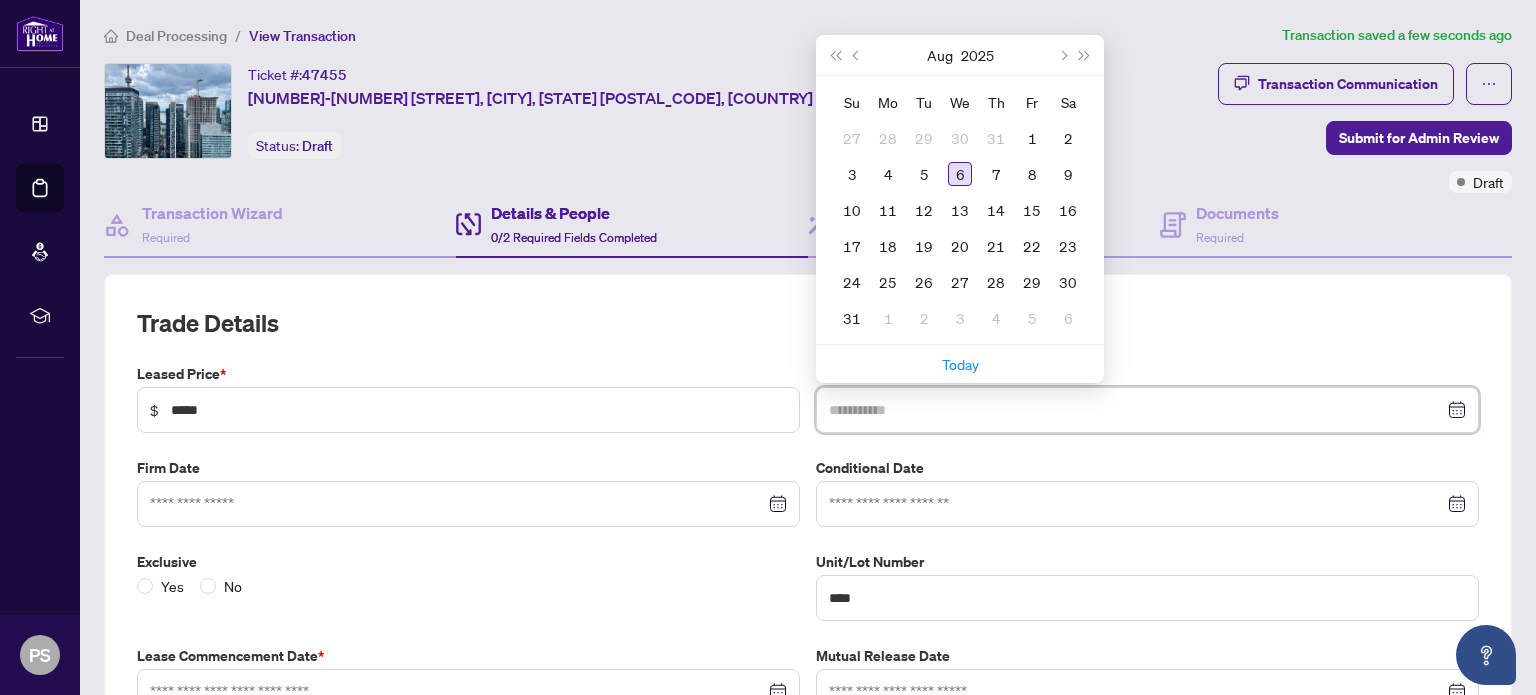 type on "**********" 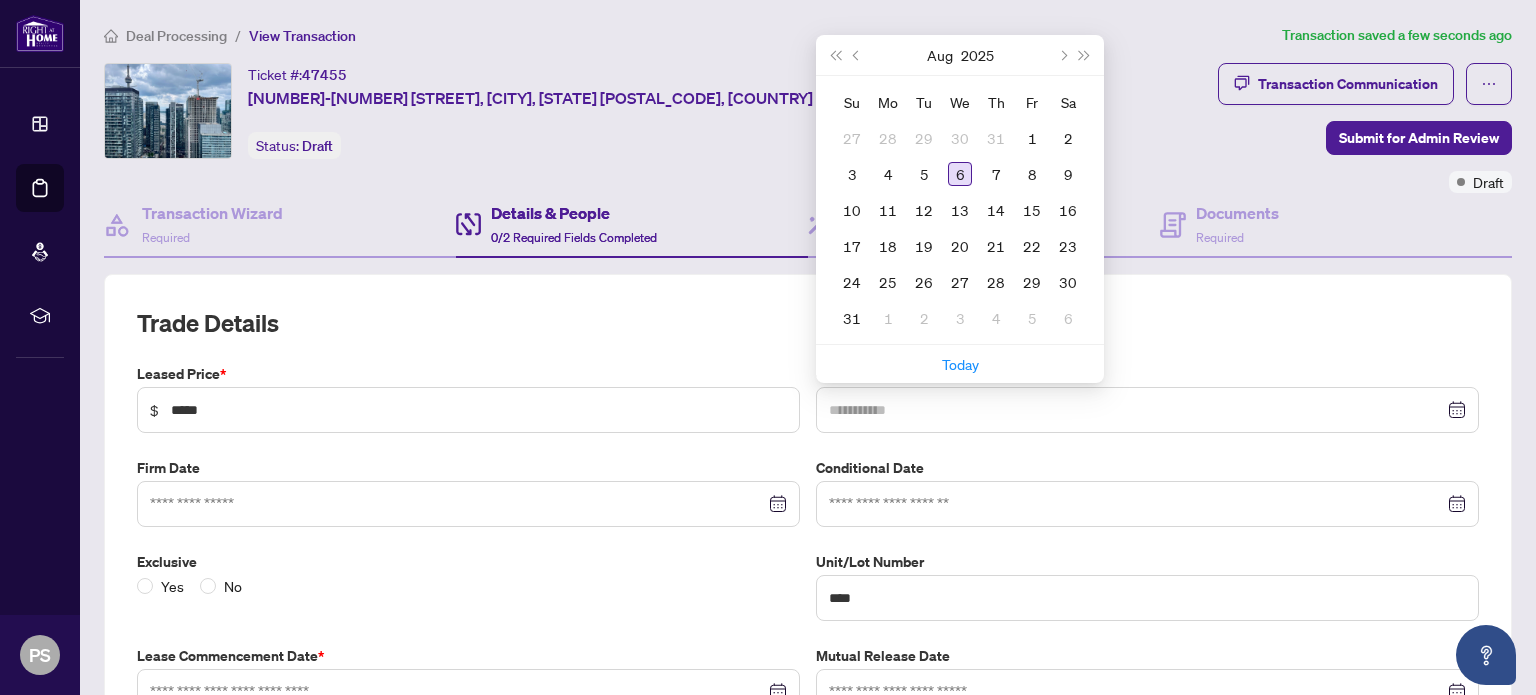 click on "6" at bounding box center [960, 174] 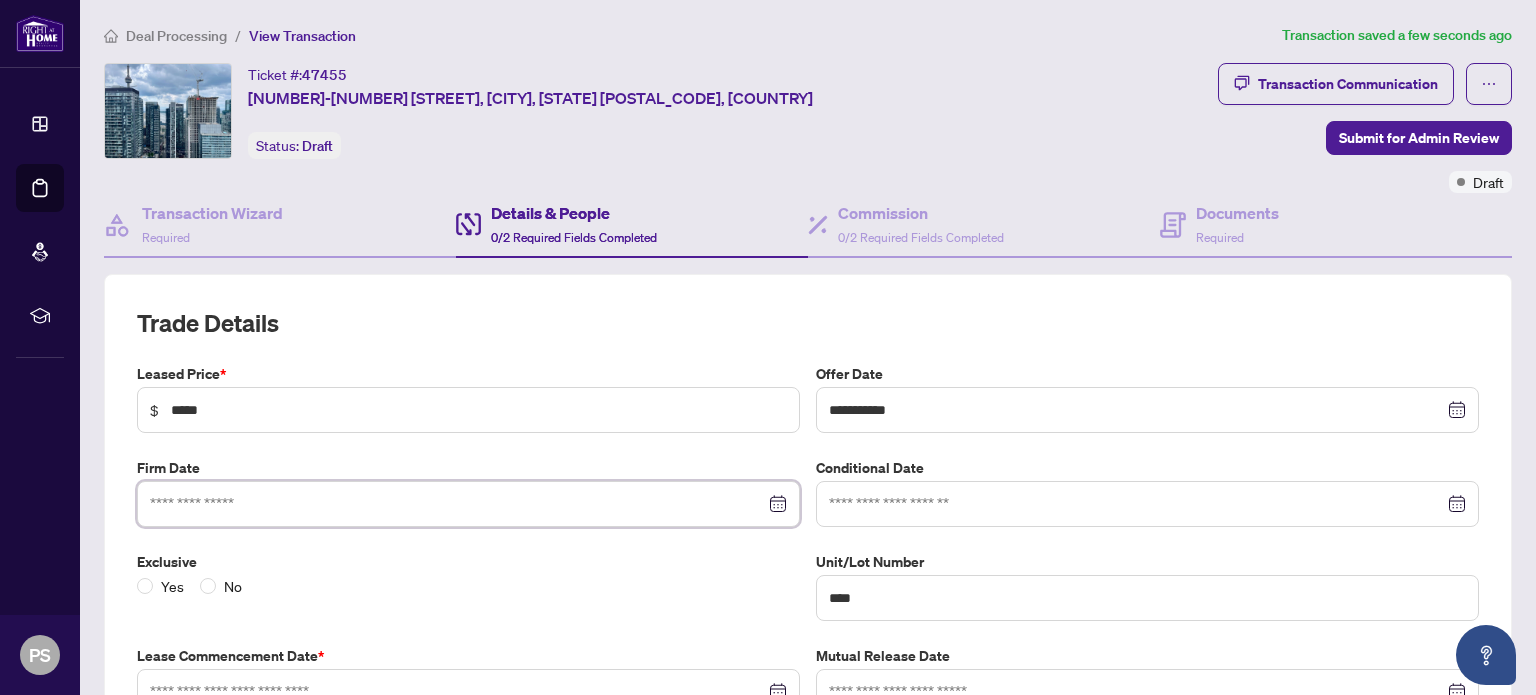 click at bounding box center [457, 504] 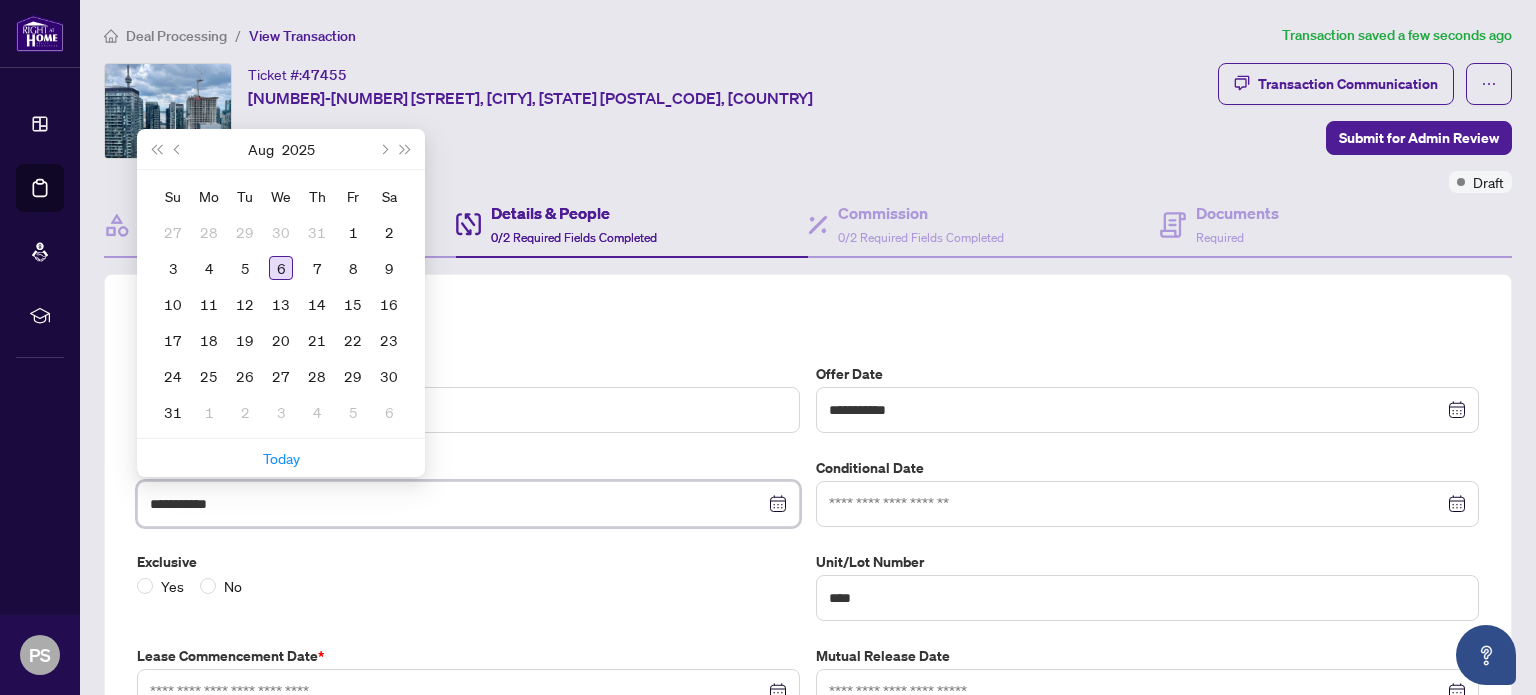 type on "**********" 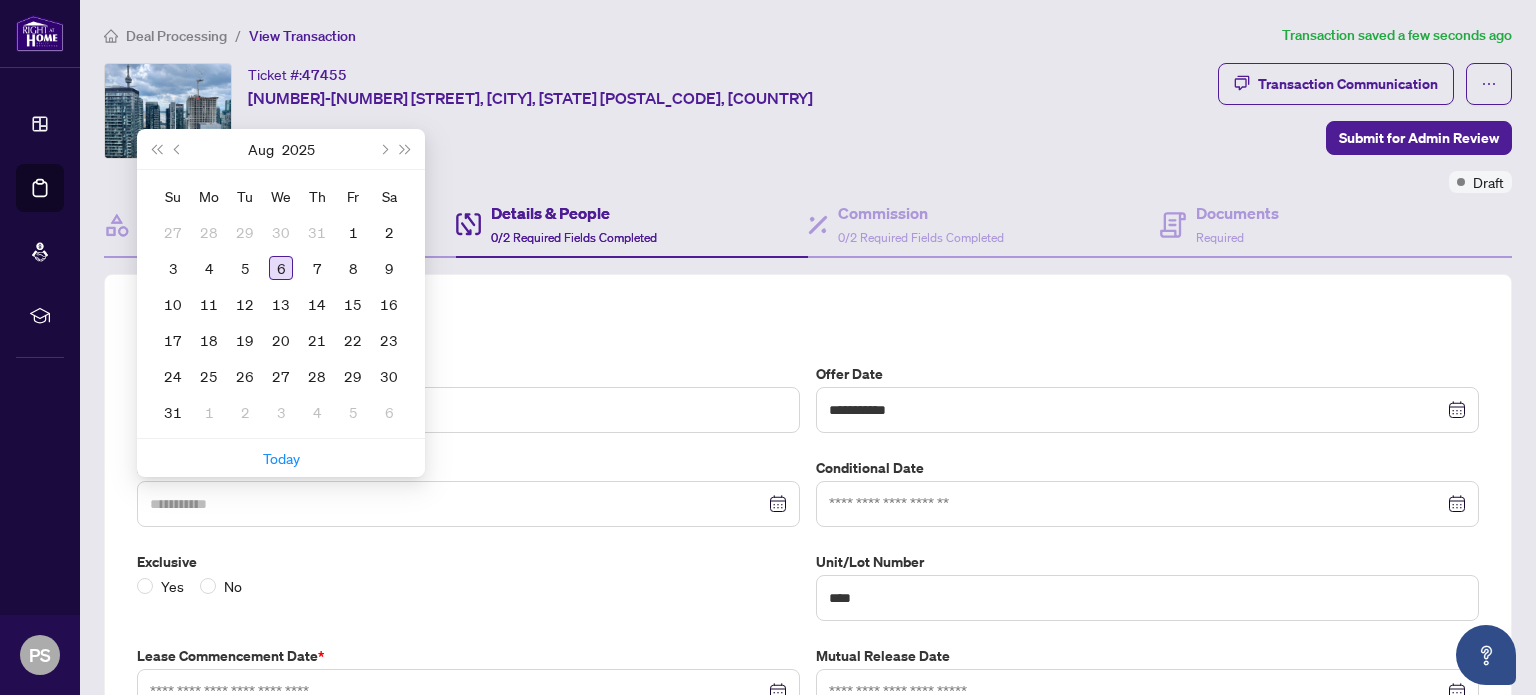 click on "6" at bounding box center (281, 268) 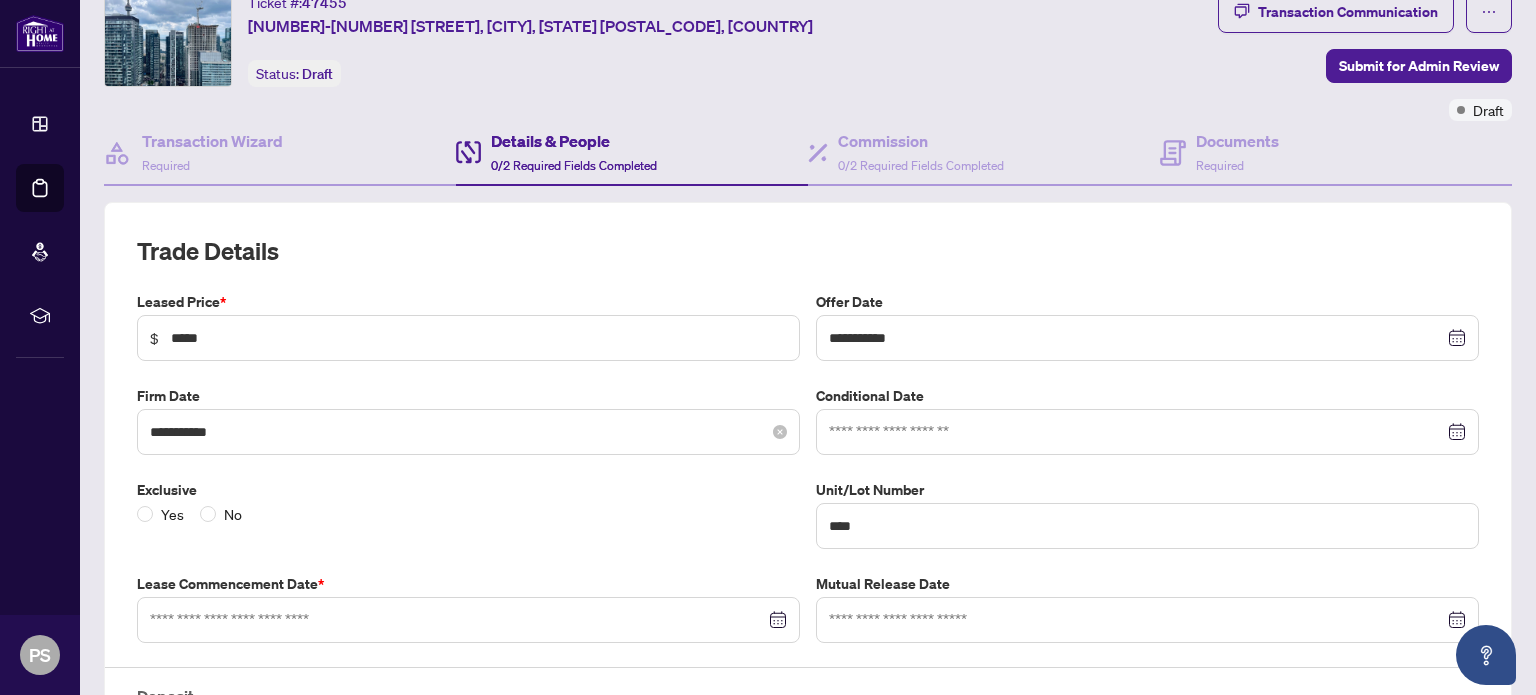 scroll, scrollTop: 100, scrollLeft: 0, axis: vertical 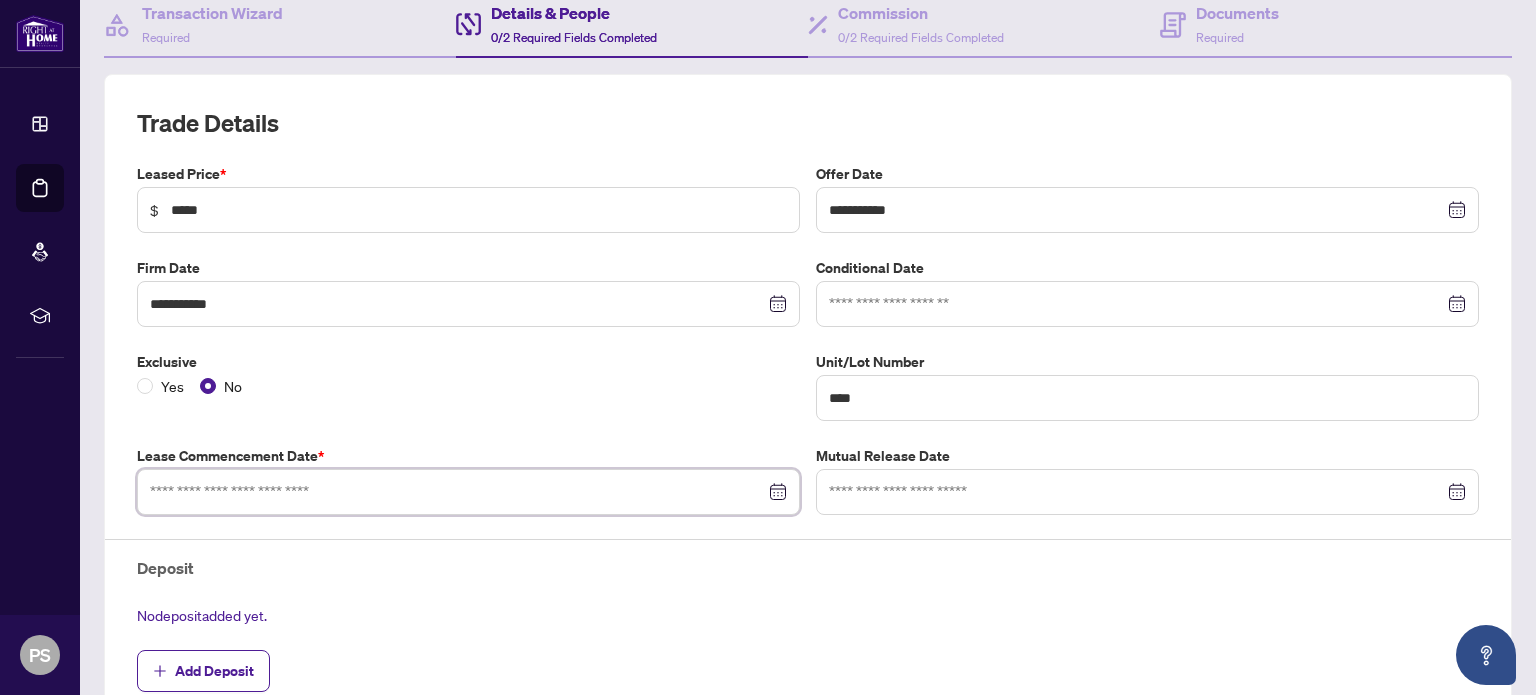 click at bounding box center [457, 492] 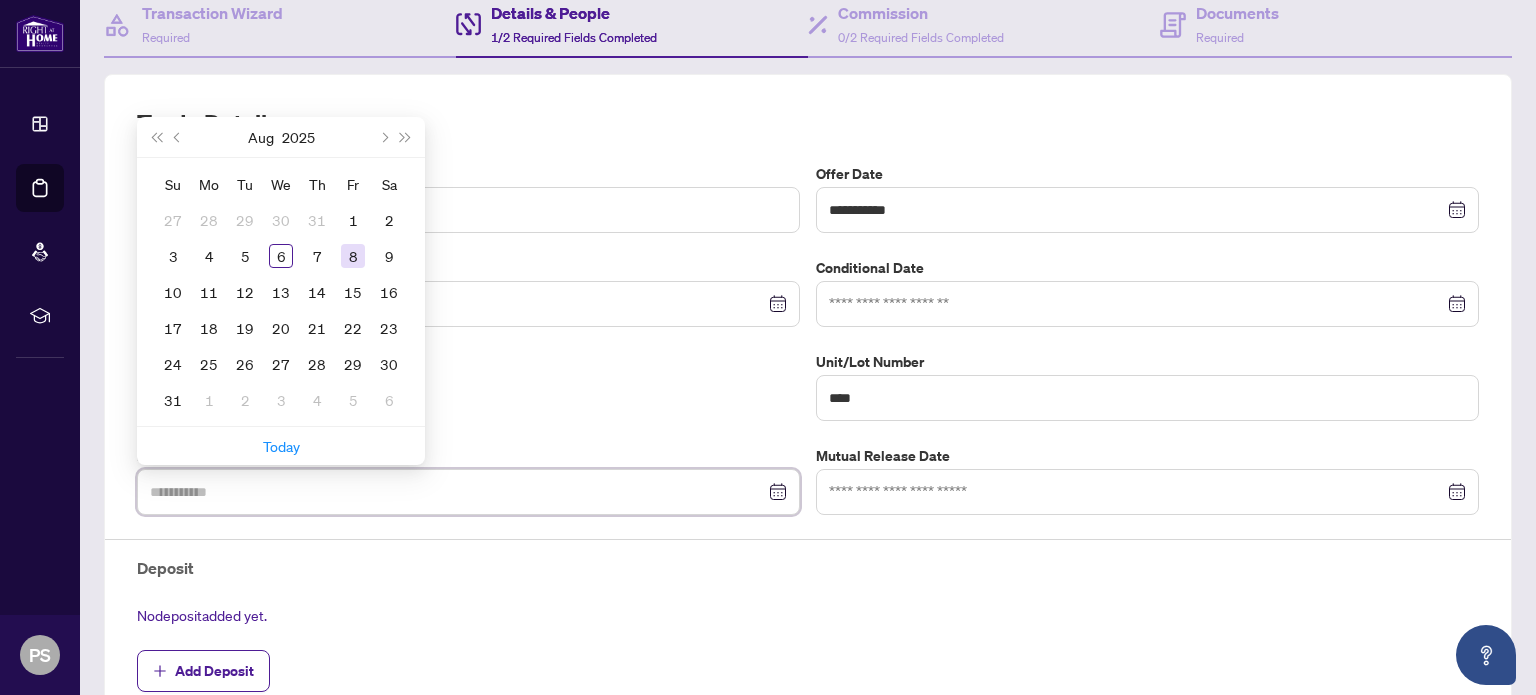 type on "**********" 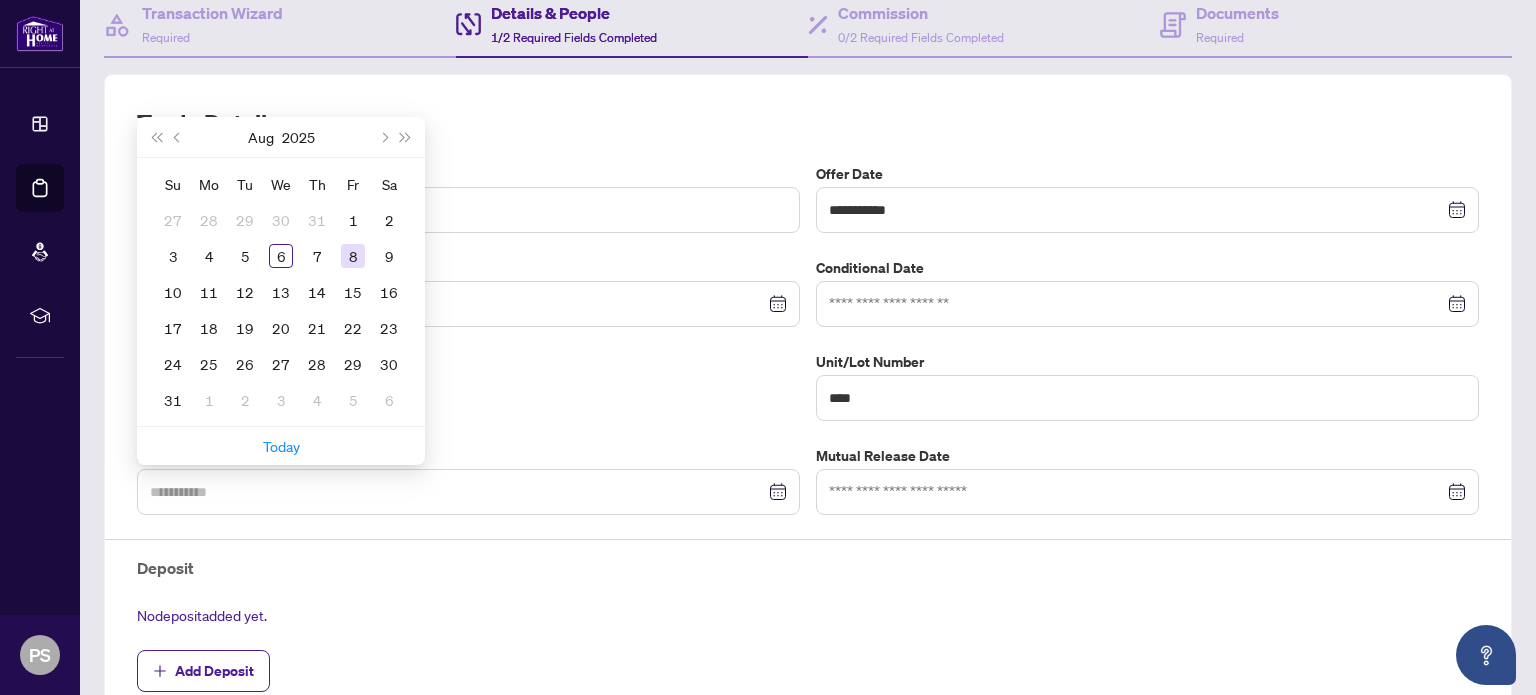 click on "8" at bounding box center [353, 256] 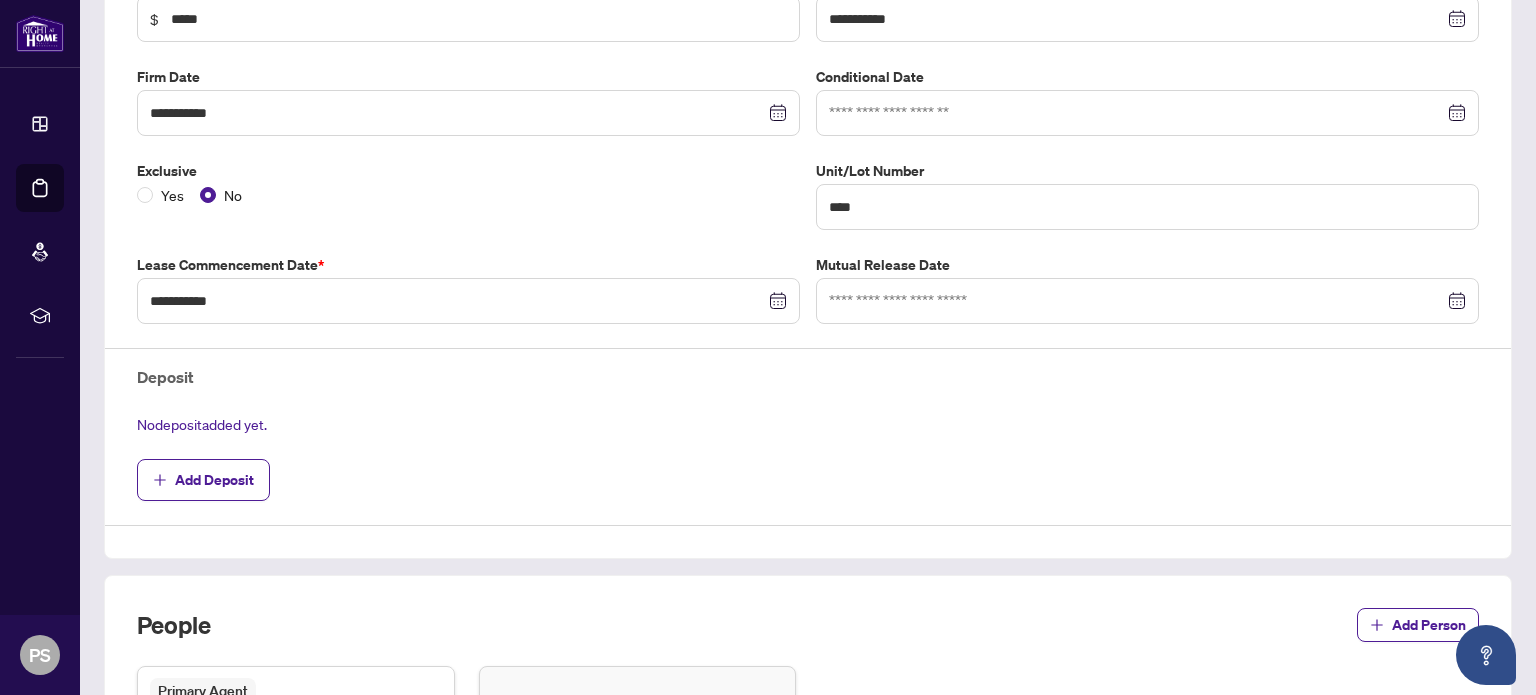 scroll, scrollTop: 500, scrollLeft: 0, axis: vertical 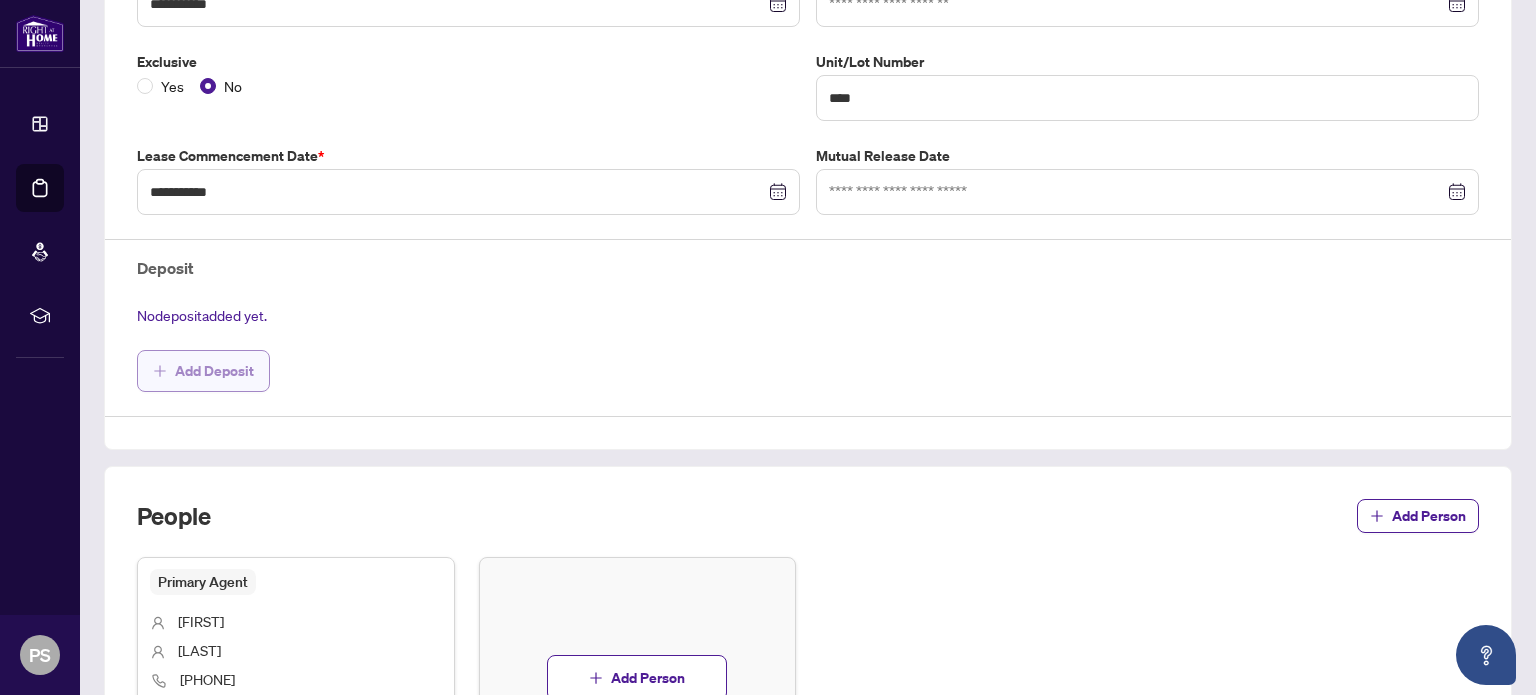 click on "Add Deposit" at bounding box center [214, 371] 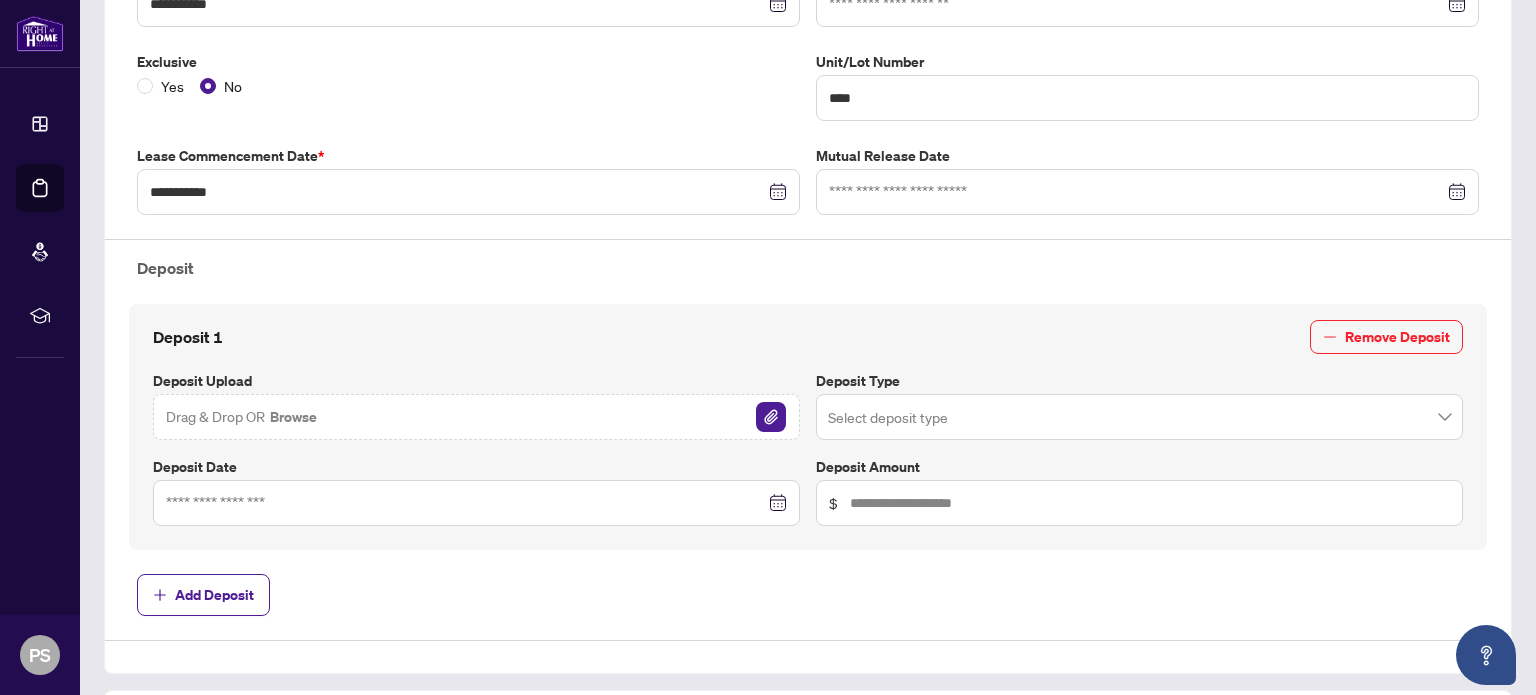 click on "Drag & Drop OR   Browse" at bounding box center [476, 417] 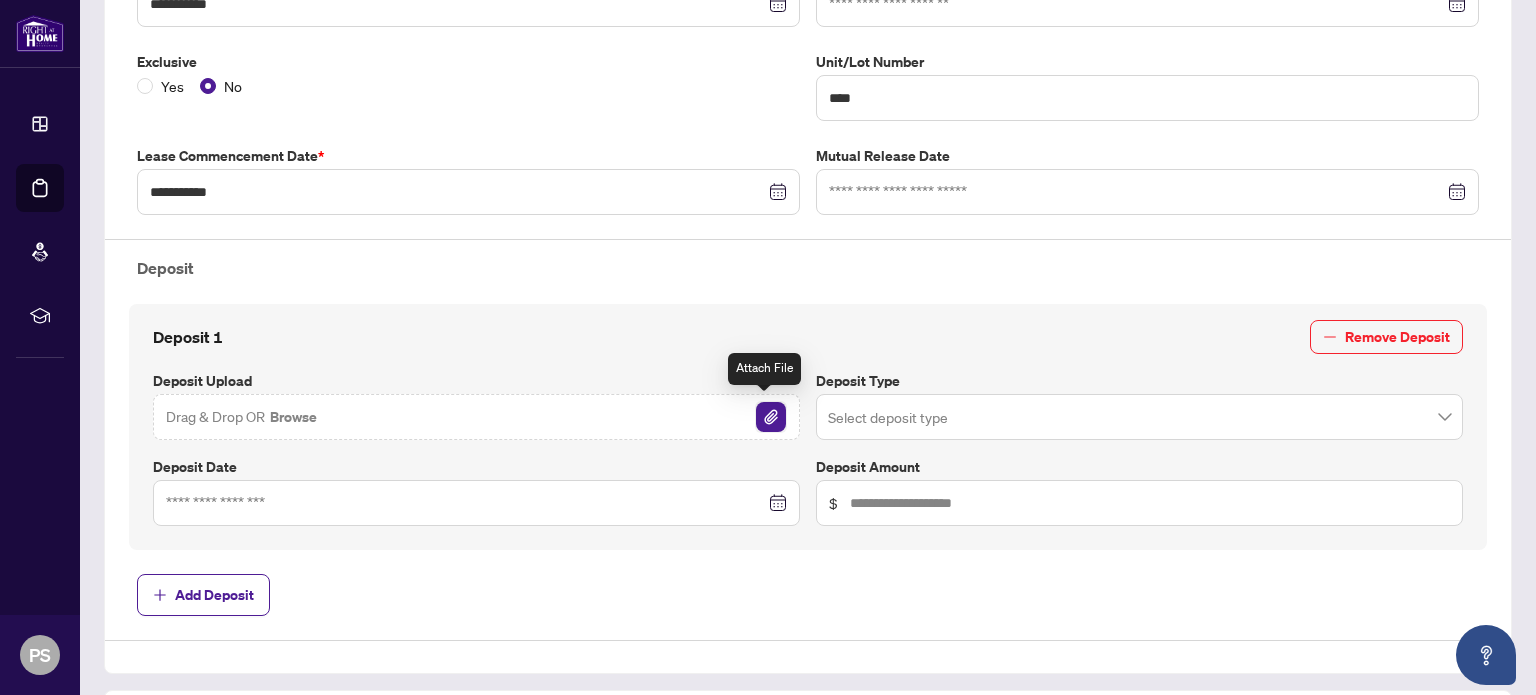 click at bounding box center [771, 417] 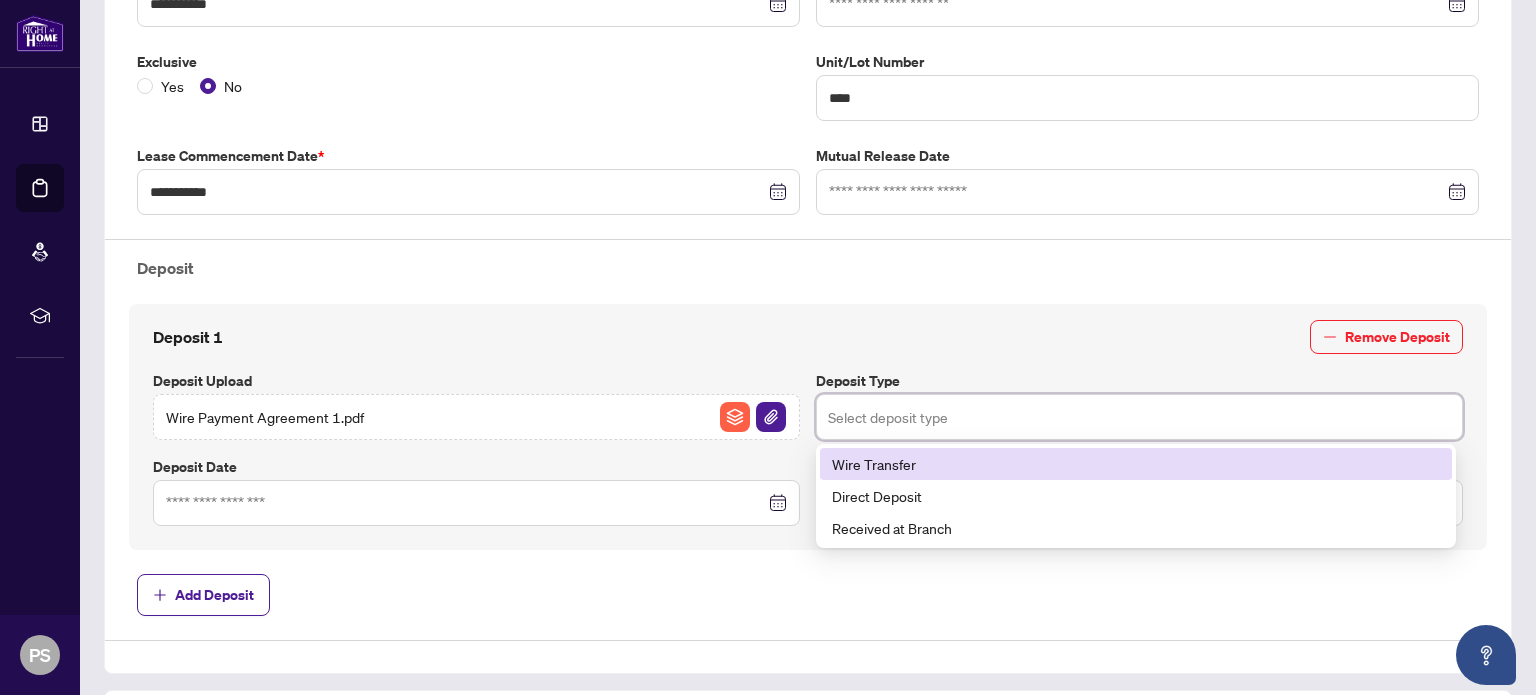 click at bounding box center [1139, 417] 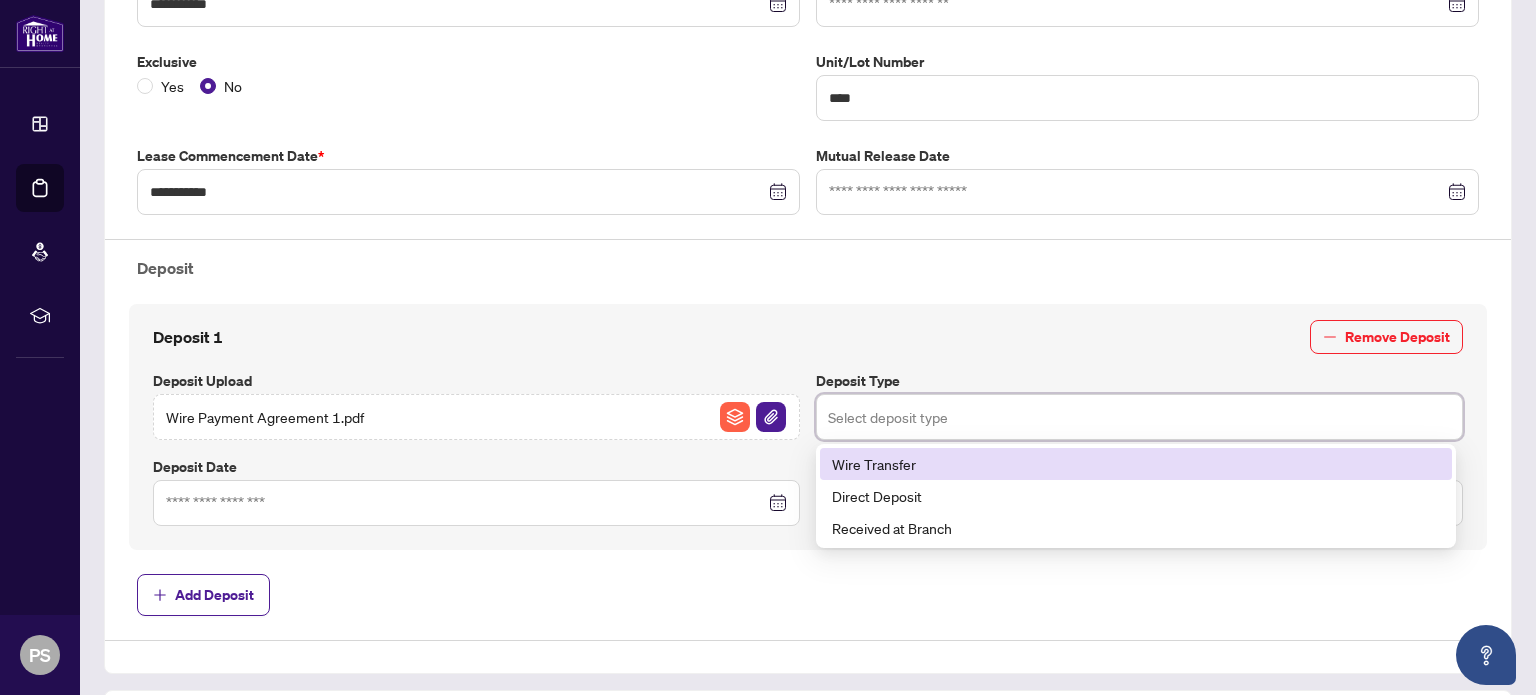 click at bounding box center (1139, 417) 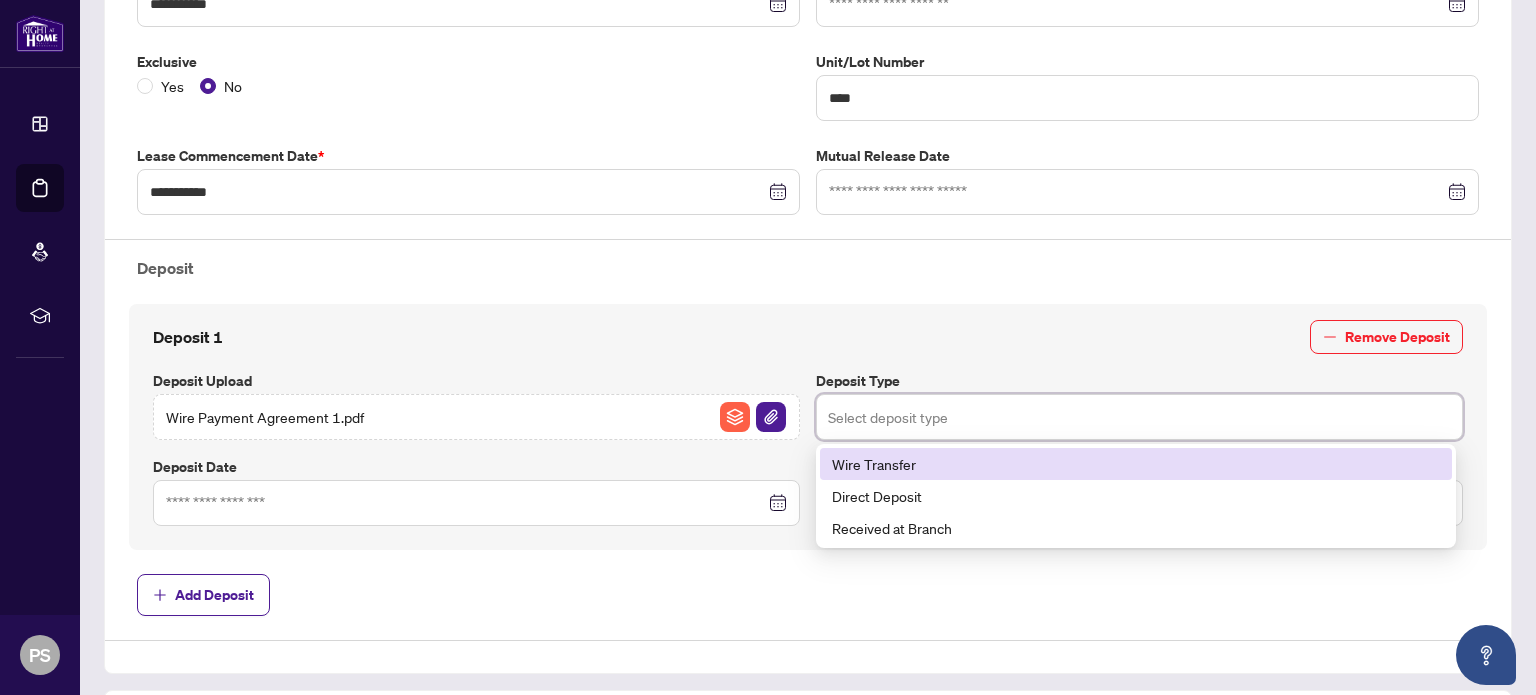 click on "Wire Transfer" at bounding box center (1136, 464) 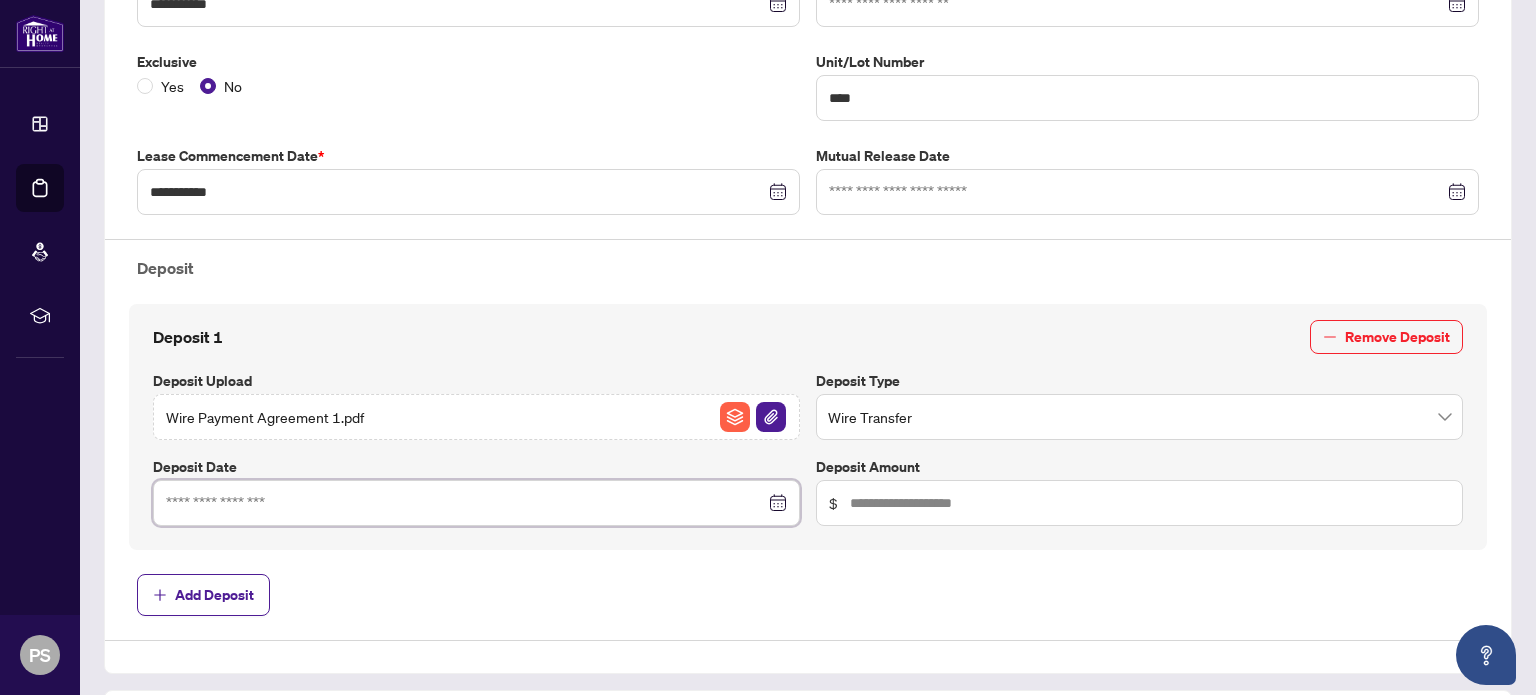 click at bounding box center [465, 503] 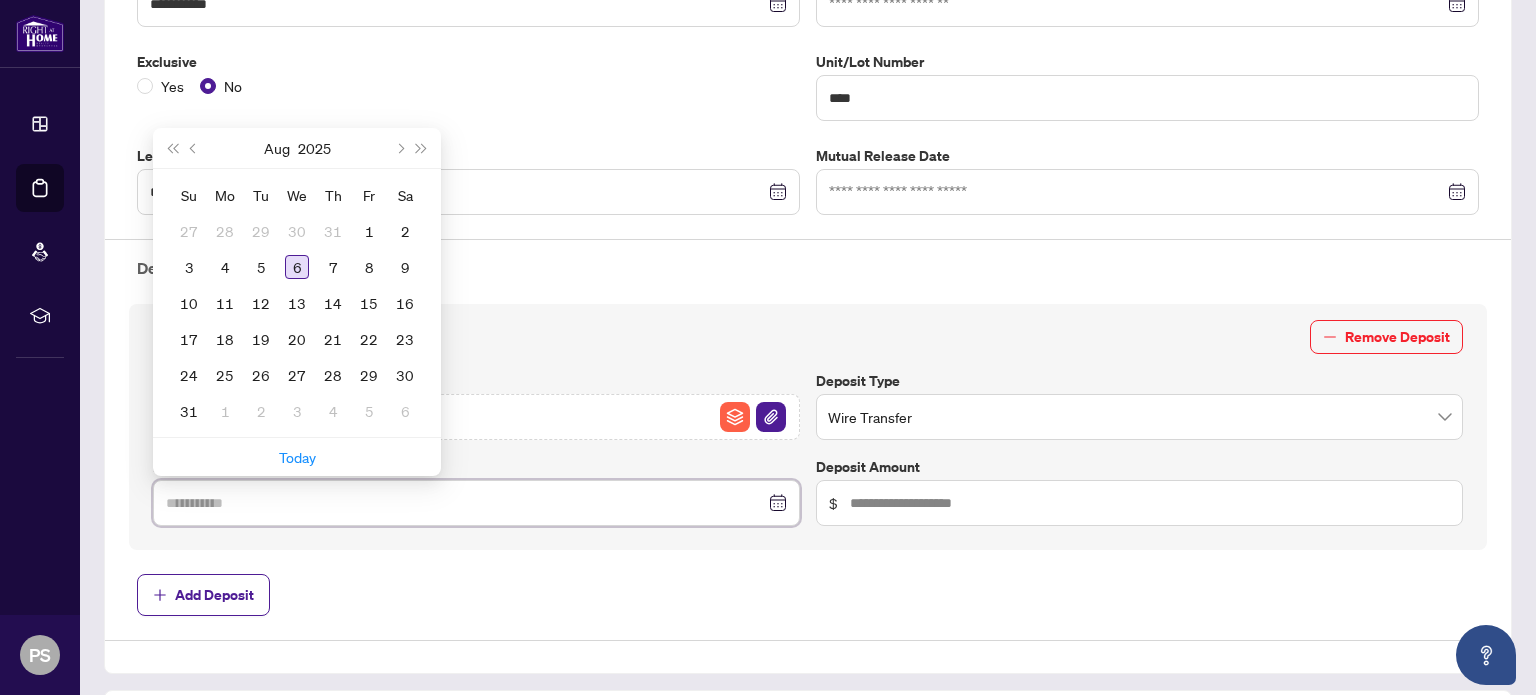 type on "**********" 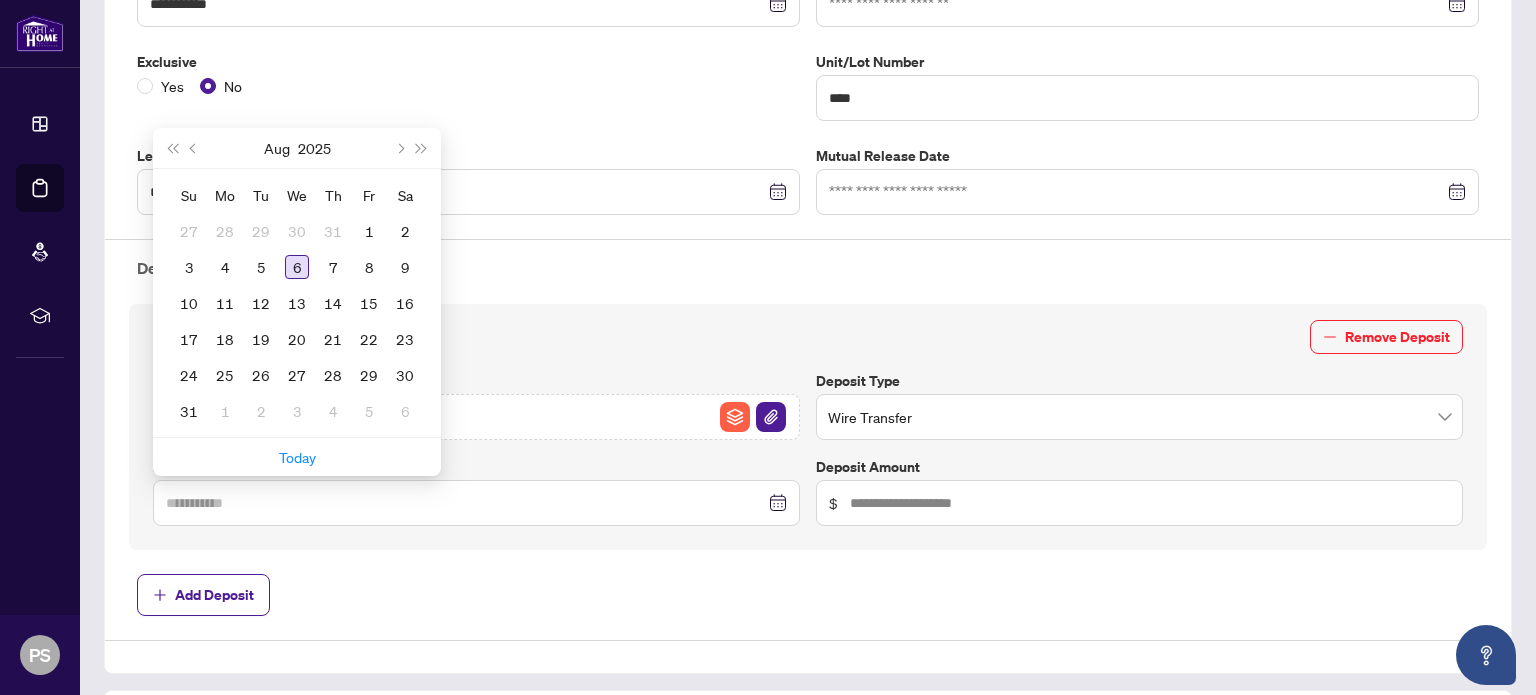 click on "6" at bounding box center [297, 267] 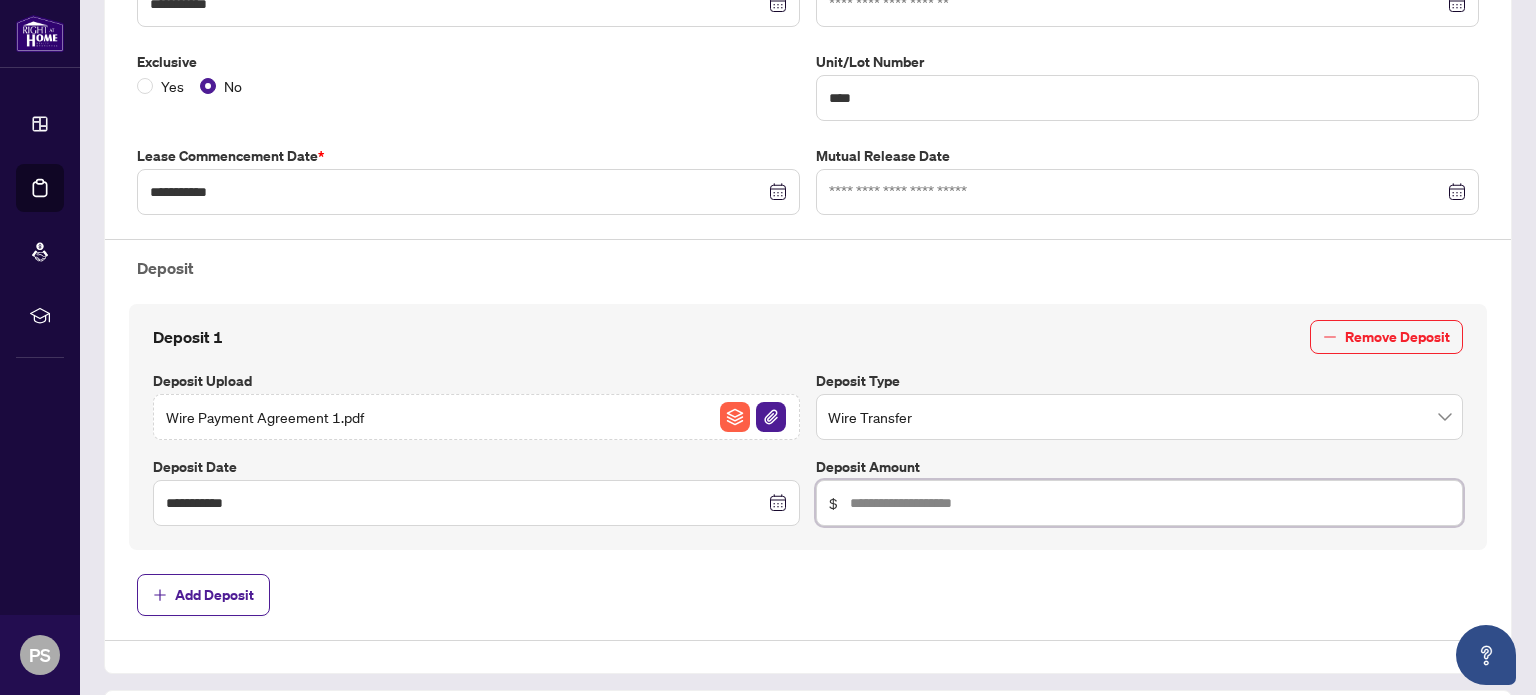 click at bounding box center (1150, 503) 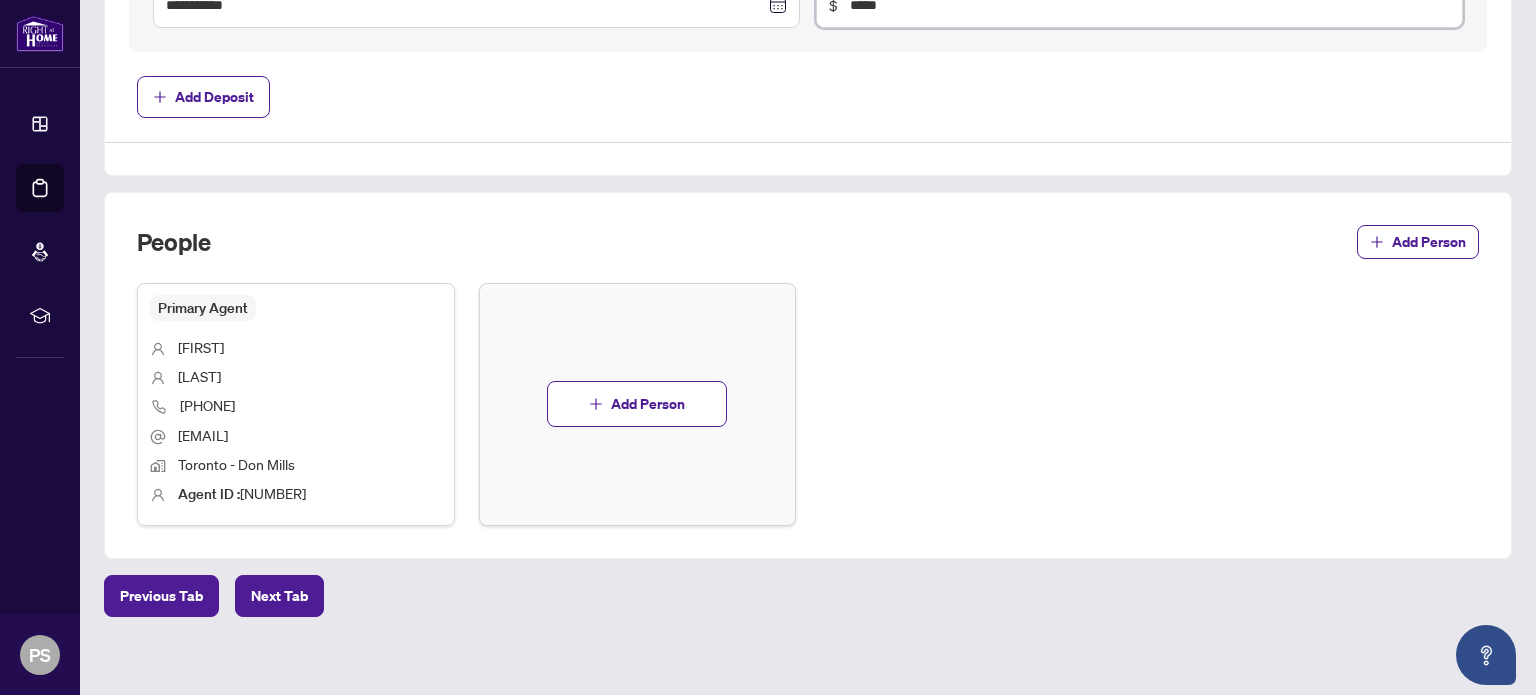 scroll, scrollTop: 1000, scrollLeft: 0, axis: vertical 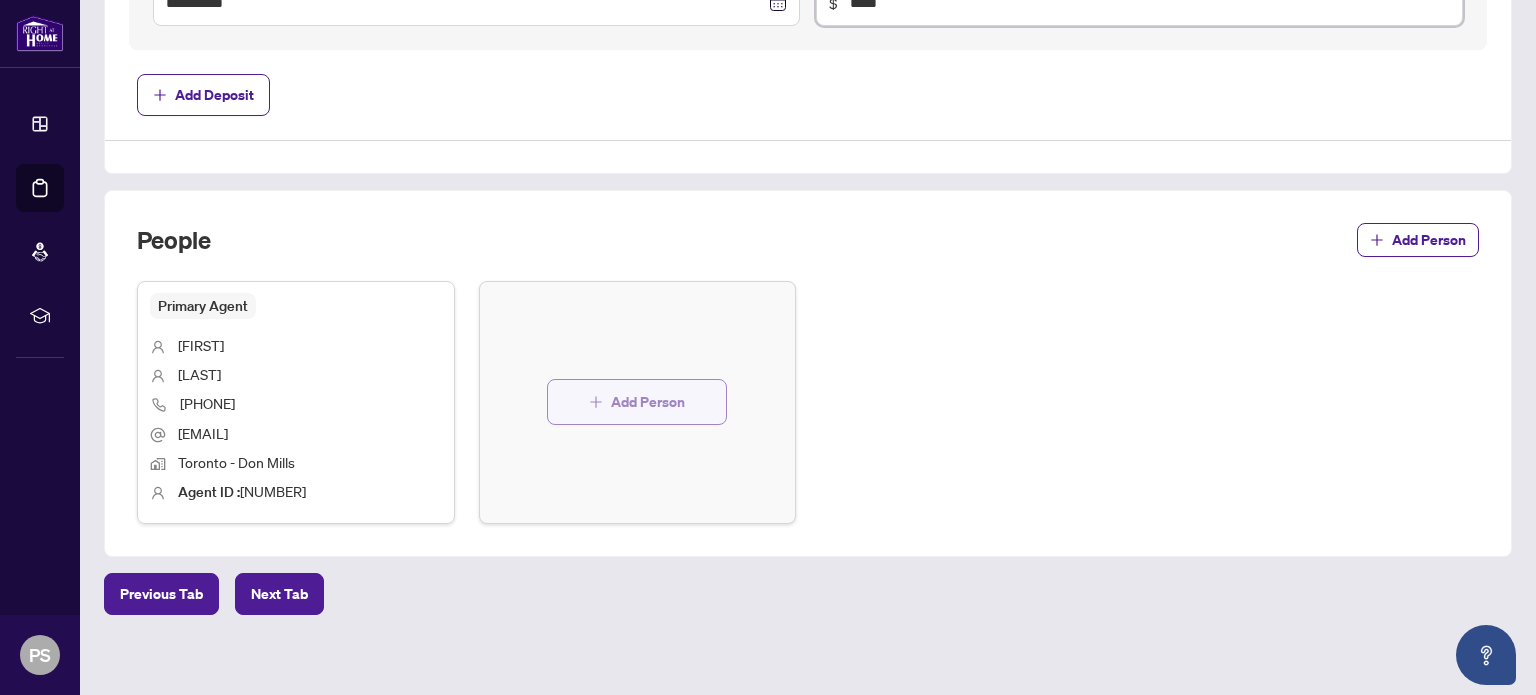 type on "*****" 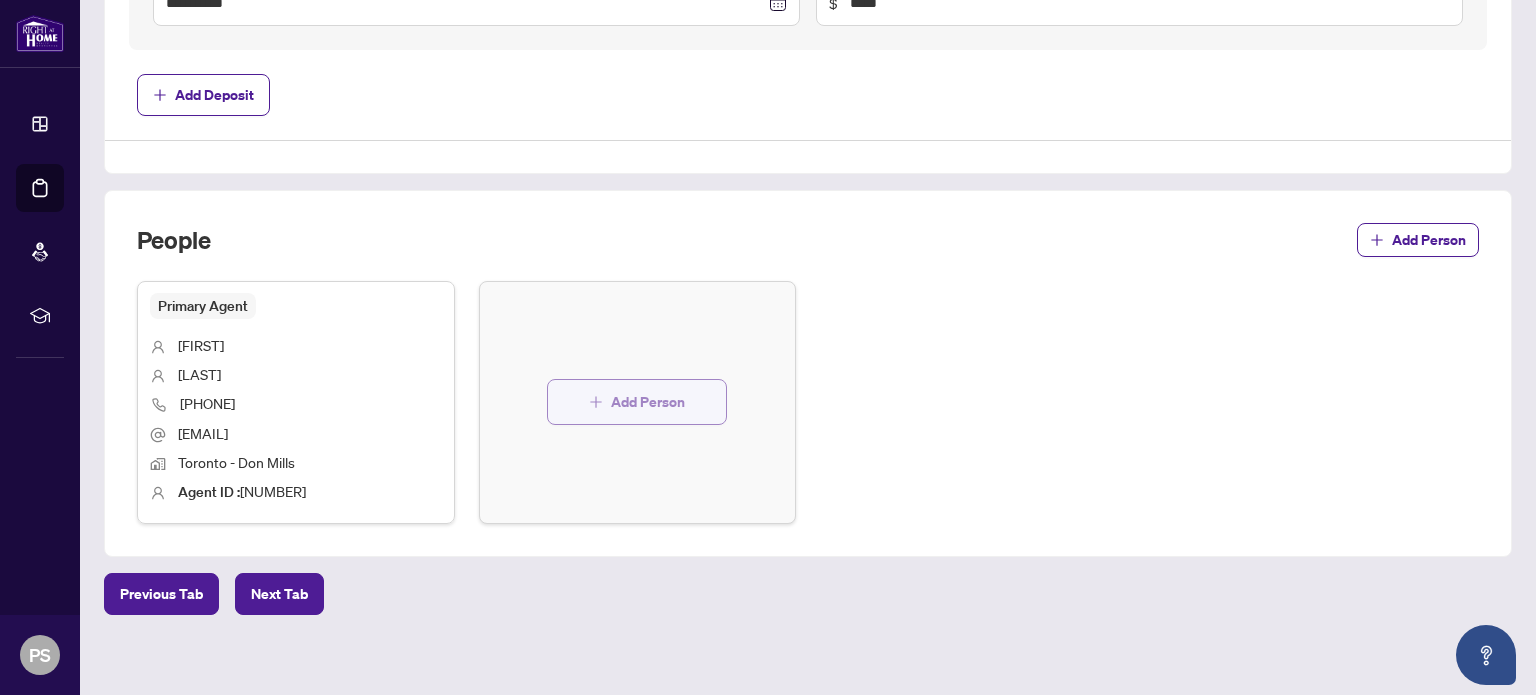 click on "Add Person" at bounding box center [637, 402] 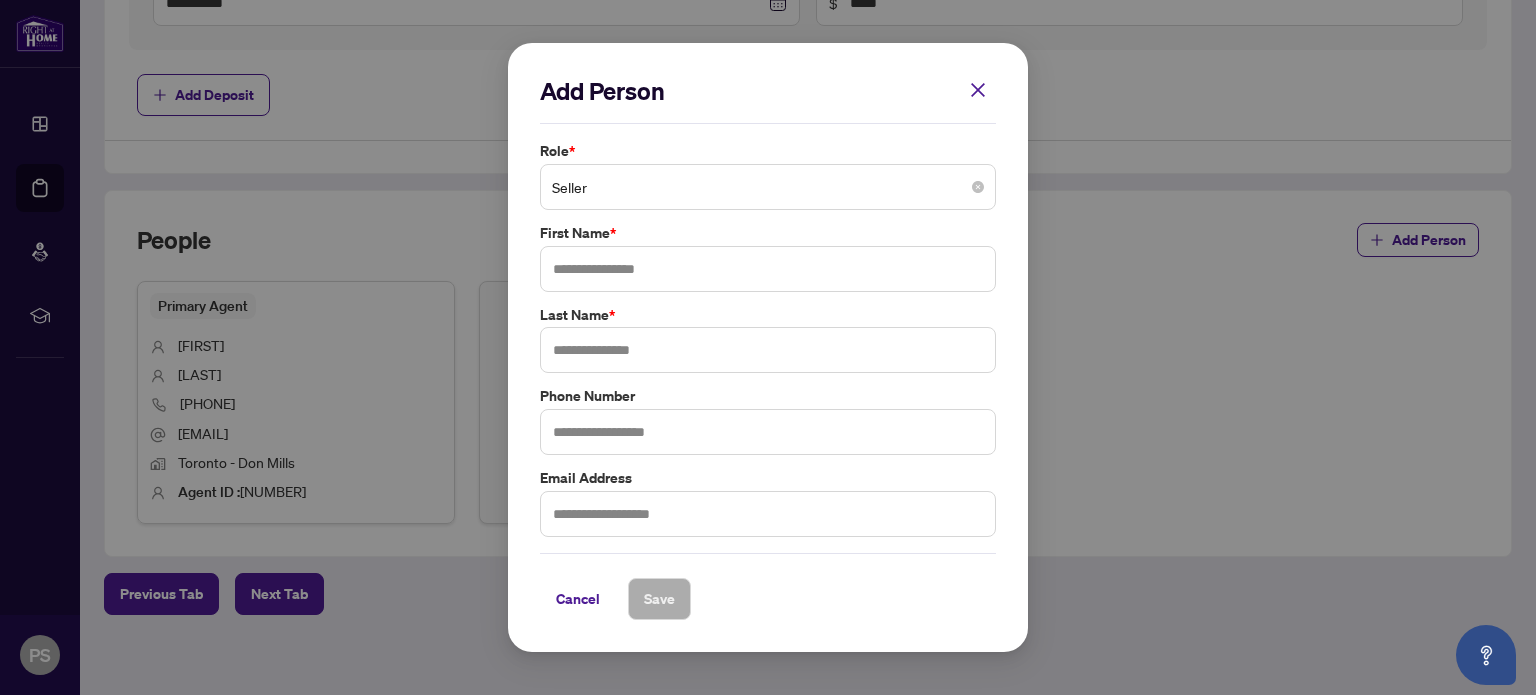 click on "Seller" at bounding box center [768, 187] 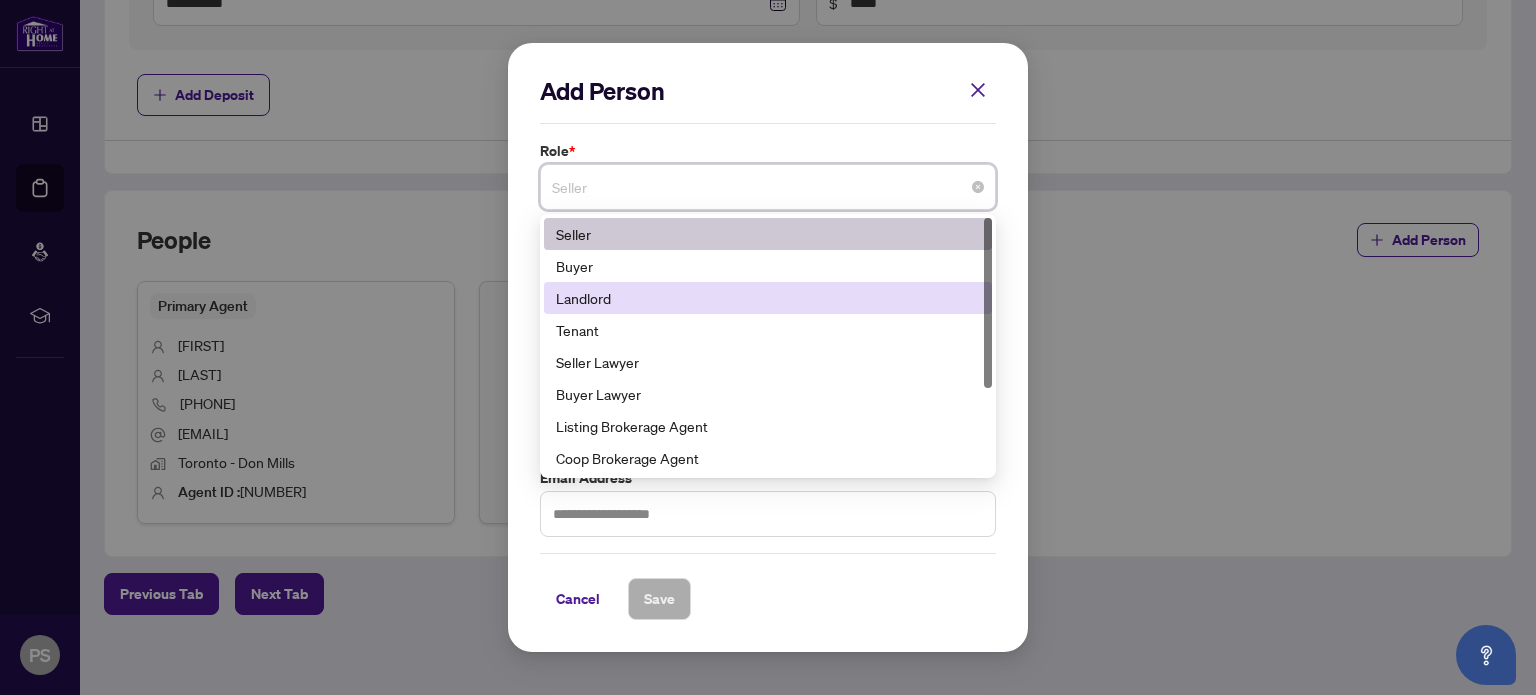click on "Landlord" at bounding box center (768, 298) 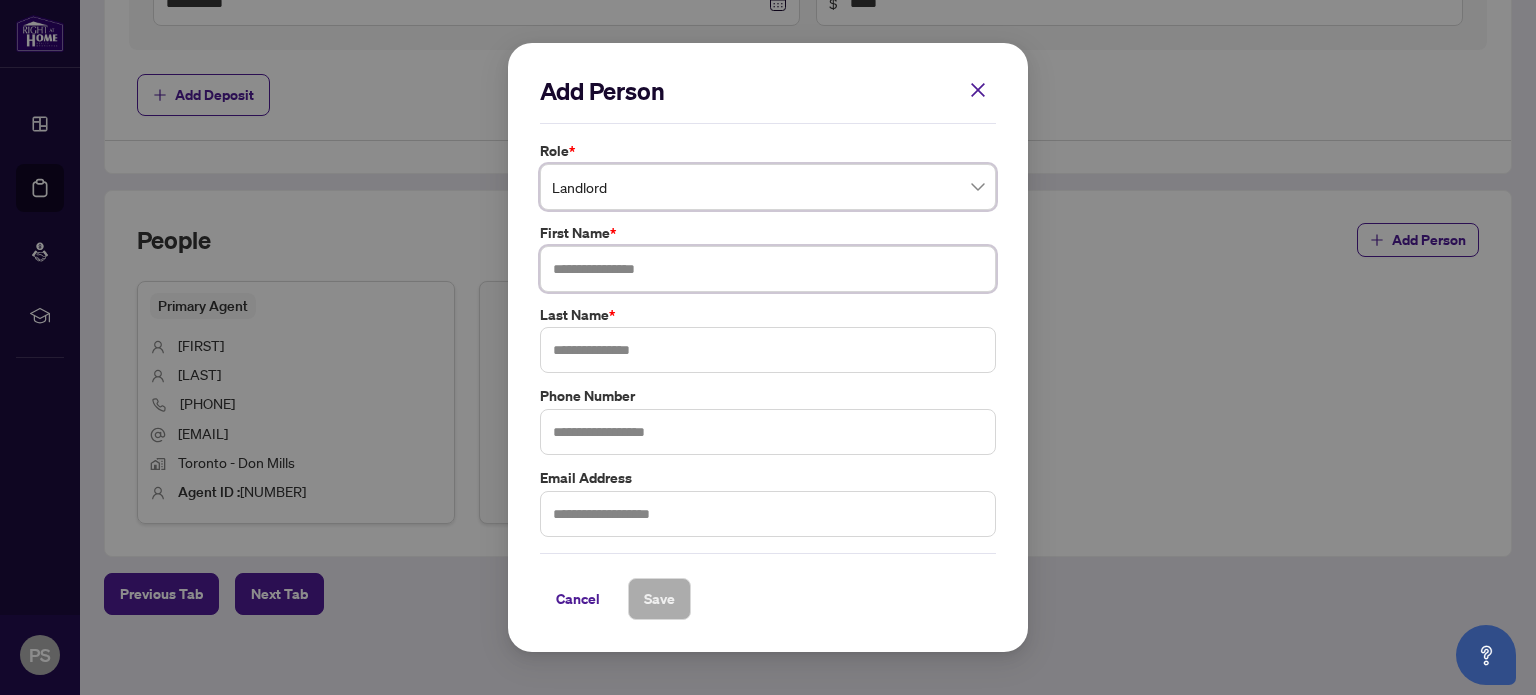 click at bounding box center [768, 269] 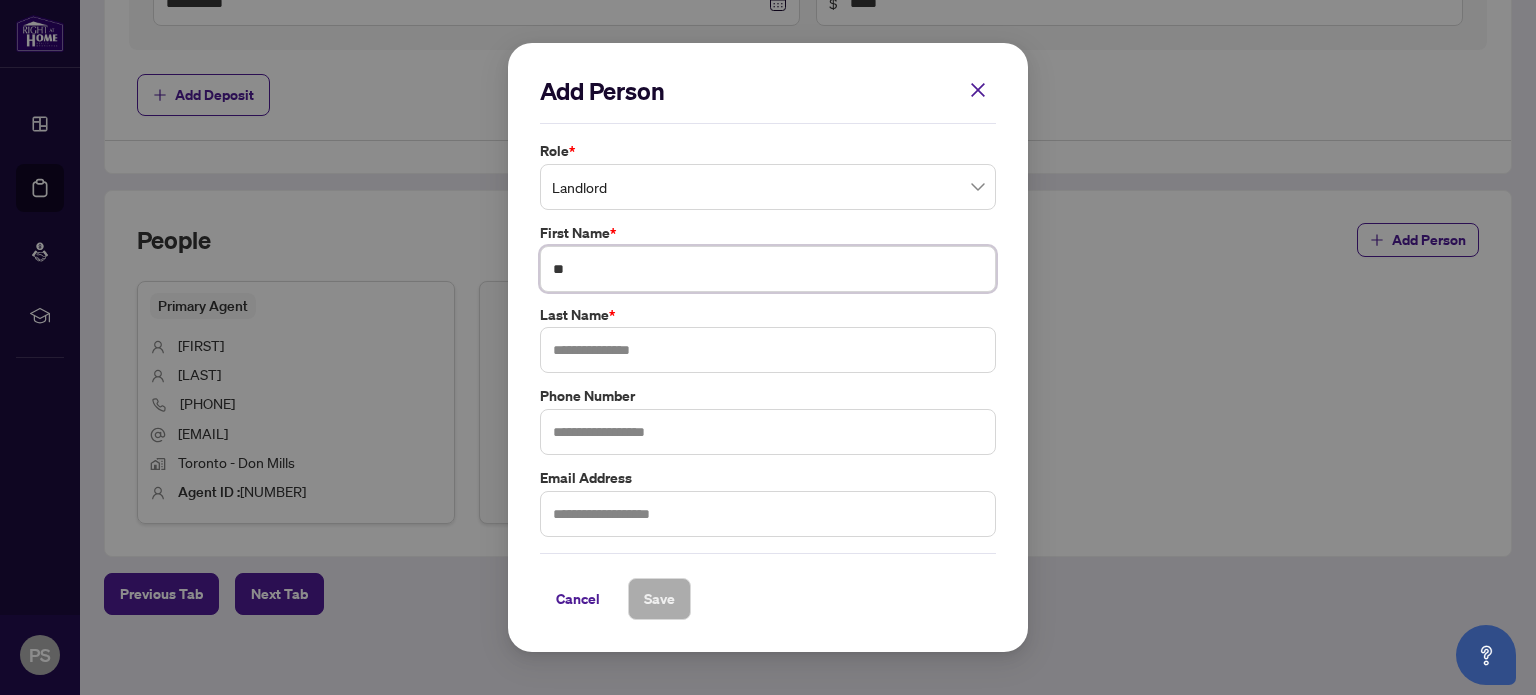 type on "*" 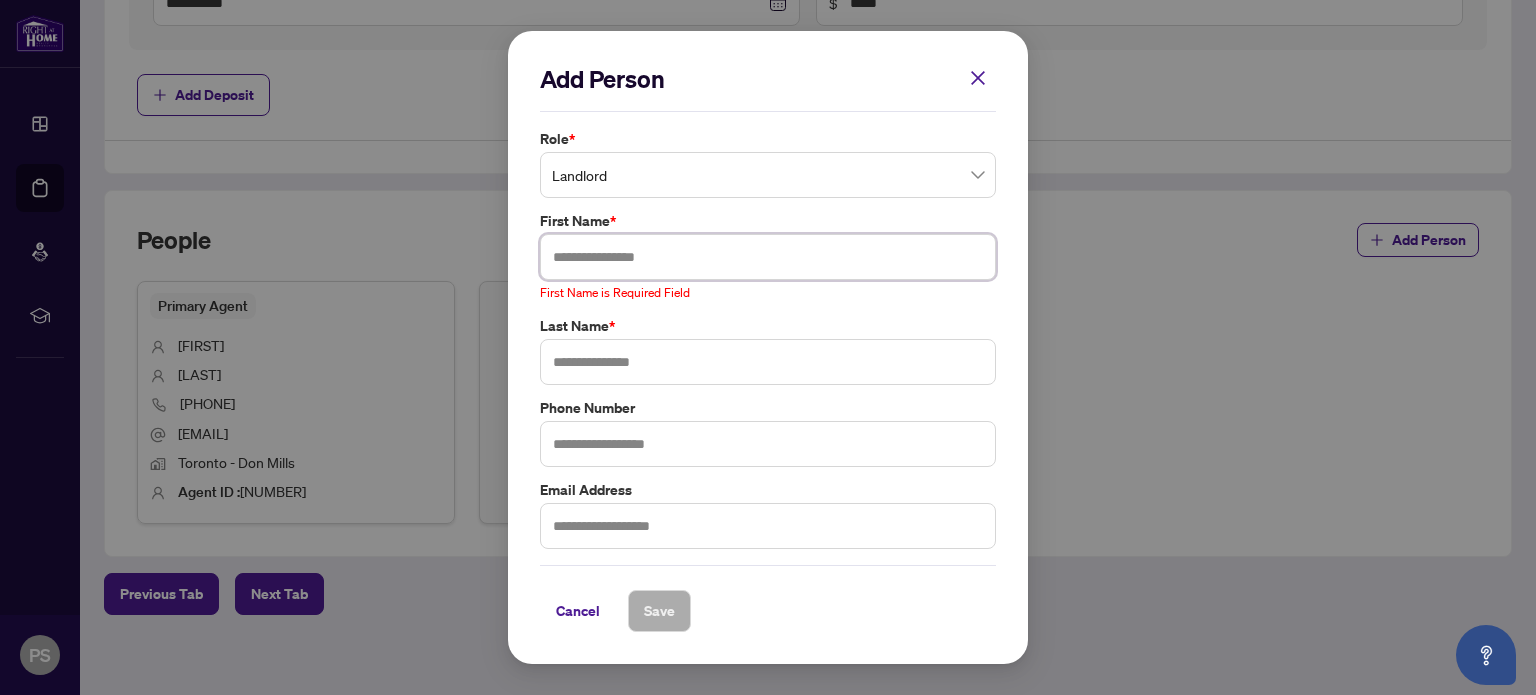 paste on "**********" 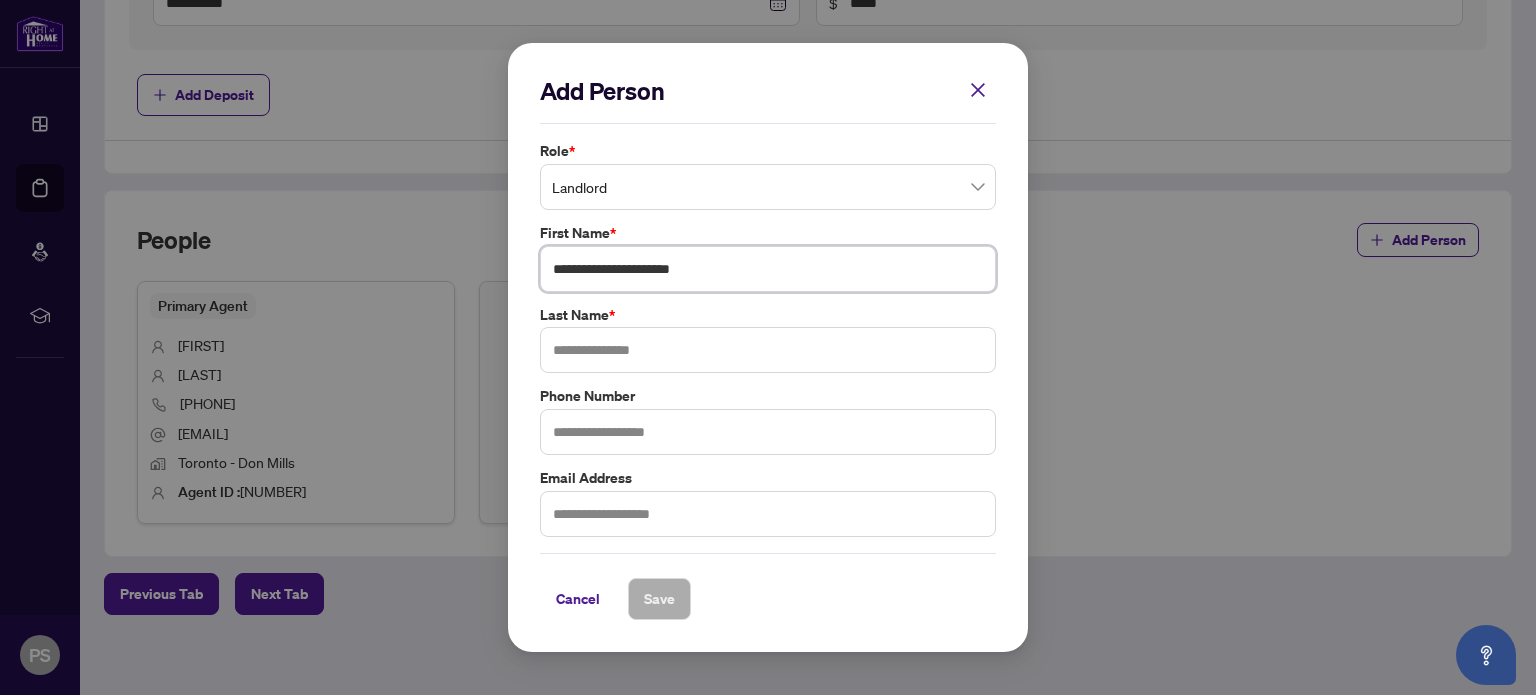 drag, startPoint x: 681, startPoint y: 266, endPoint x: 727, endPoint y: 270, distance: 46.173584 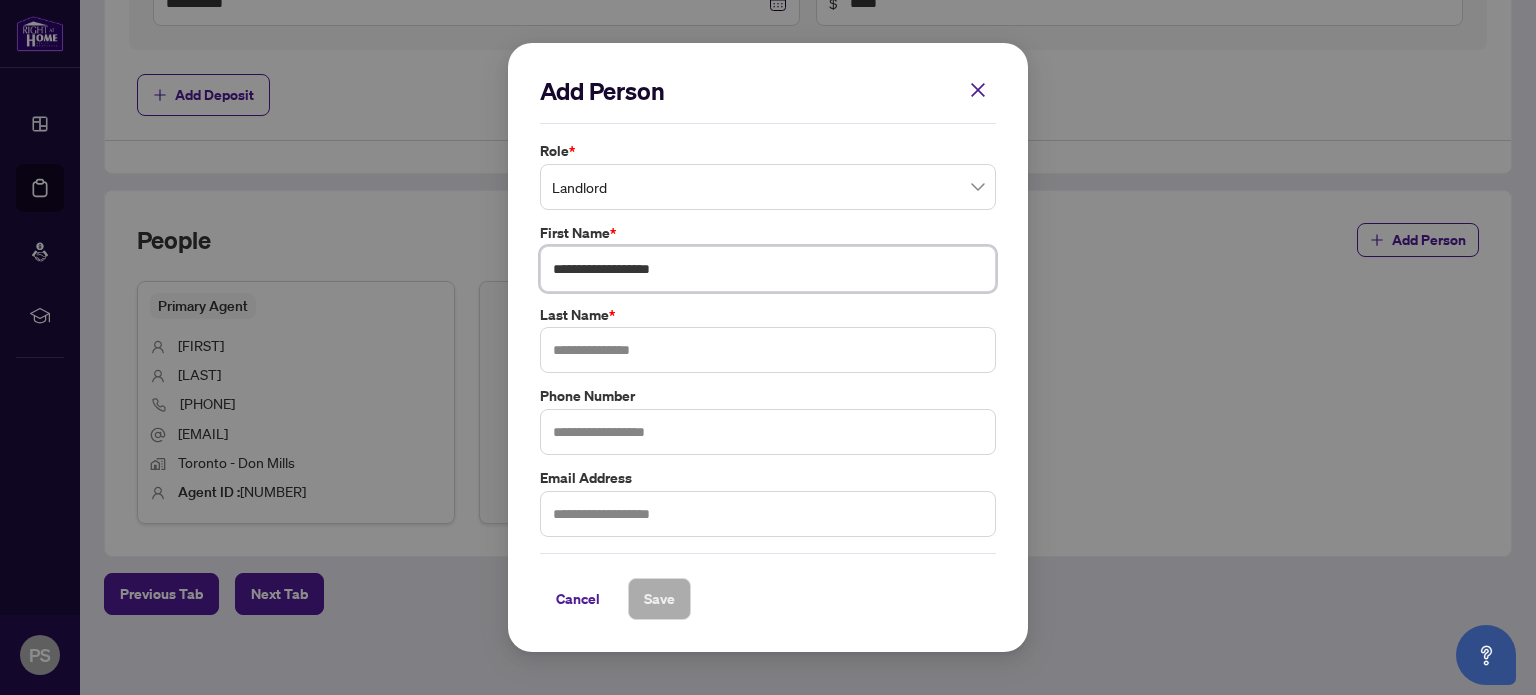 type on "**********" 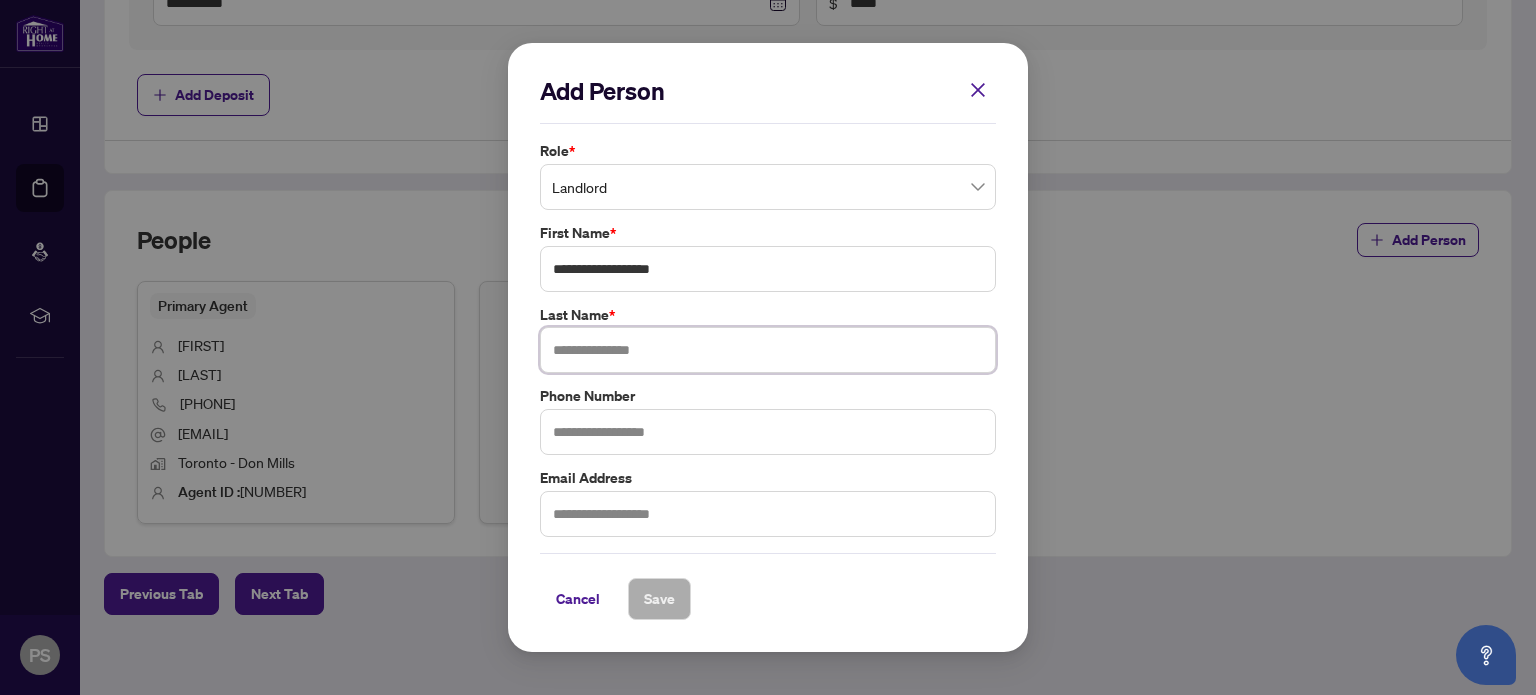 click at bounding box center [768, 350] 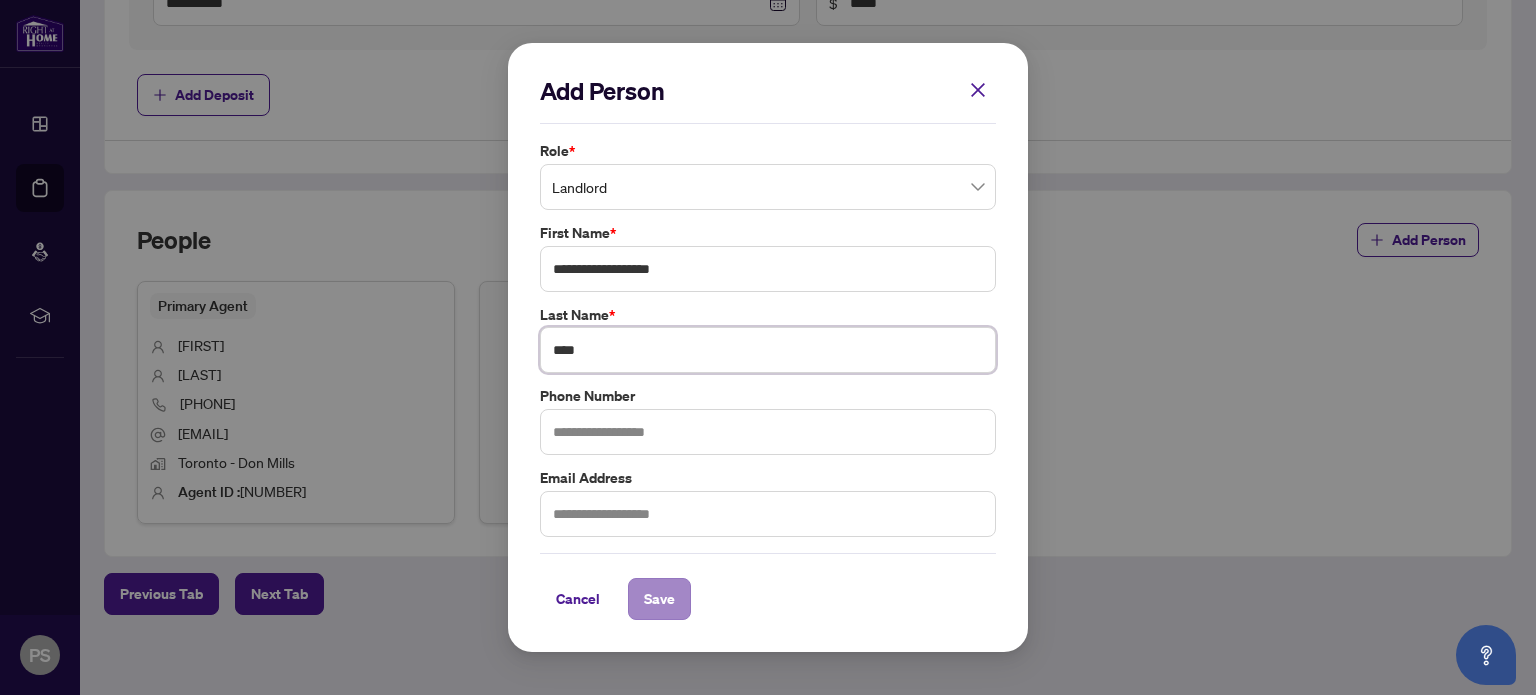 type on "****" 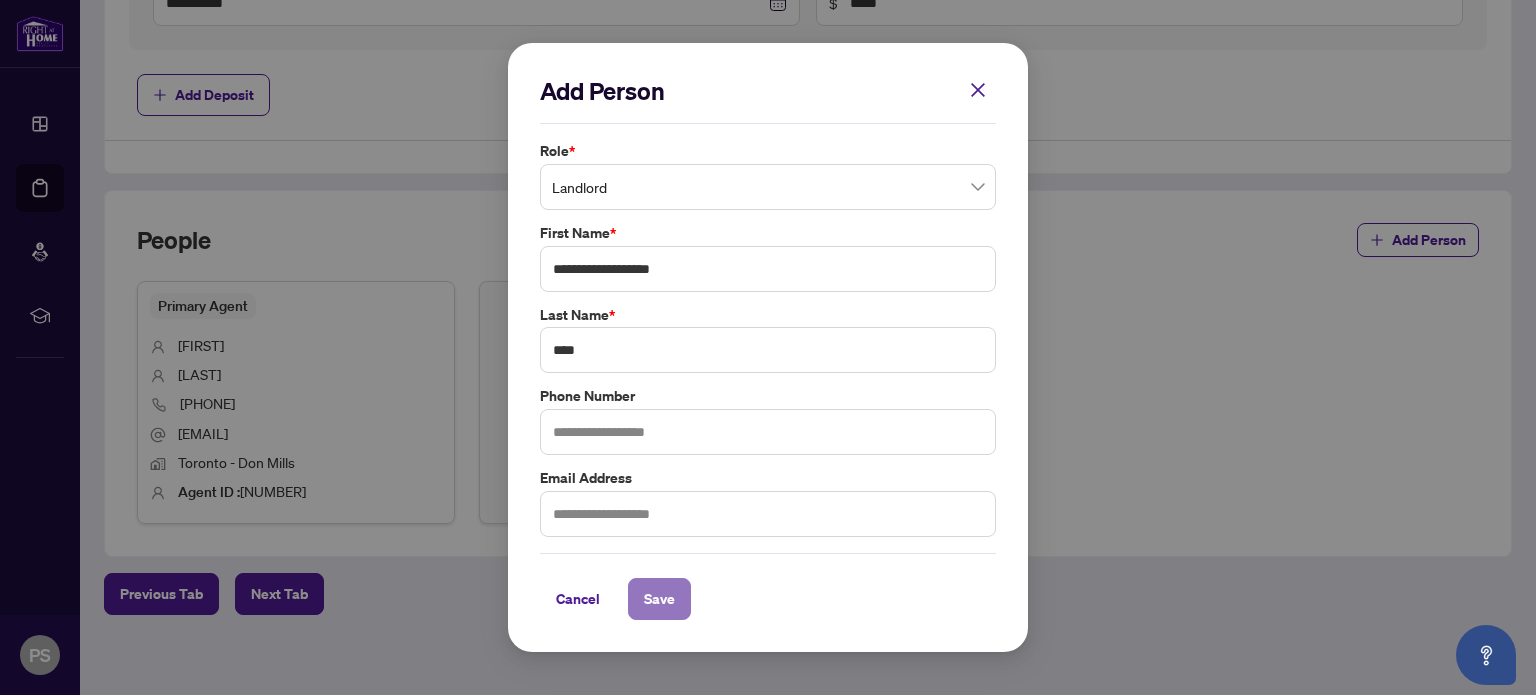 click on "Save" at bounding box center [659, 599] 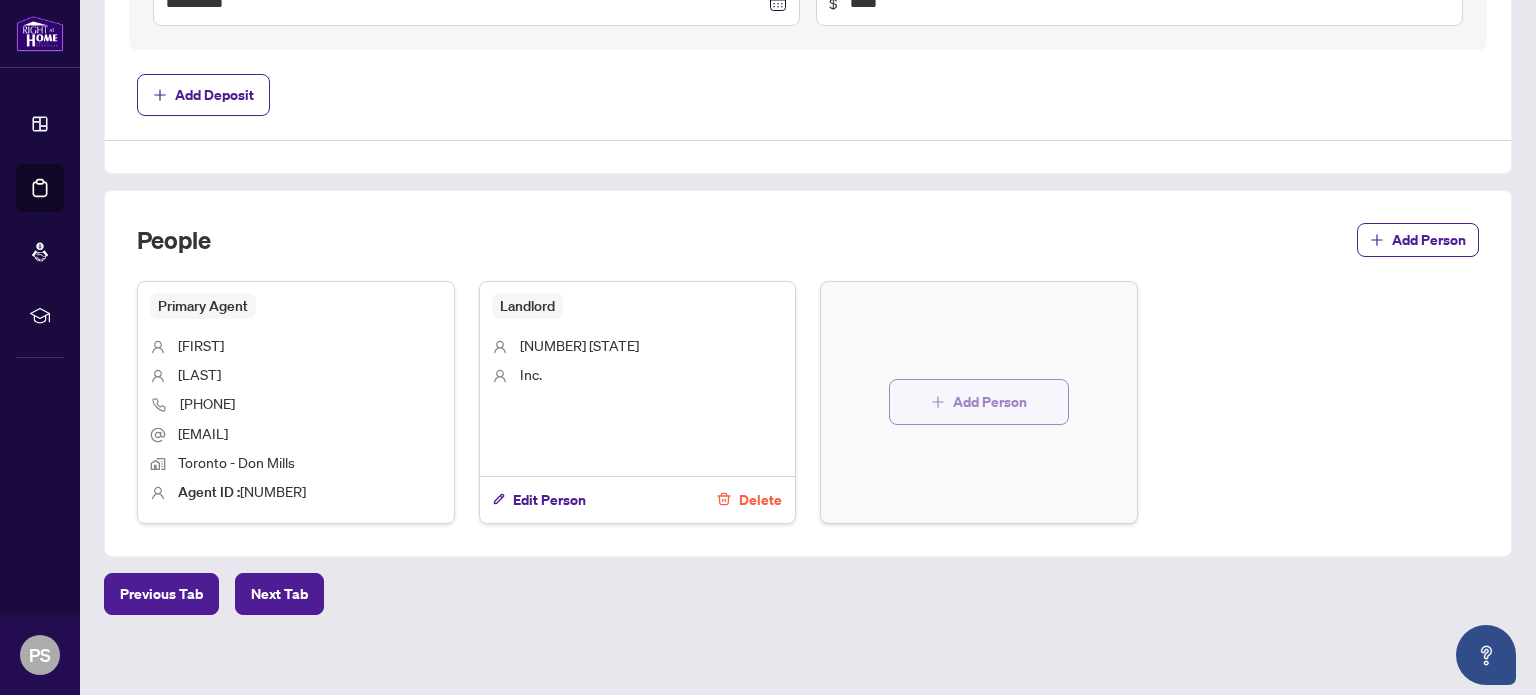 click on "Add Person" at bounding box center [990, 402] 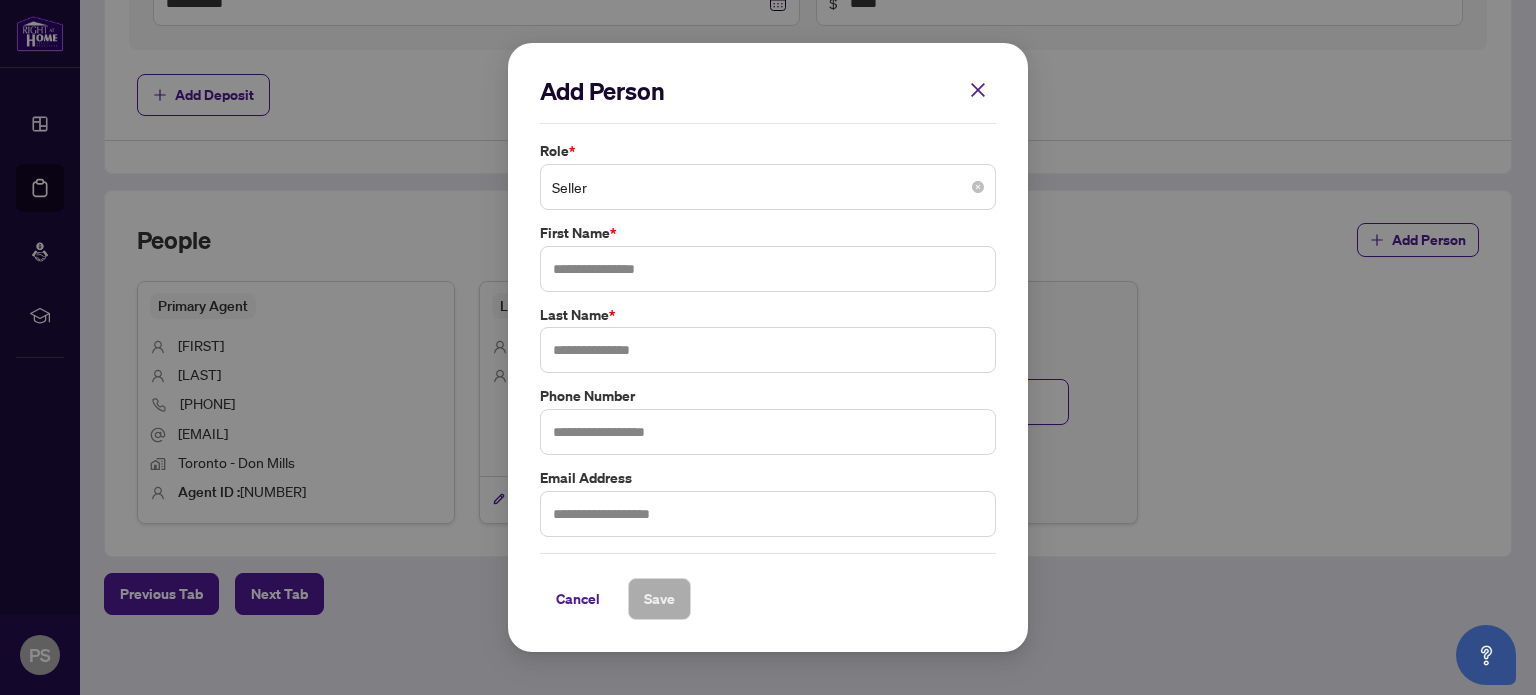 click on "Seller" at bounding box center [768, 187] 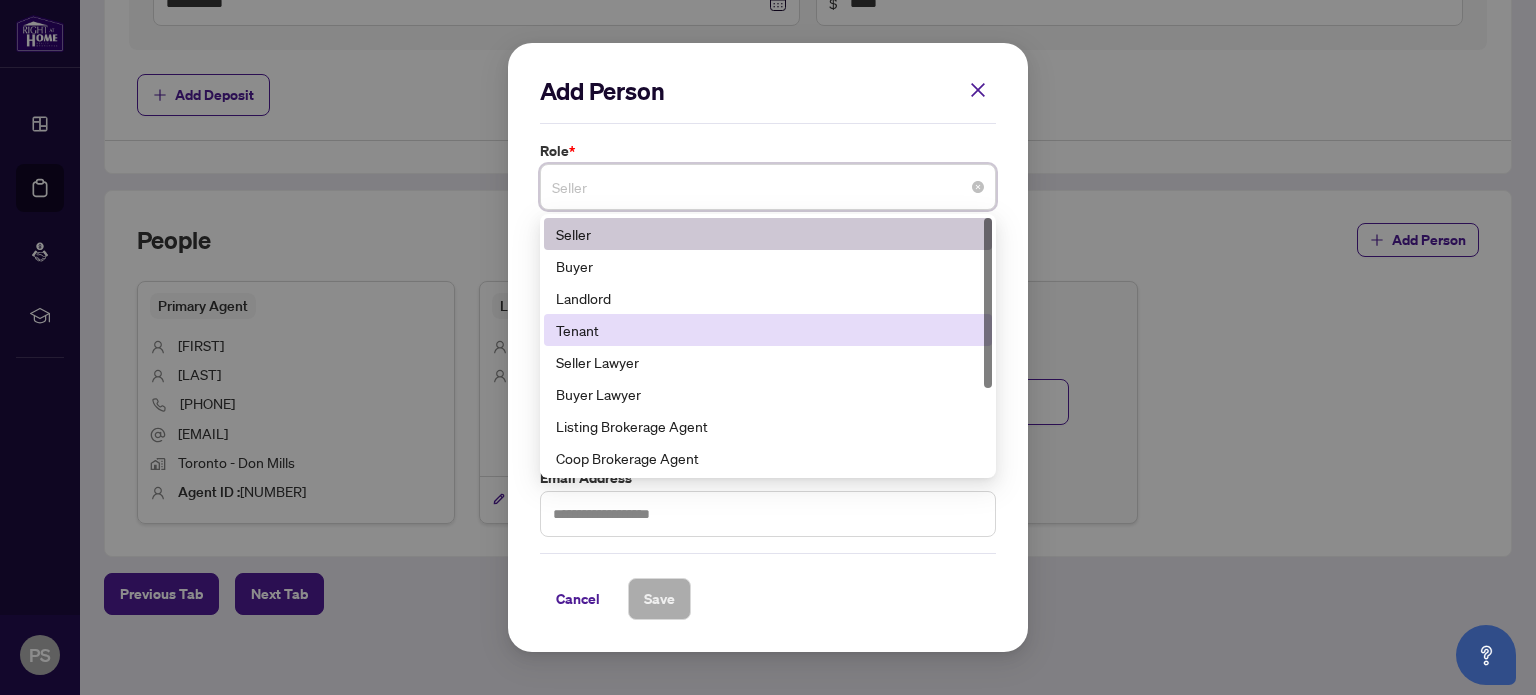 click on "Tenant" at bounding box center [768, 330] 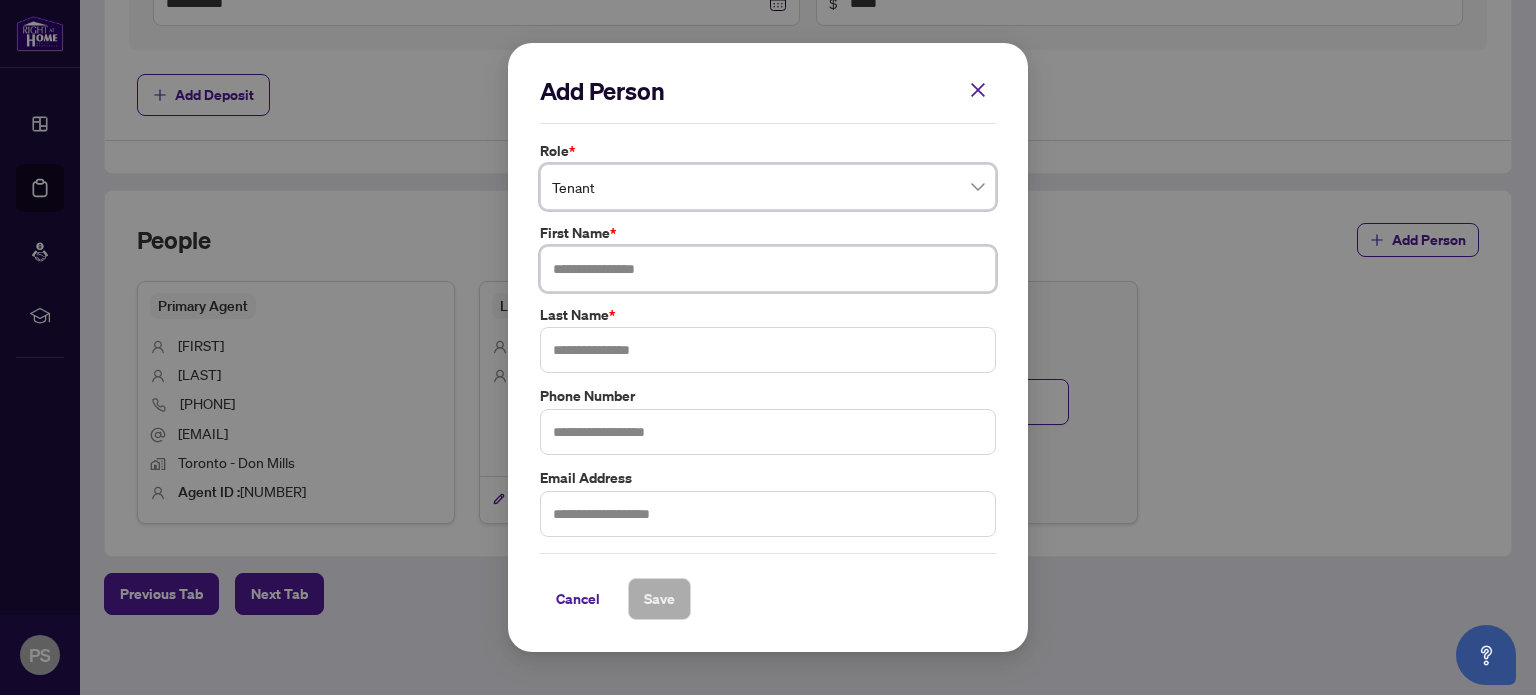 click at bounding box center (768, 269) 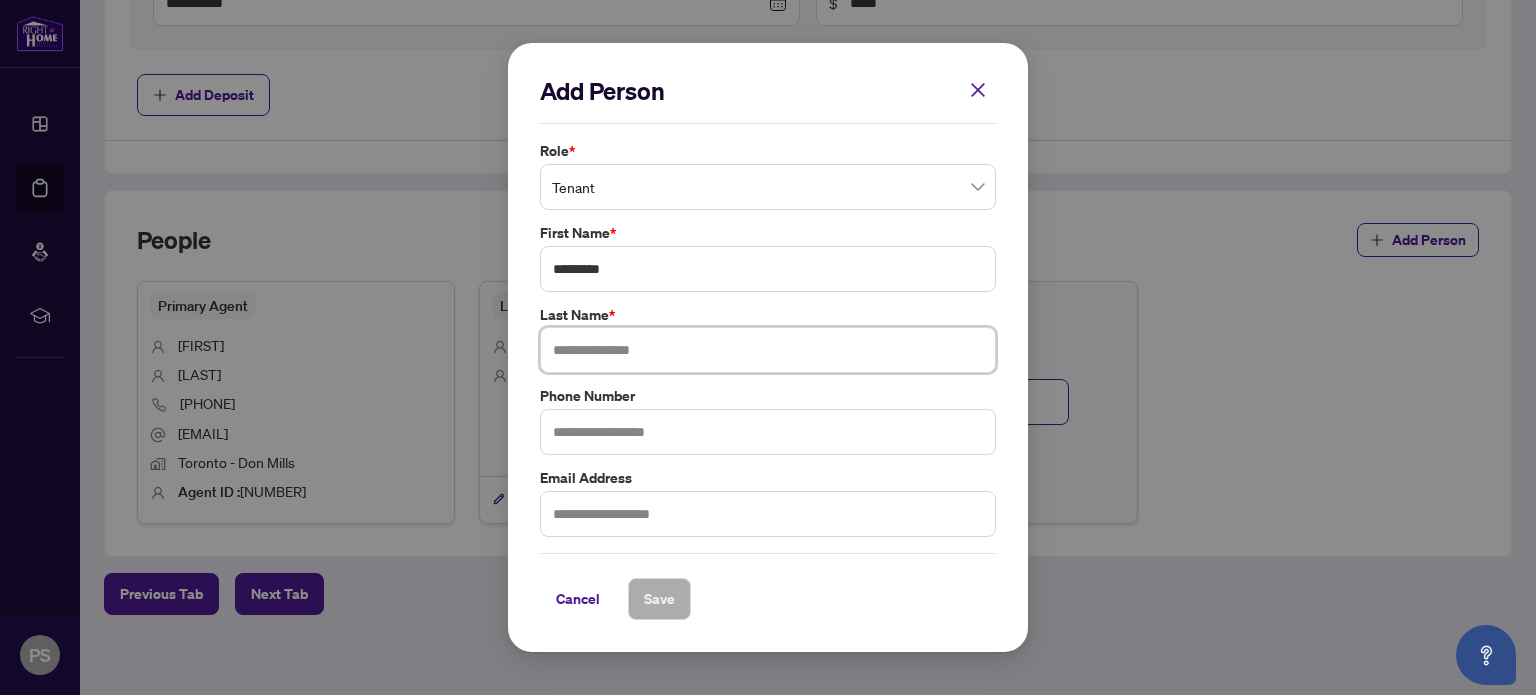 click at bounding box center [768, 350] 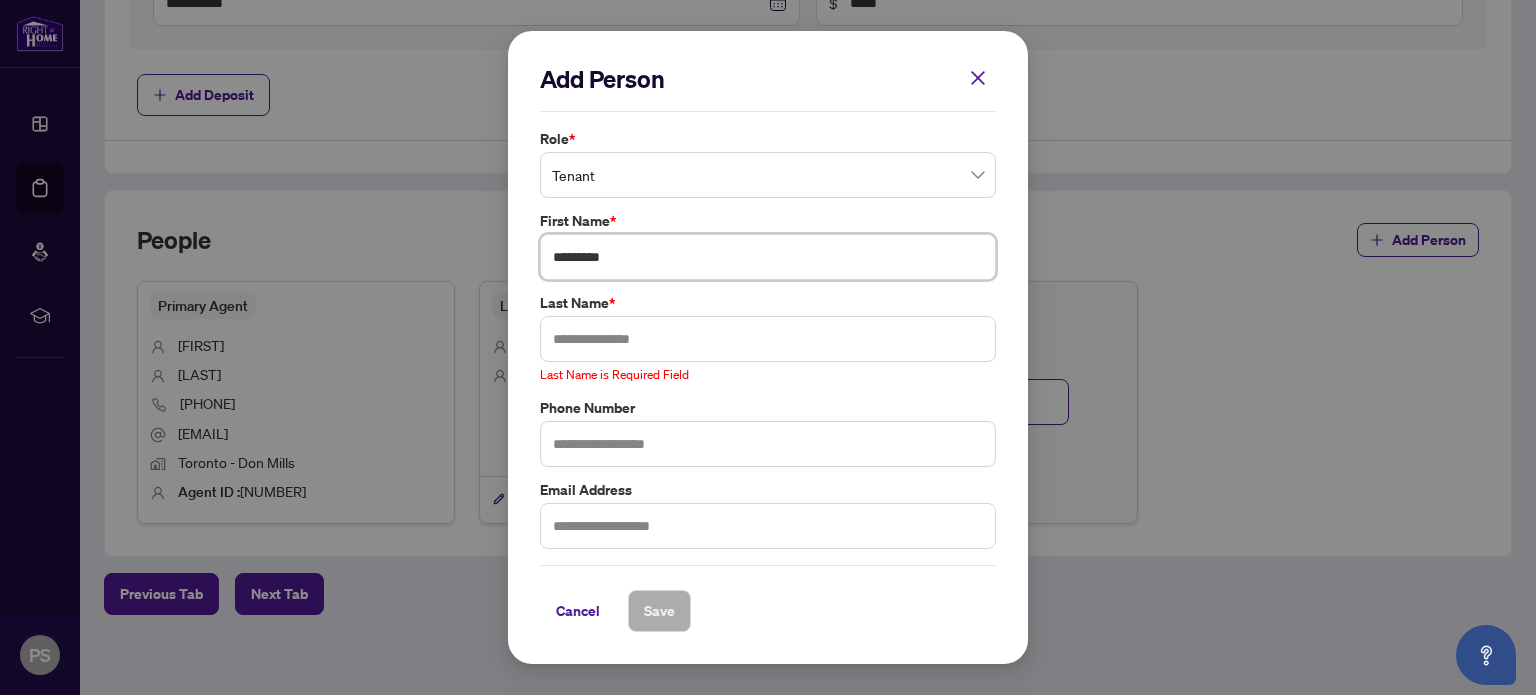 drag, startPoint x: 687, startPoint y: 236, endPoint x: 681, endPoint y: 250, distance: 15.231546 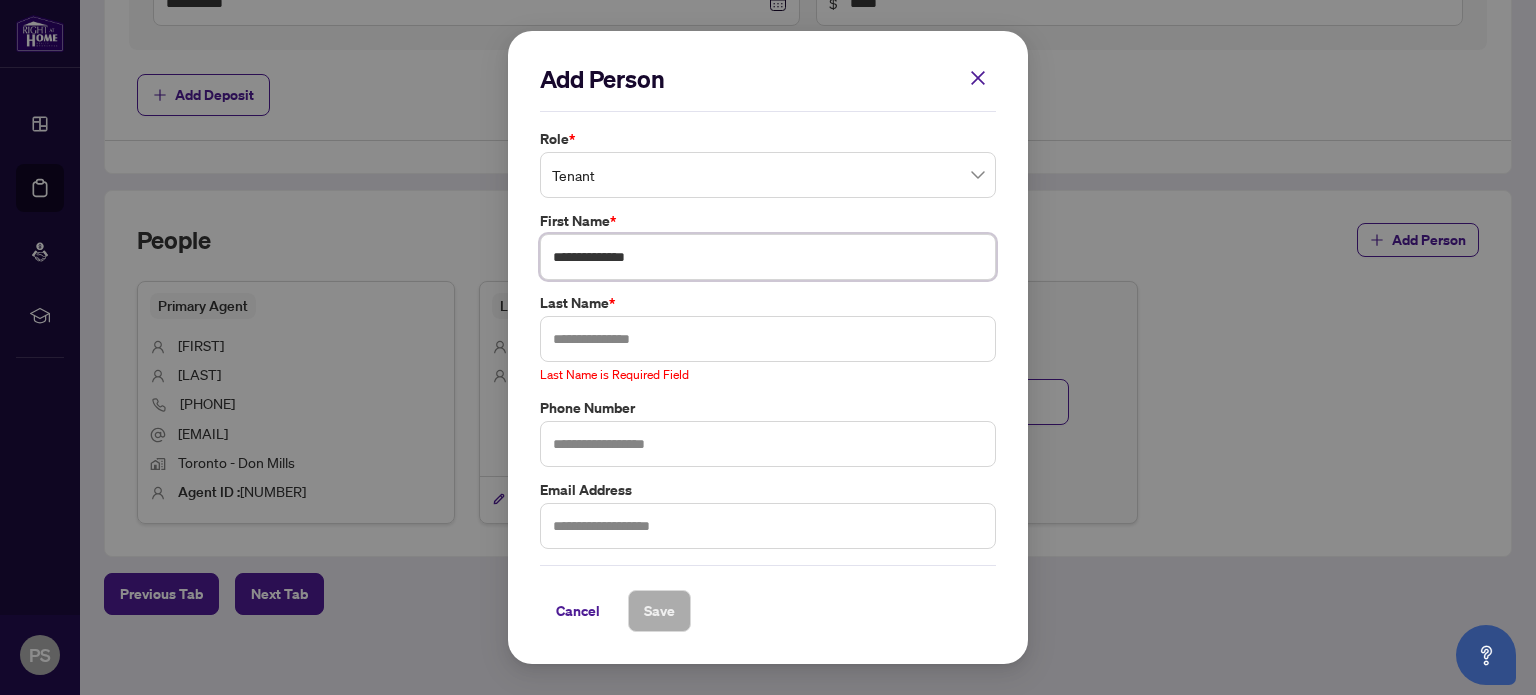 type on "**********" 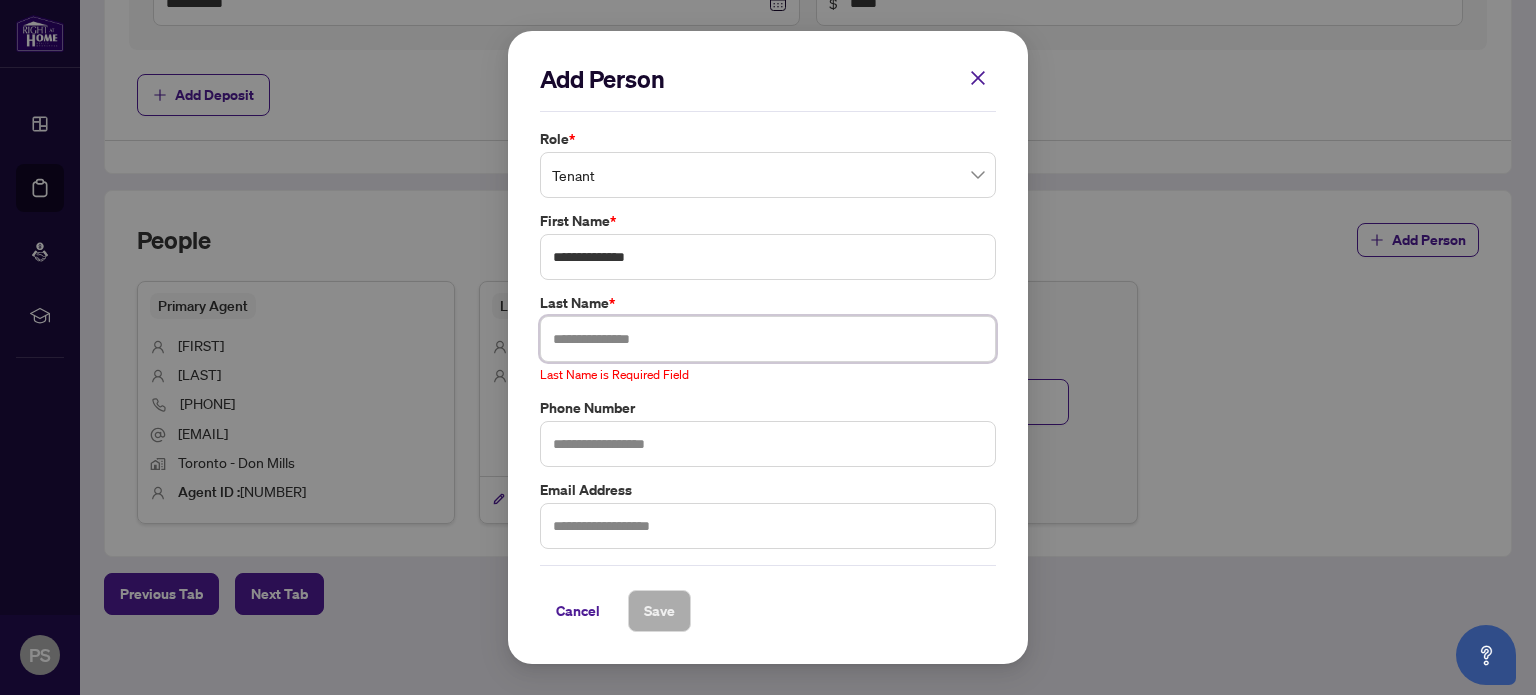 click at bounding box center [768, 339] 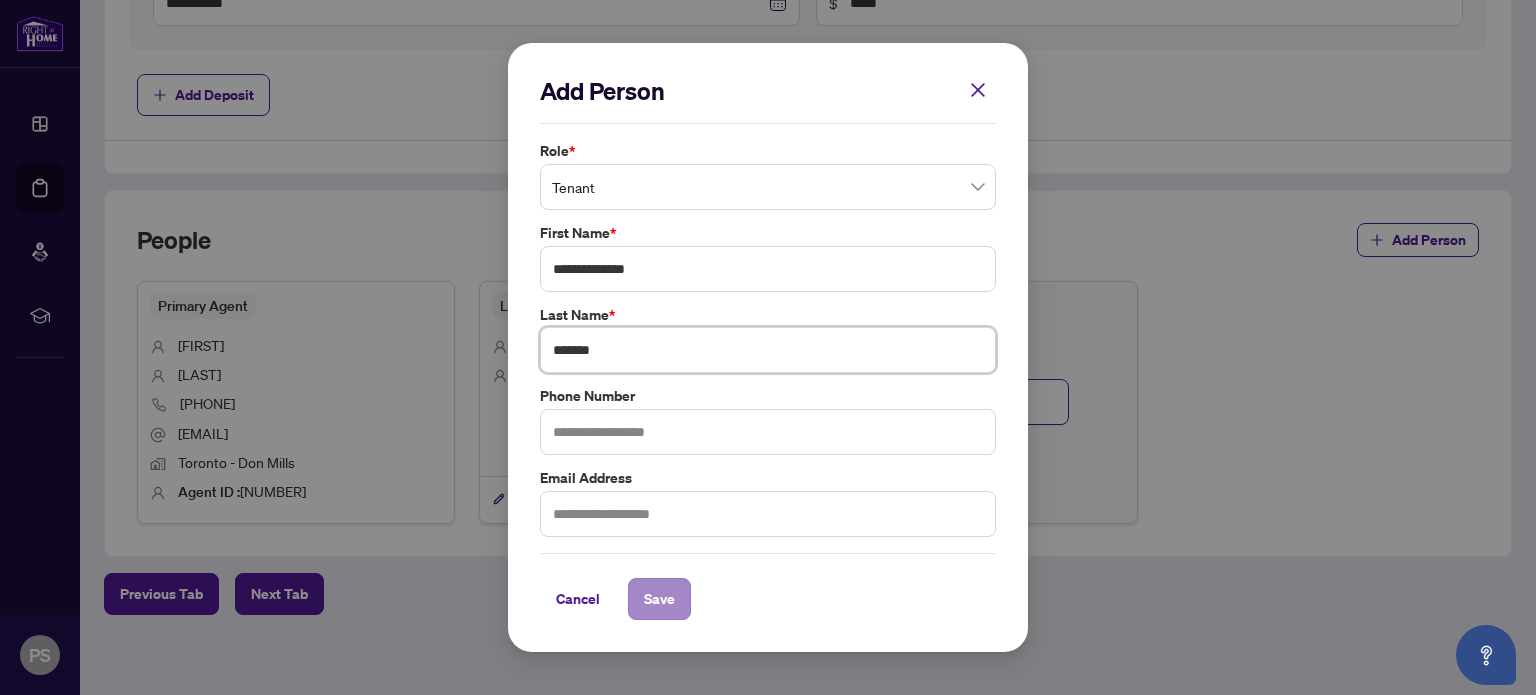 type on "*******" 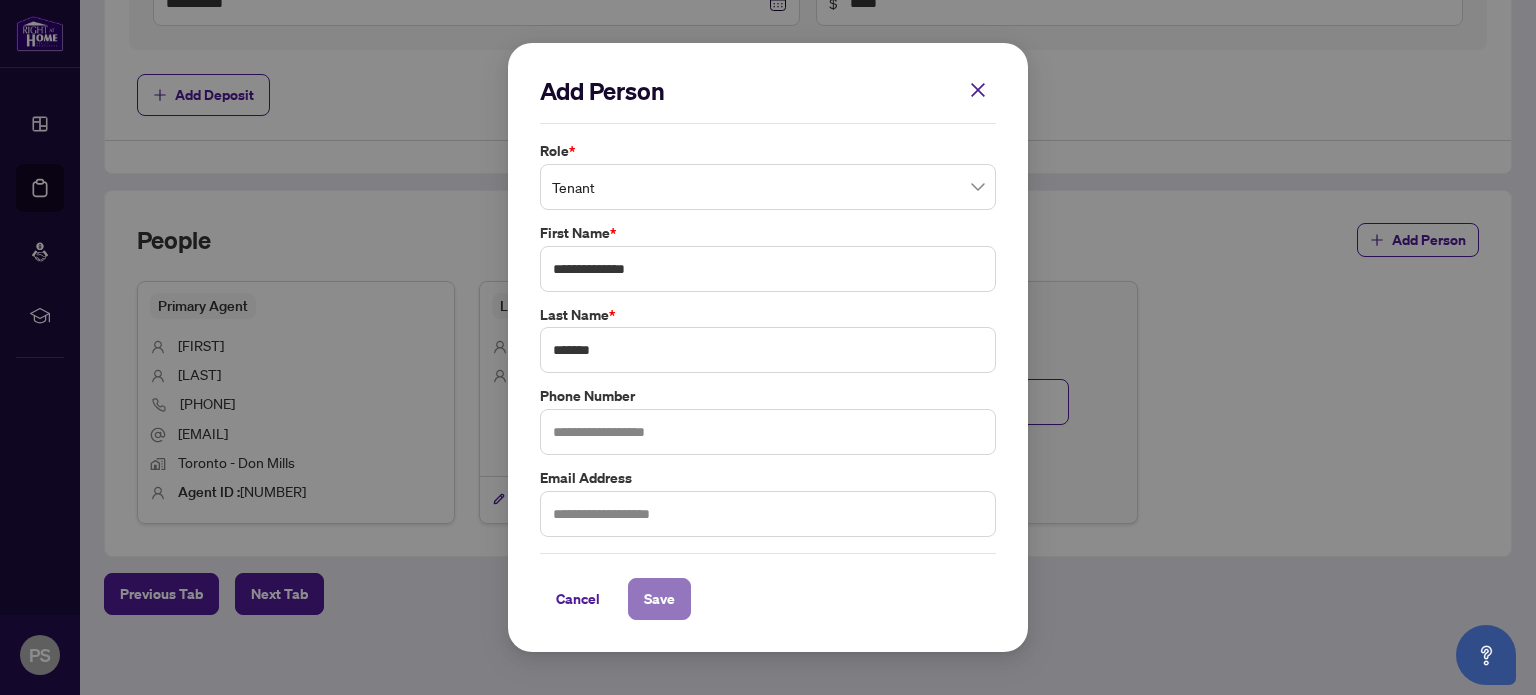 click on "Save" at bounding box center (659, 599) 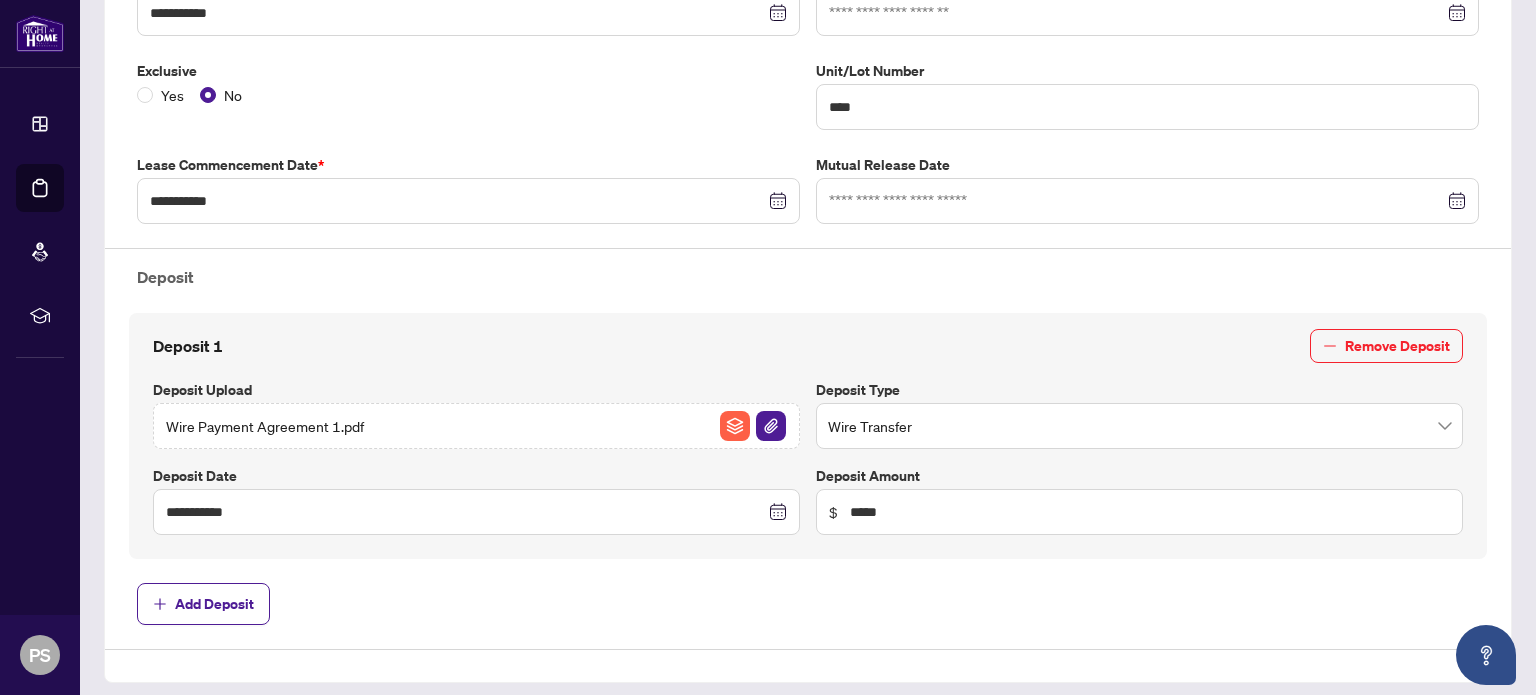 scroll, scrollTop: 500, scrollLeft: 0, axis: vertical 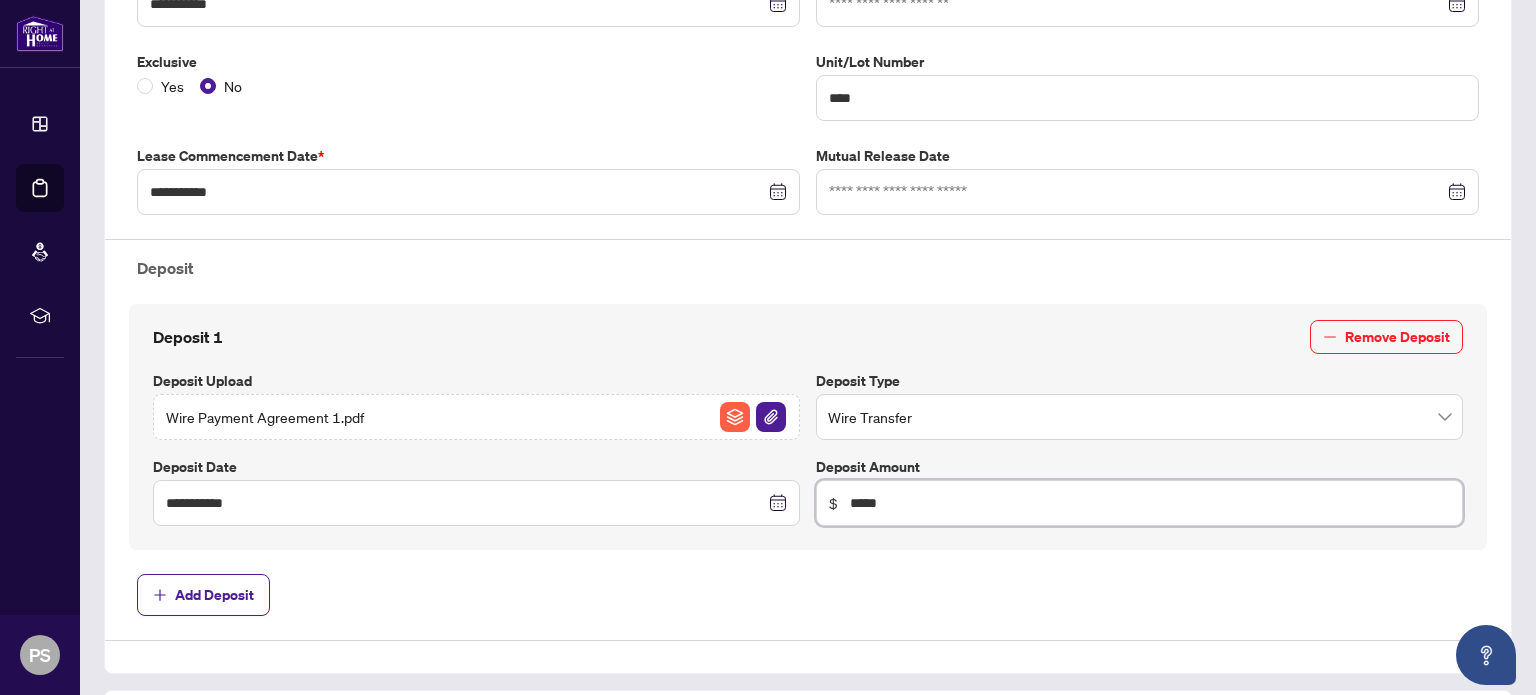 drag, startPoint x: 862, startPoint y: 493, endPoint x: 912, endPoint y: 502, distance: 50.803543 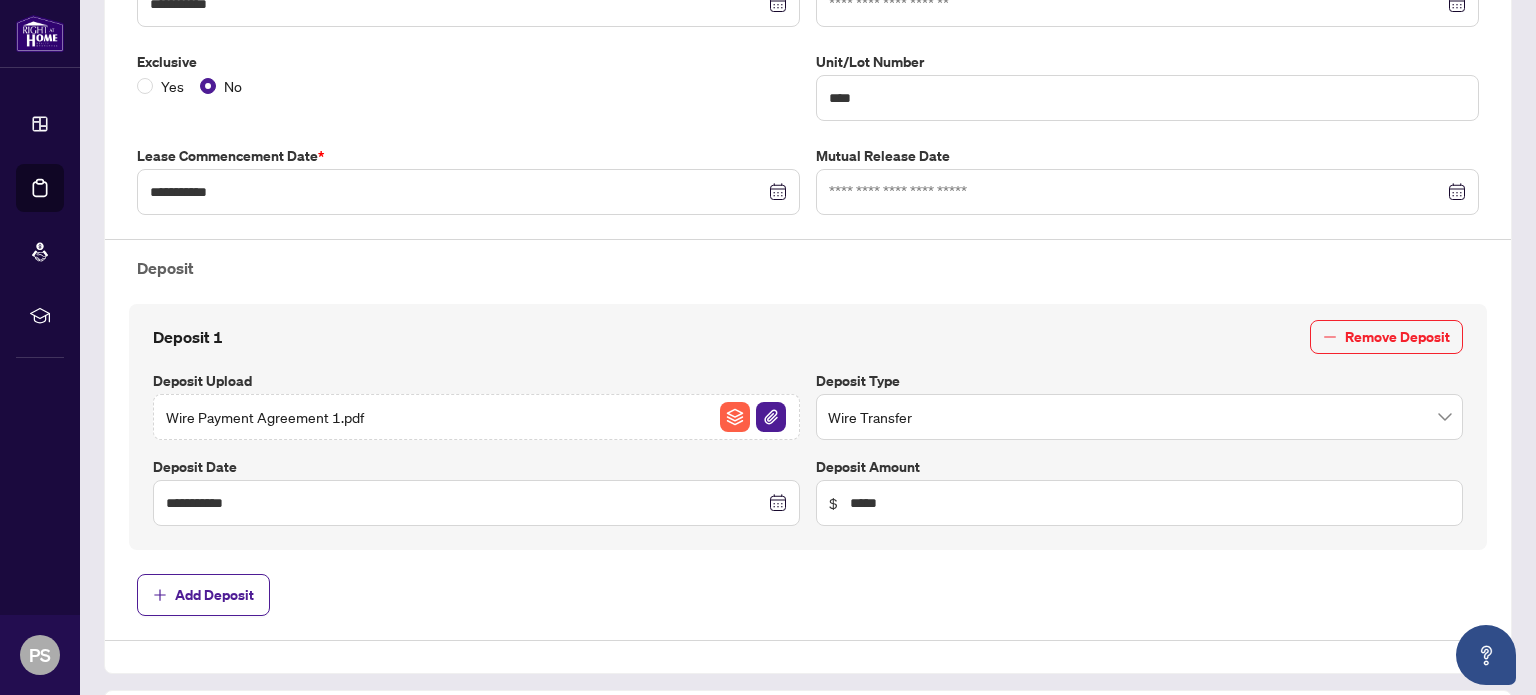 click on "**********" at bounding box center (808, 252) 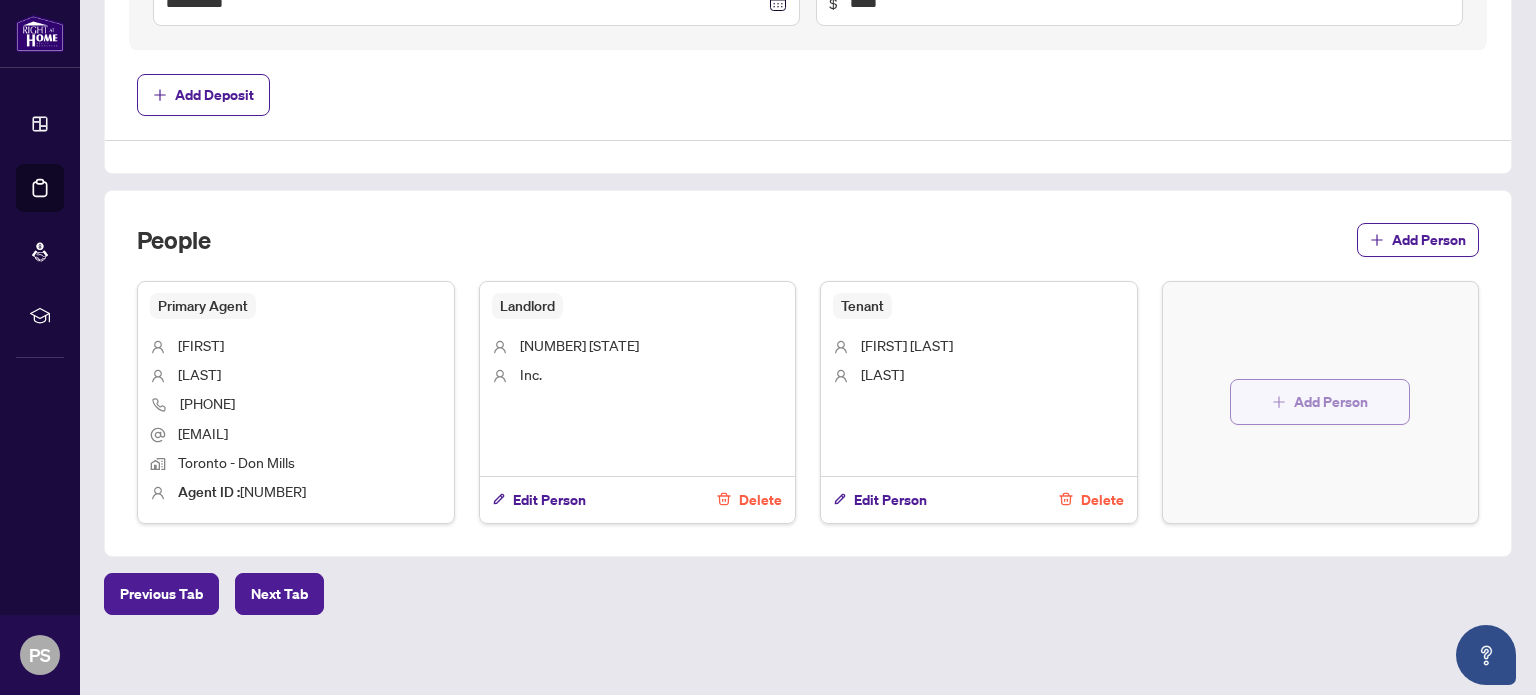 scroll, scrollTop: 900, scrollLeft: 0, axis: vertical 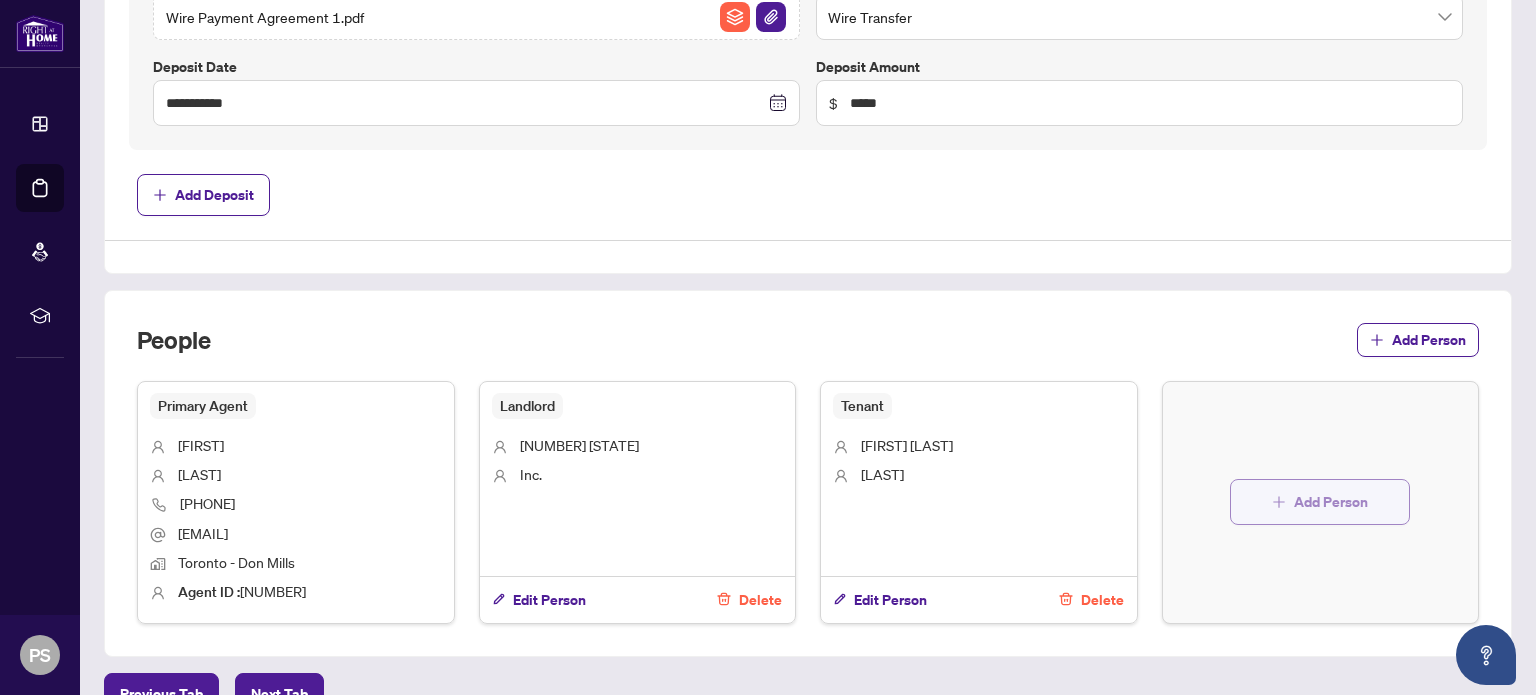 click on "Add Person" at bounding box center [1331, 502] 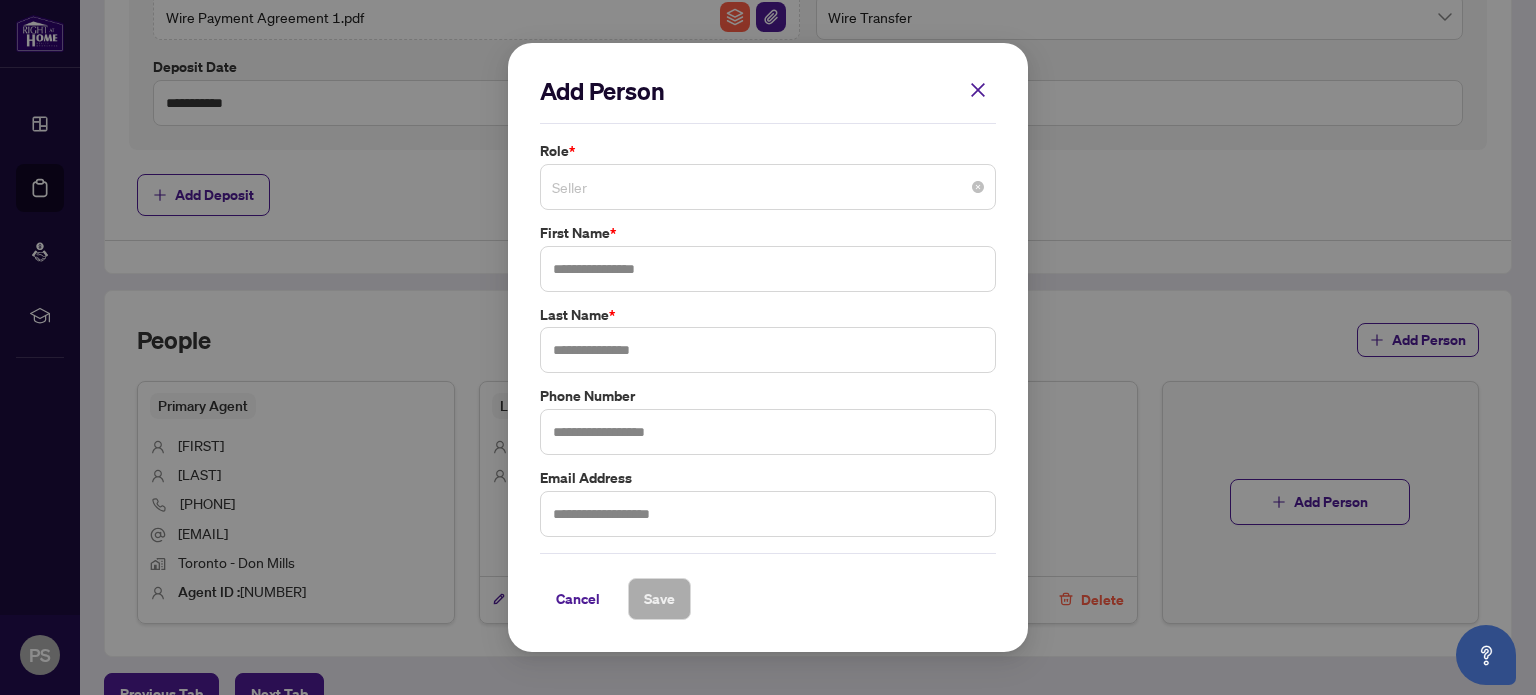 click on "Seller" at bounding box center (768, 187) 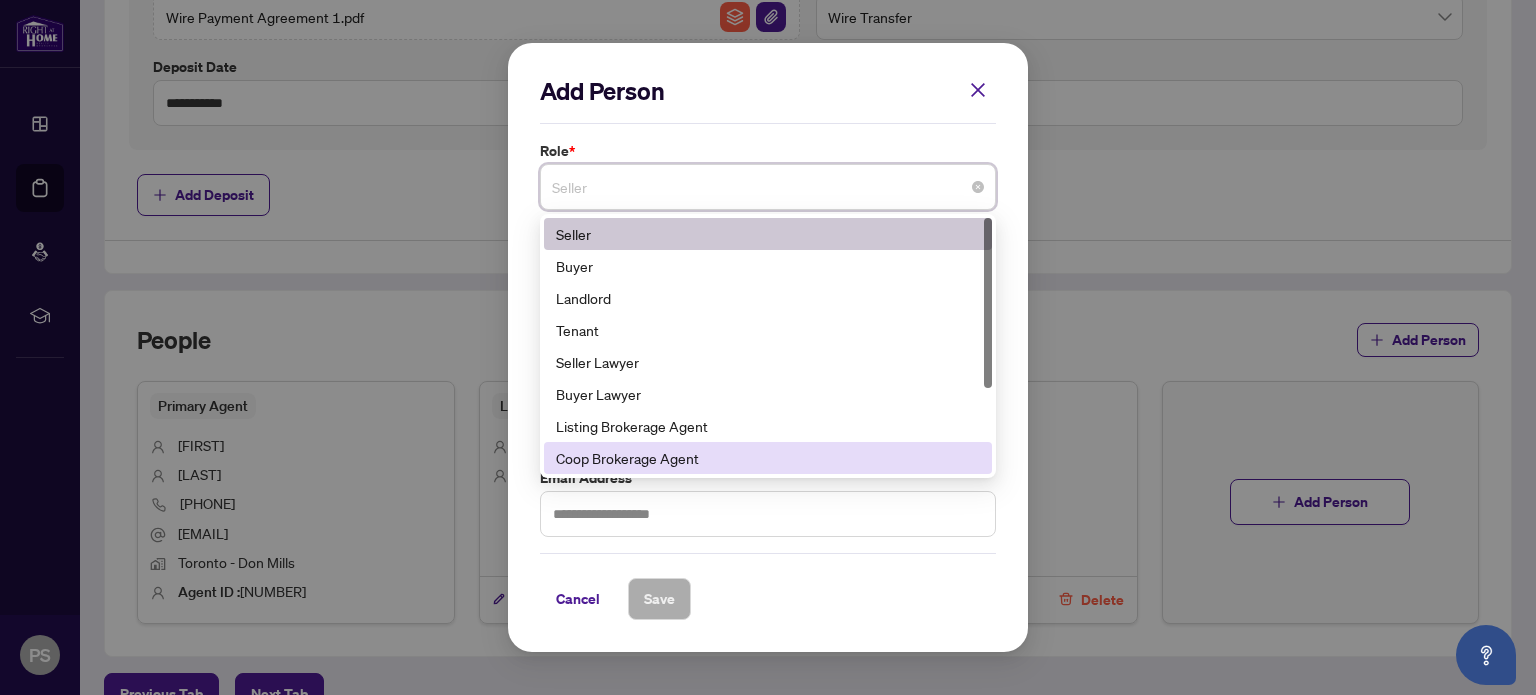 click on "Coop Brokerage Agent" at bounding box center (768, 458) 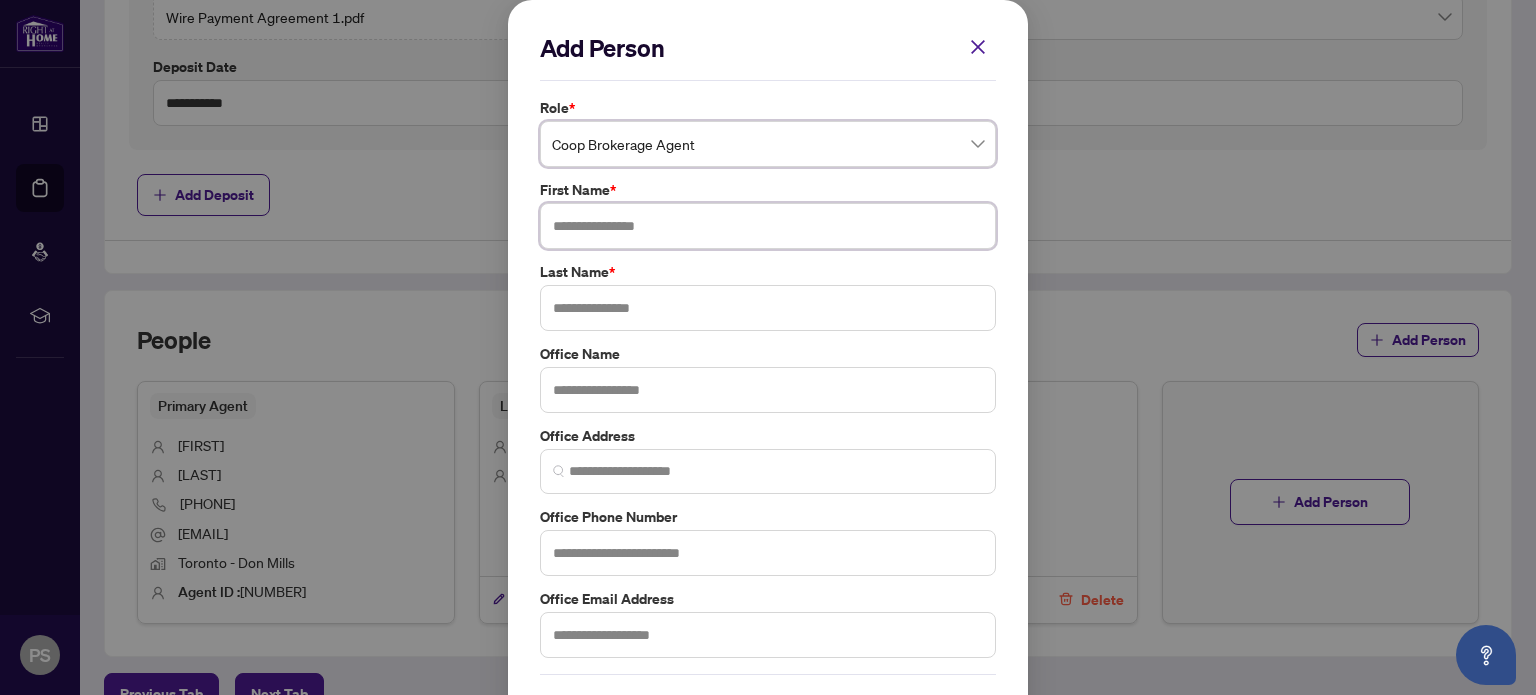 click at bounding box center (768, 226) 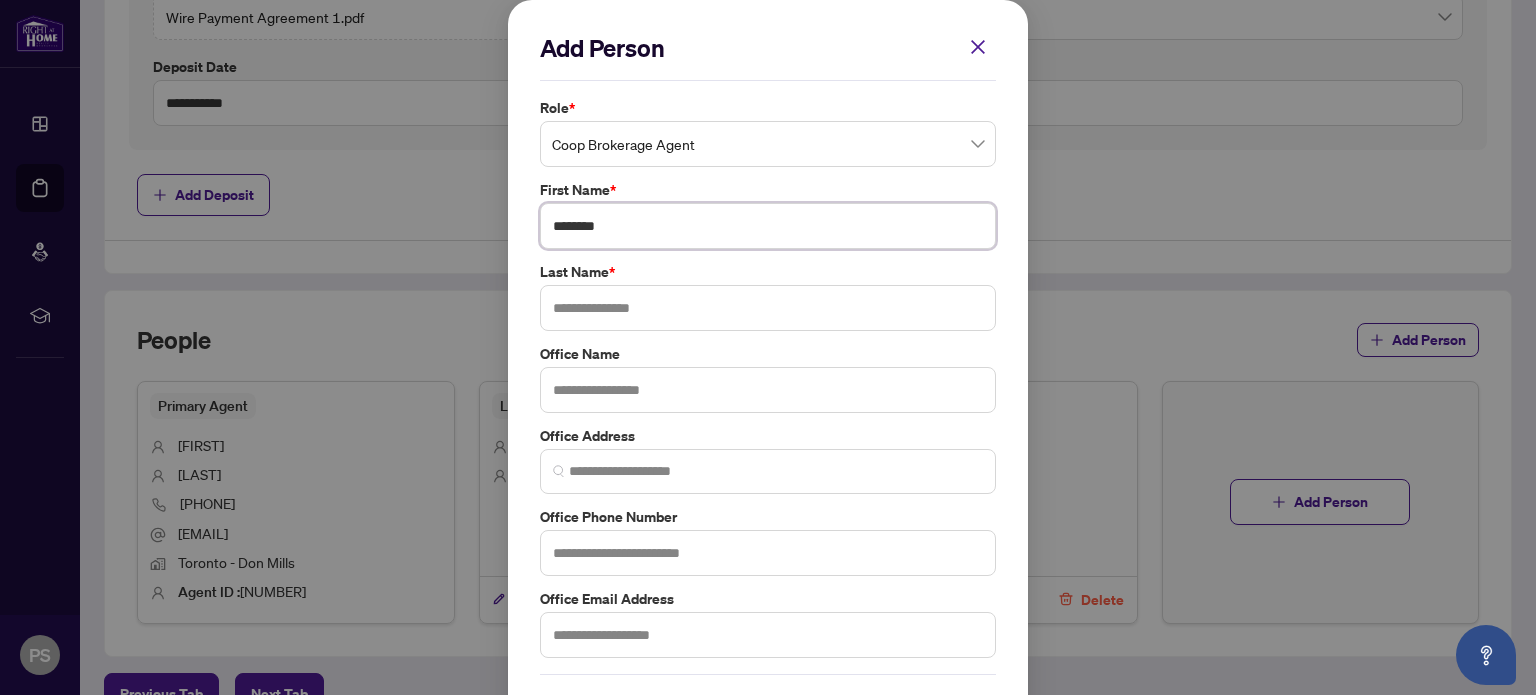 type on "********" 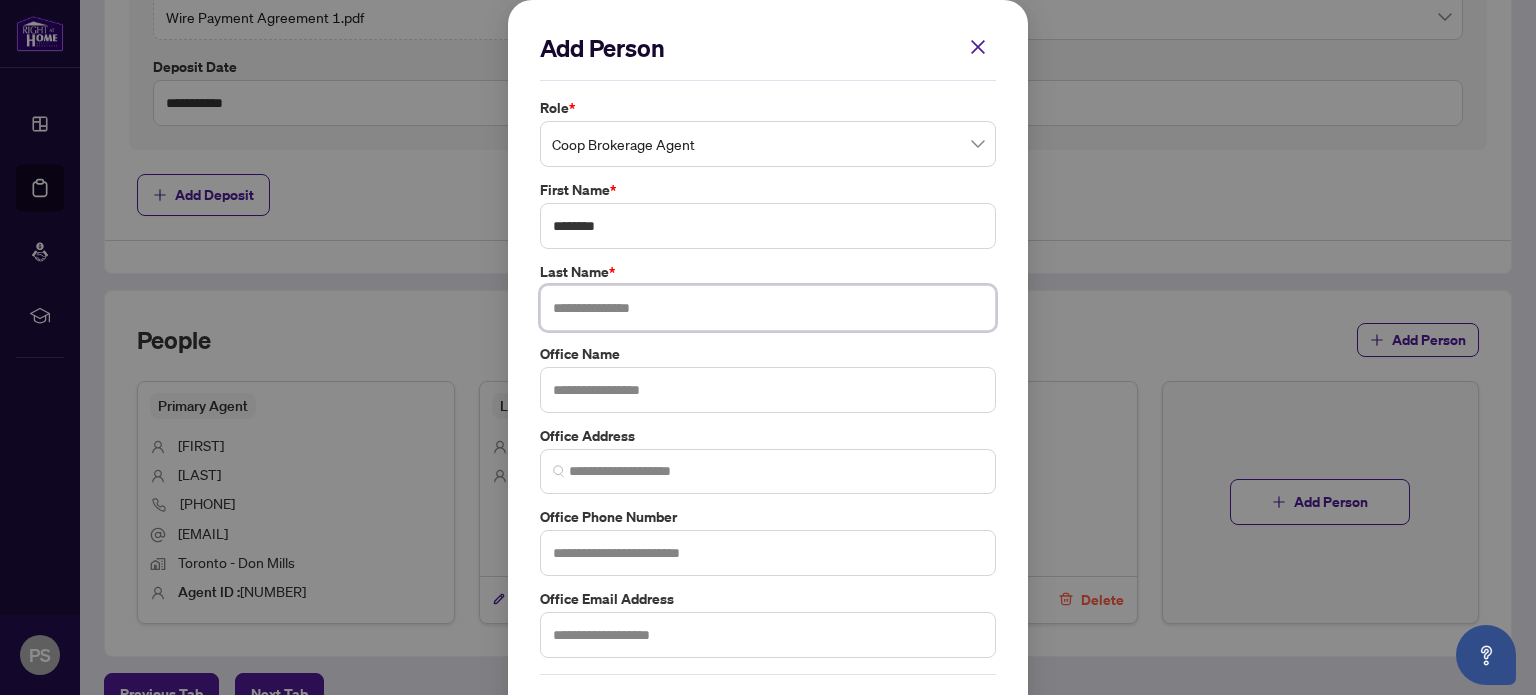 click at bounding box center [768, 308] 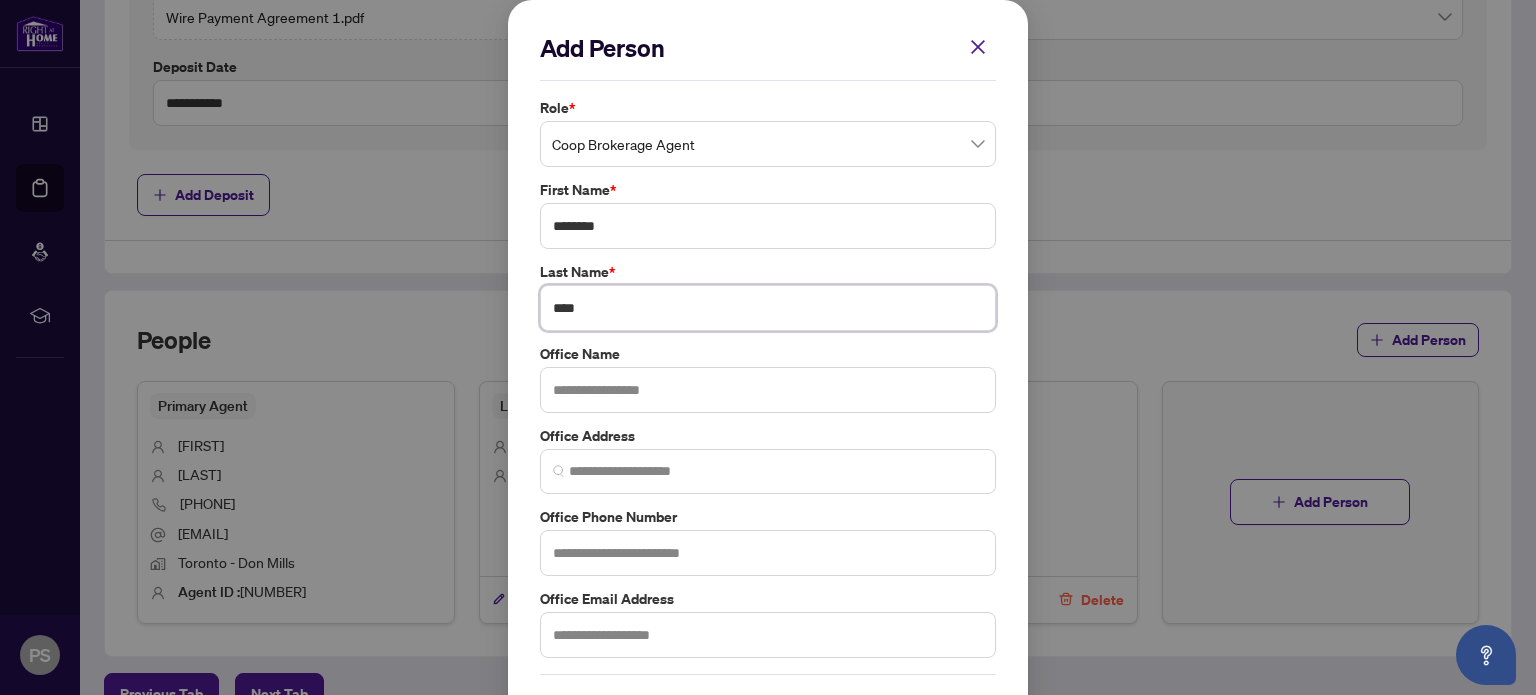 type on "****" 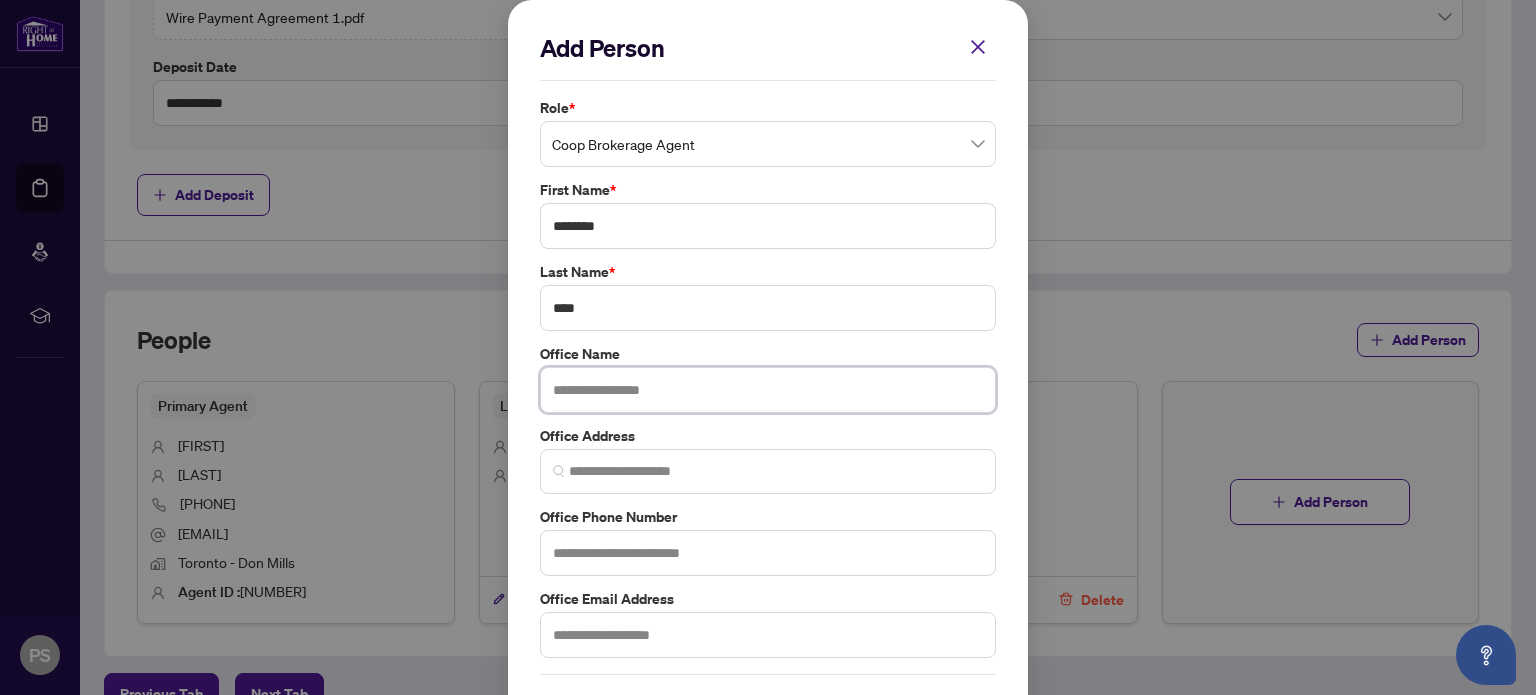 click at bounding box center [768, 390] 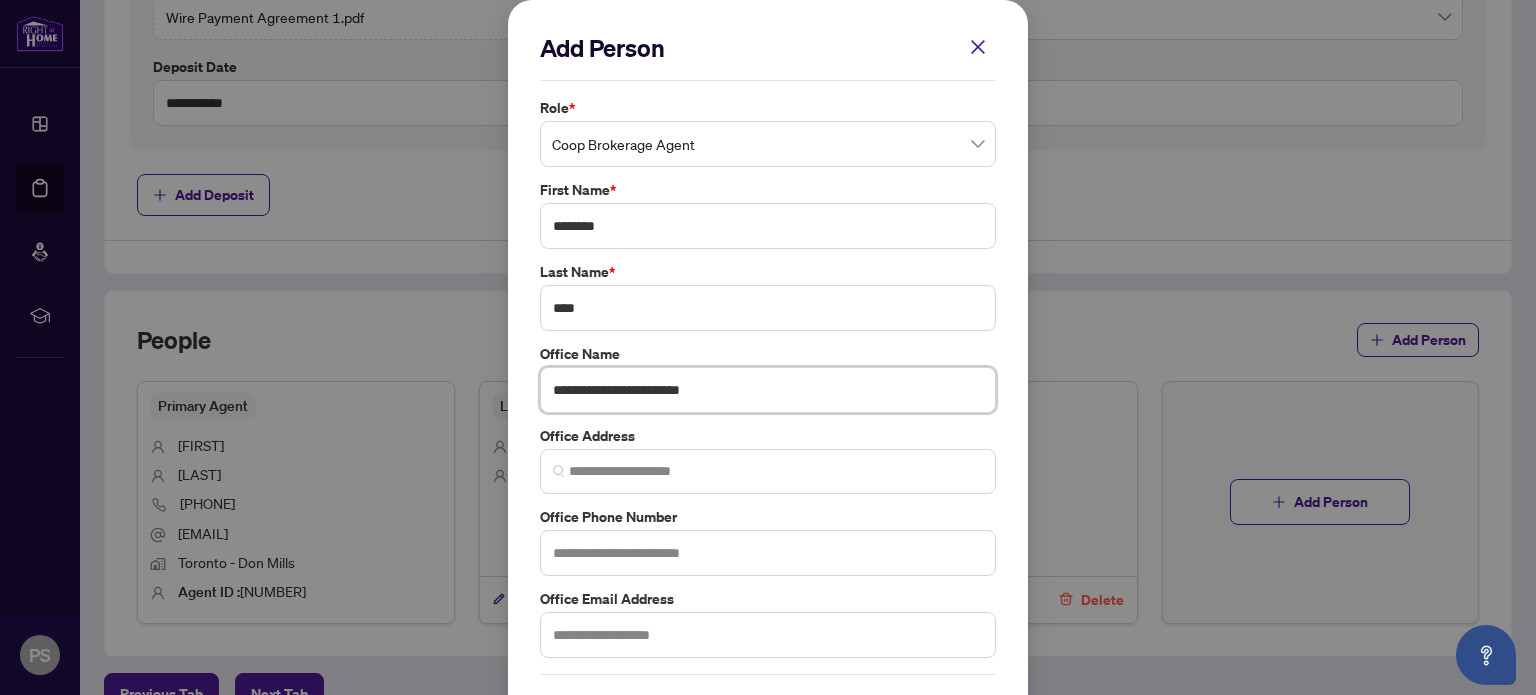 type on "**********" 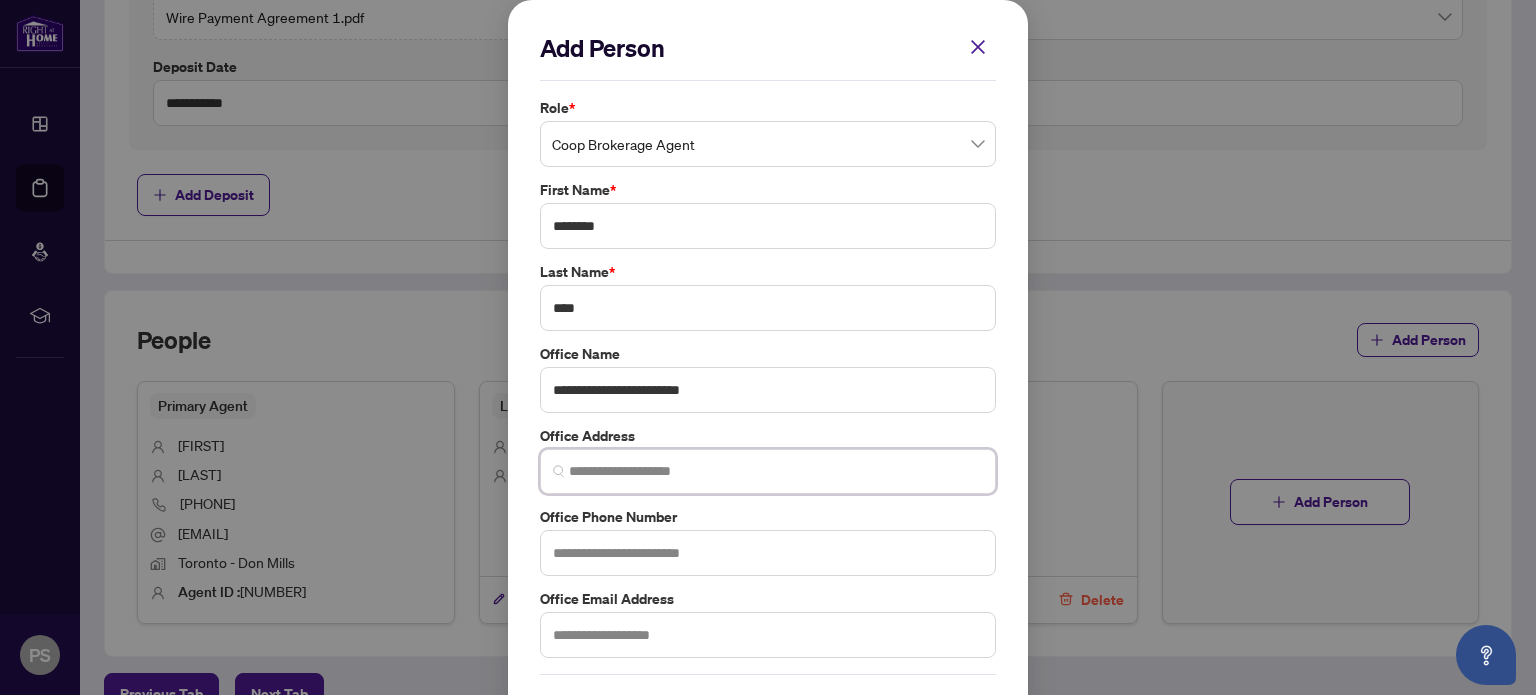 click at bounding box center (776, 471) 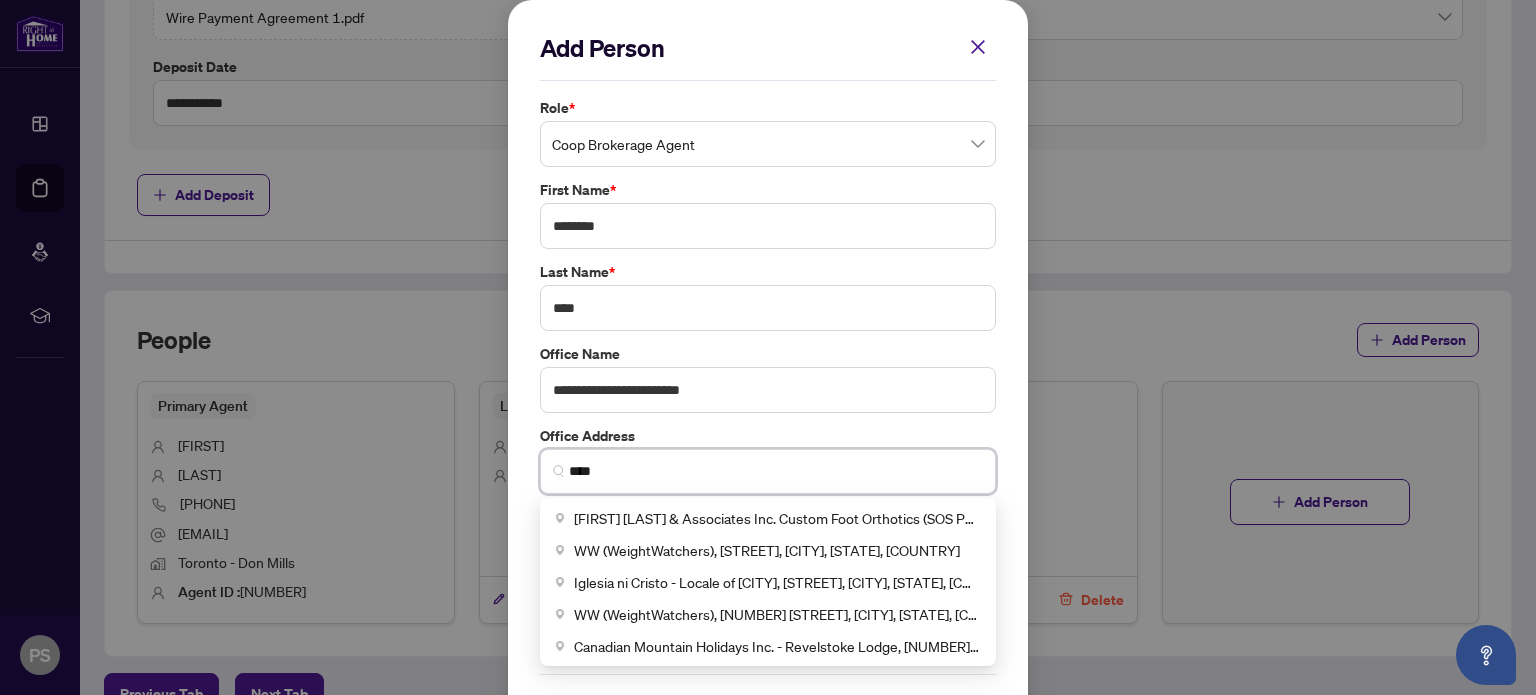 drag, startPoint x: 592, startPoint y: 468, endPoint x: 536, endPoint y: 478, distance: 56.88585 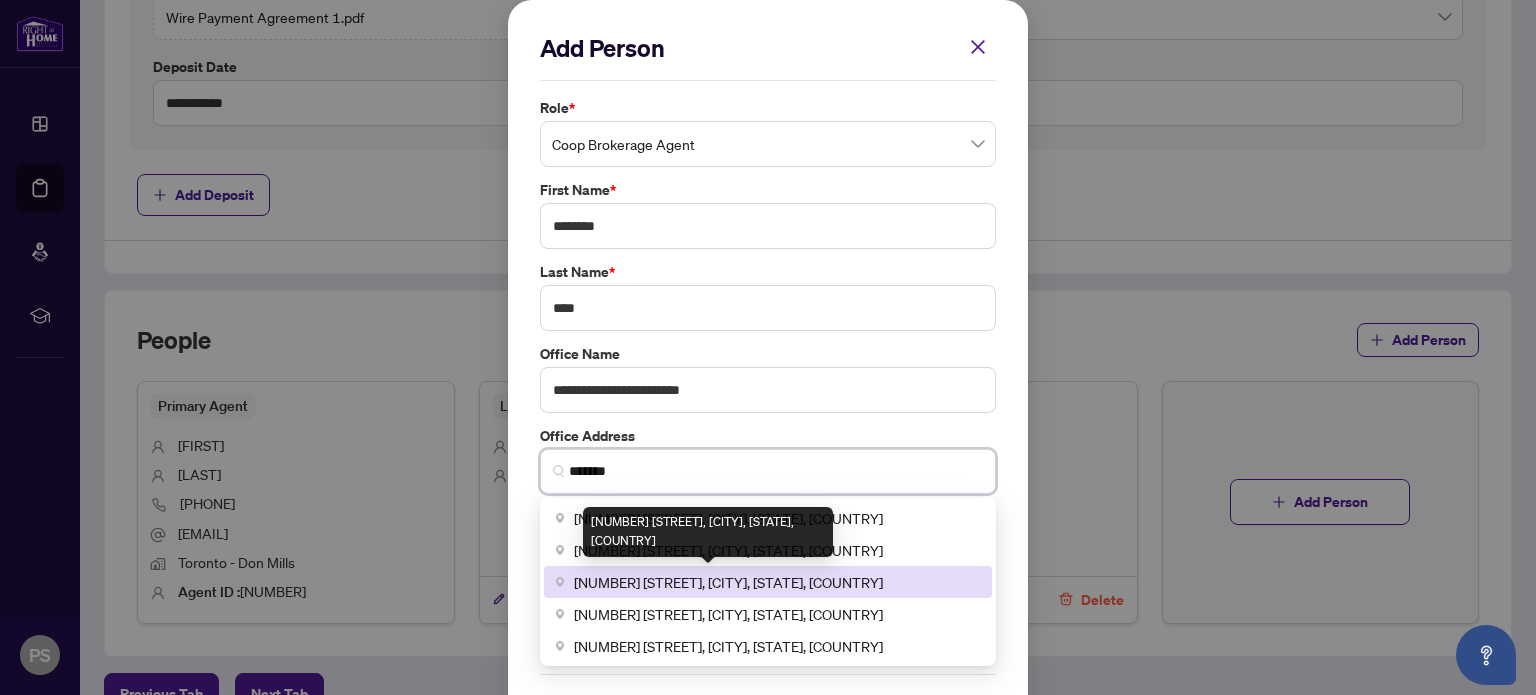 click on "[NUMBER] [STREET], [CITY], [STATE], [COUNTRY]" at bounding box center (728, 582) 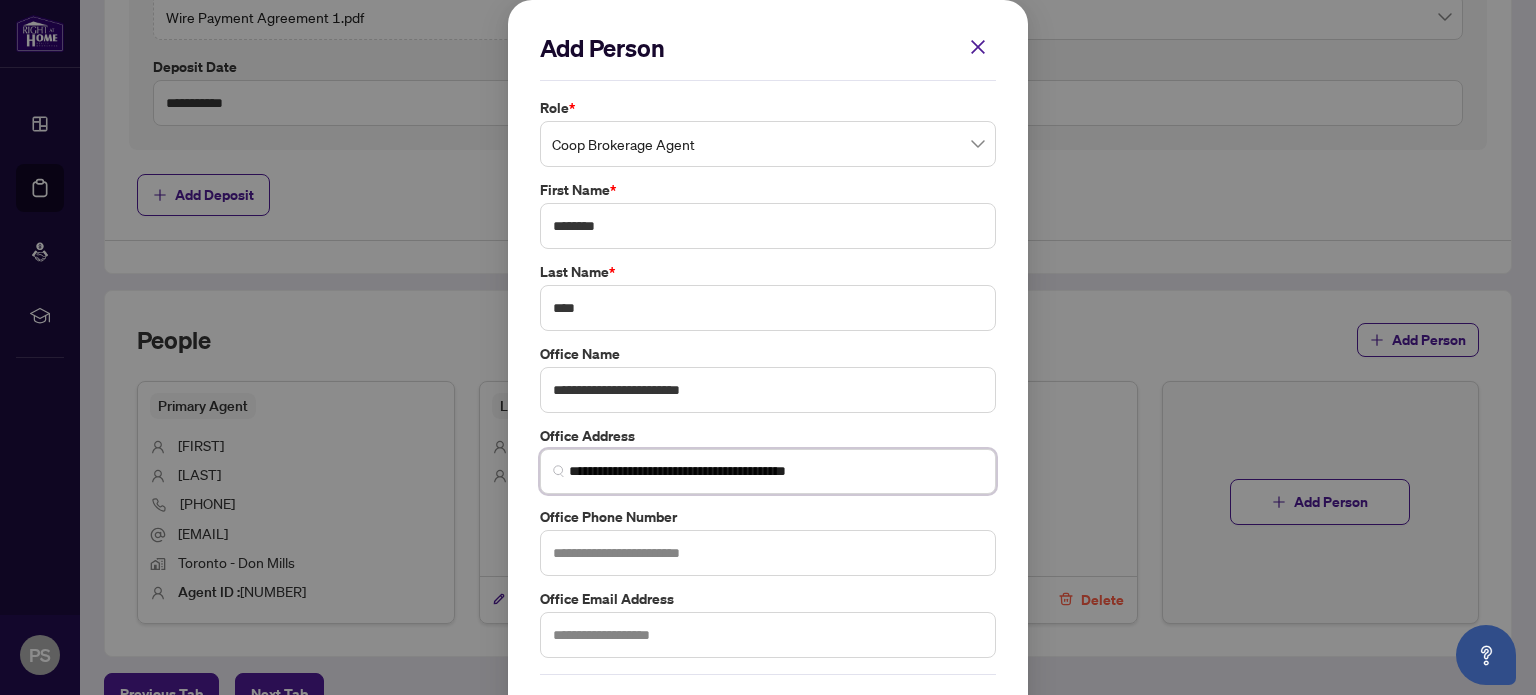 click on "**********" at bounding box center (768, 471) 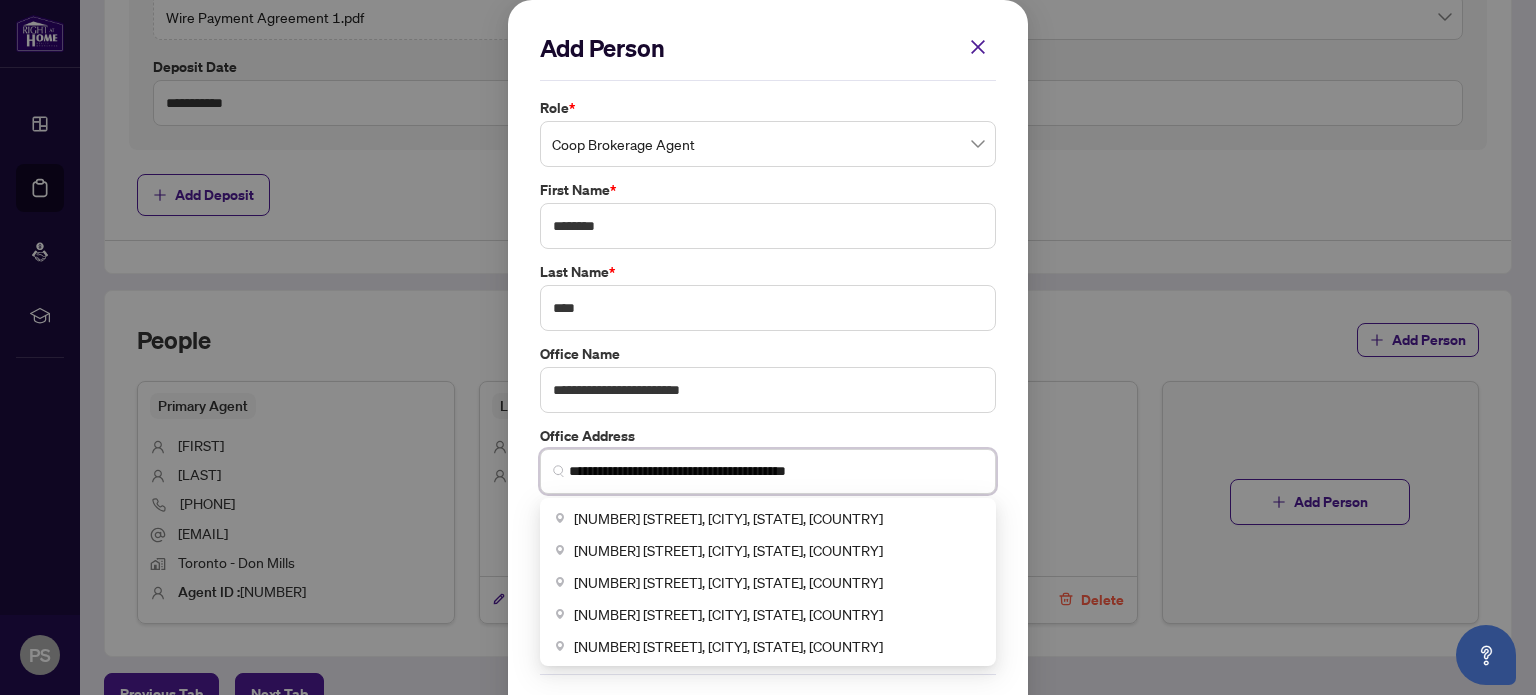 click on "**********" at bounding box center [776, 471] 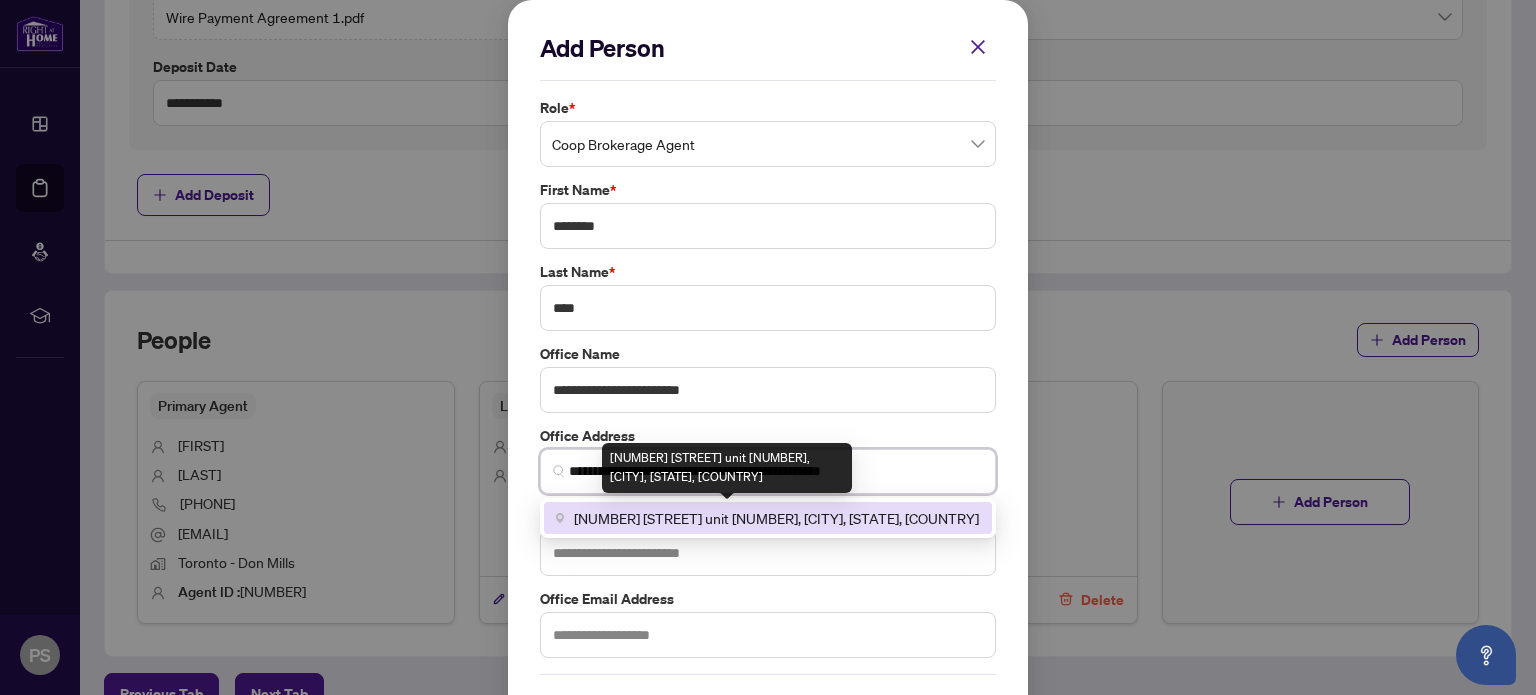 click on "[NUMBER] [STREET] unit [NUMBER], [CITY], [STATE], [COUNTRY]" at bounding box center (776, 518) 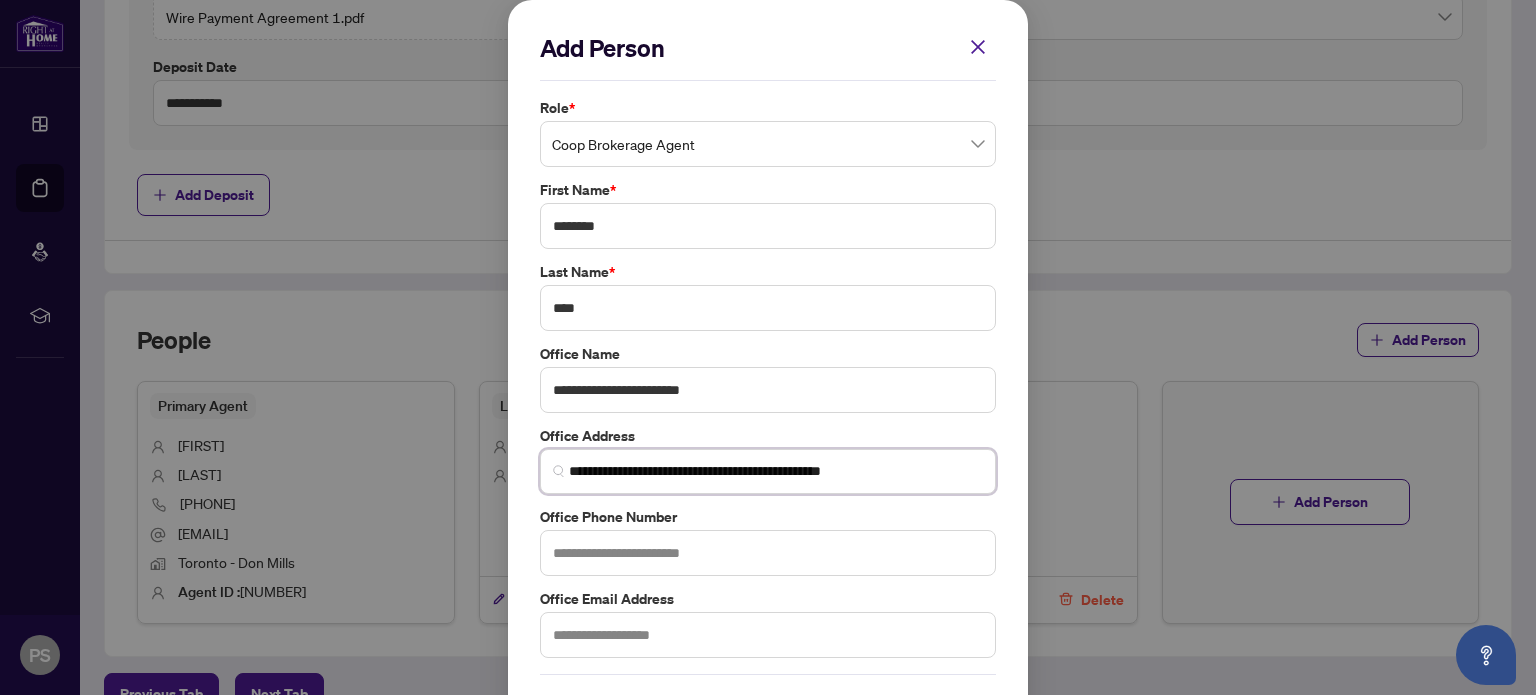 type on "**********" 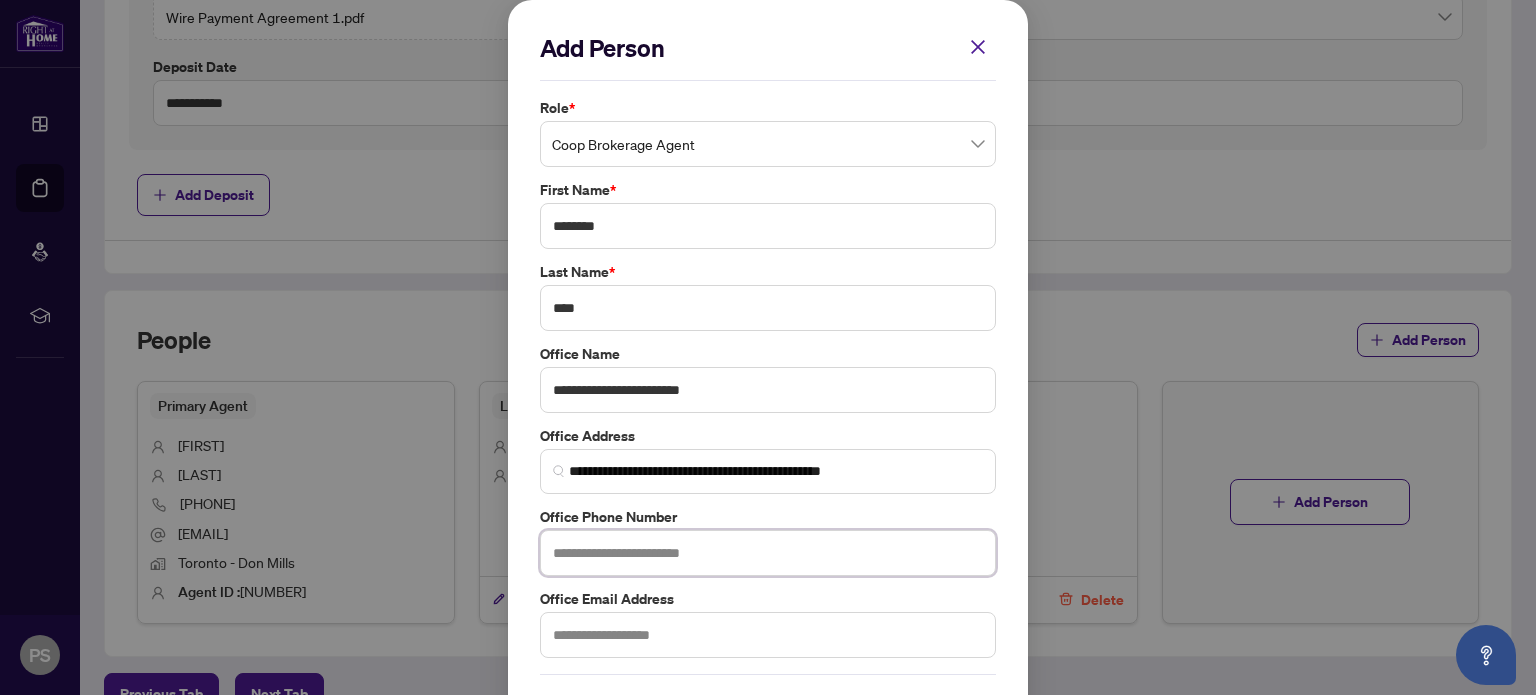 click at bounding box center (768, 553) 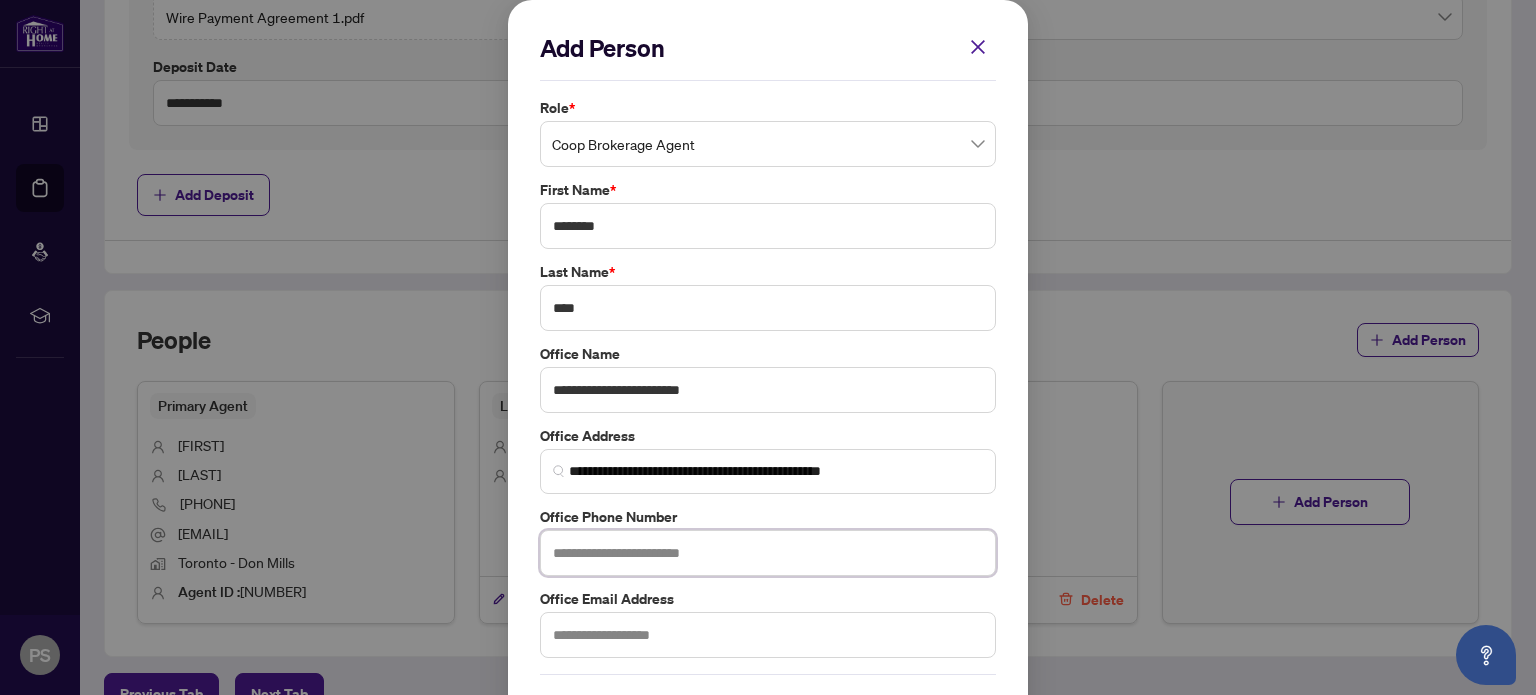 paste 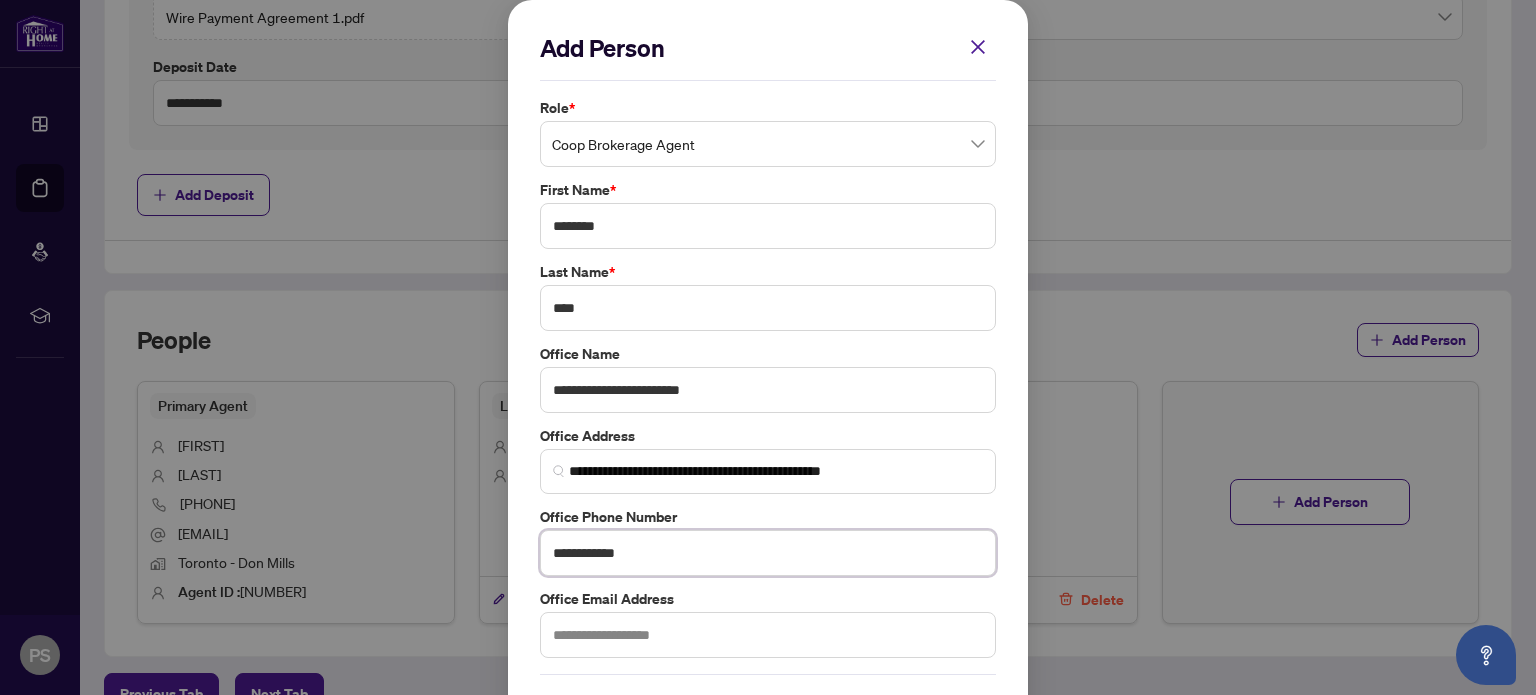 type on "**********" 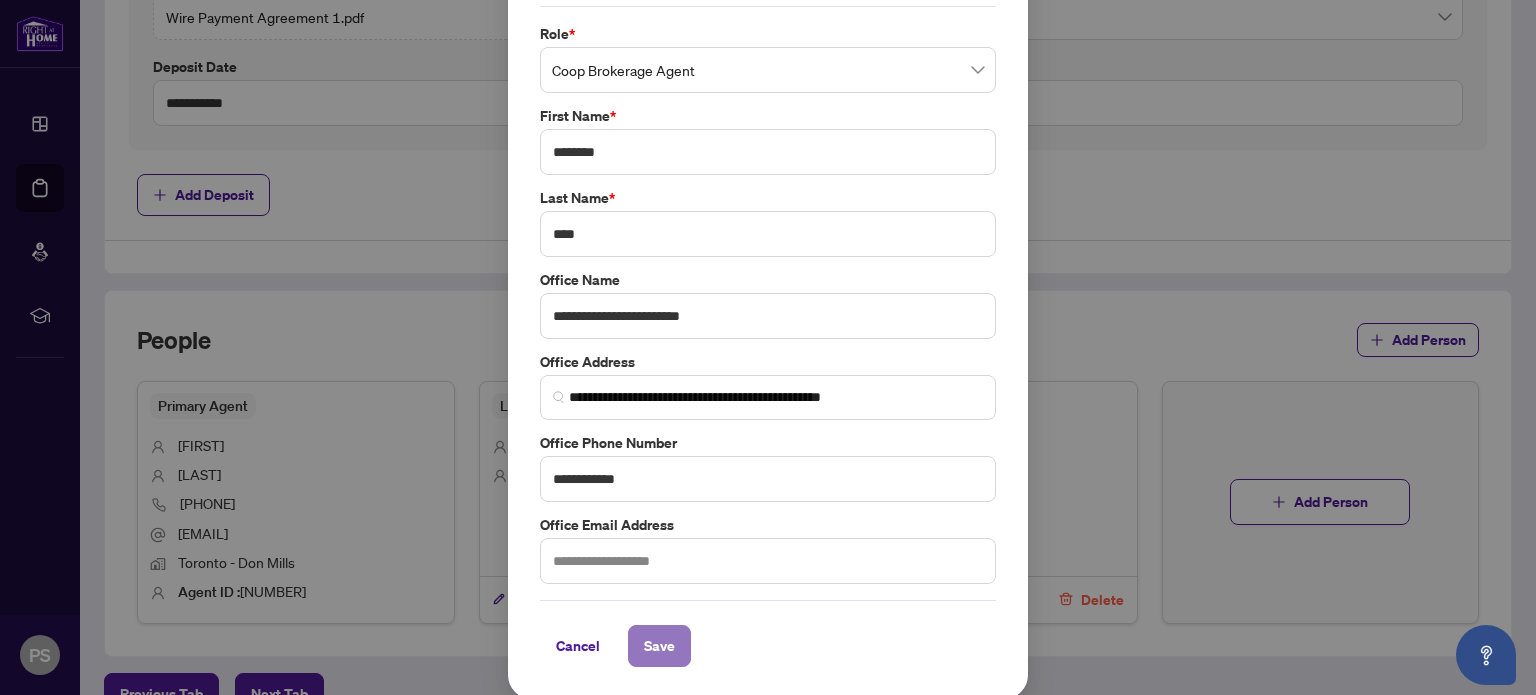 click on "Save" at bounding box center [659, 646] 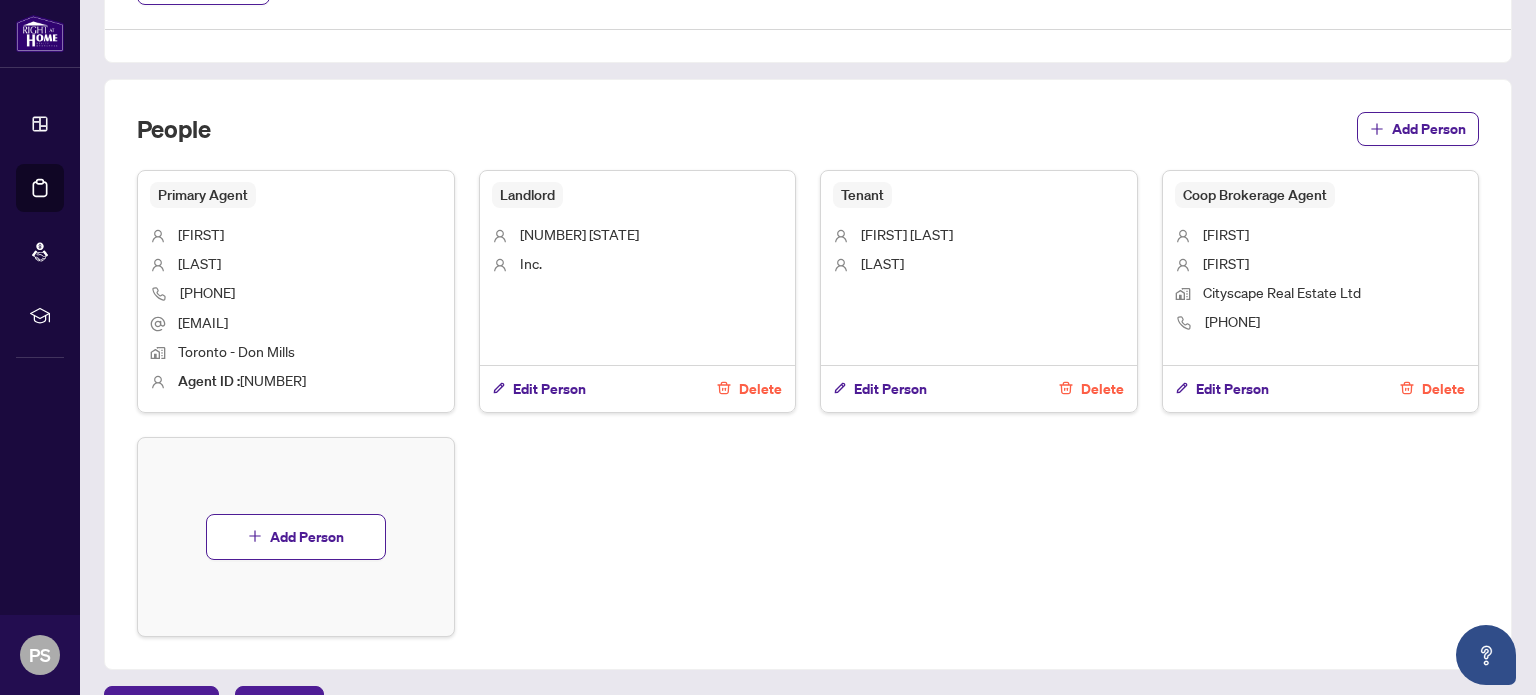 scroll, scrollTop: 1229, scrollLeft: 0, axis: vertical 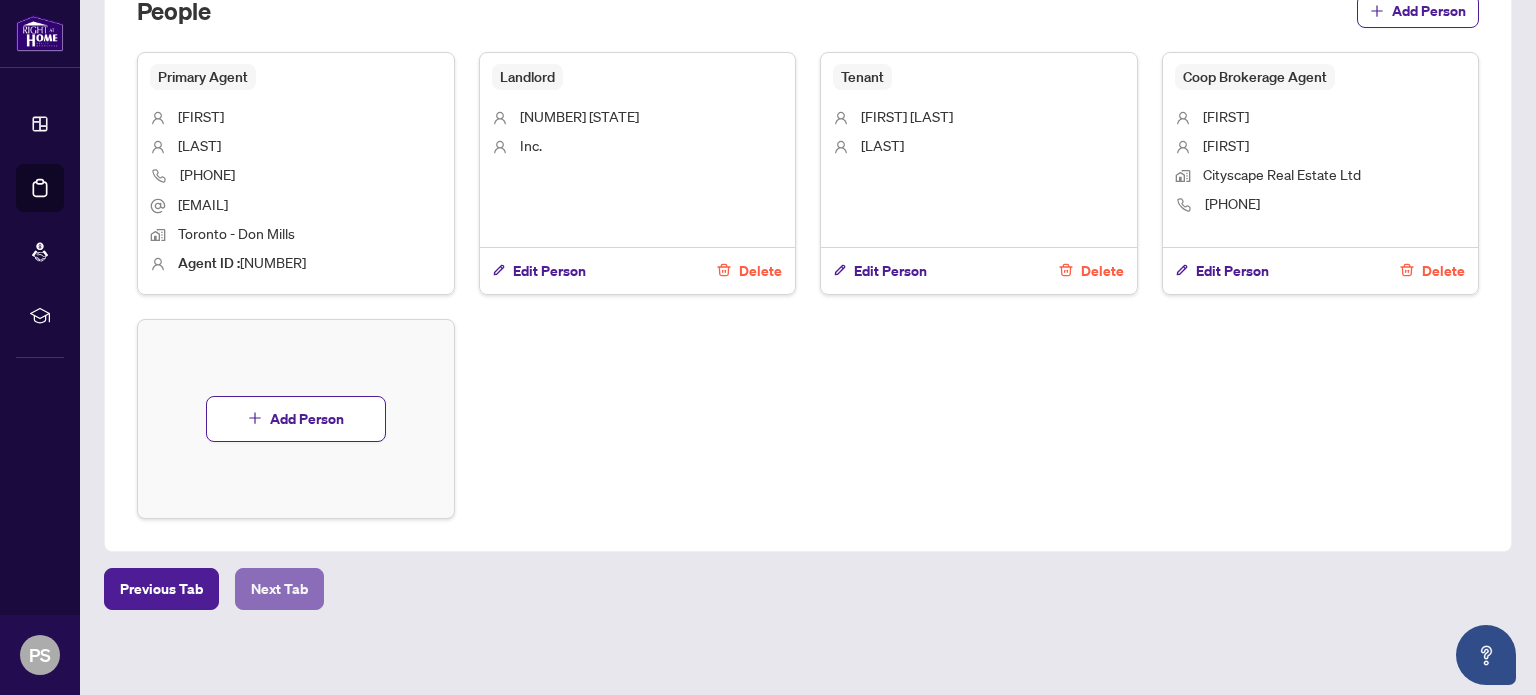 click on "Next Tab" at bounding box center (279, 589) 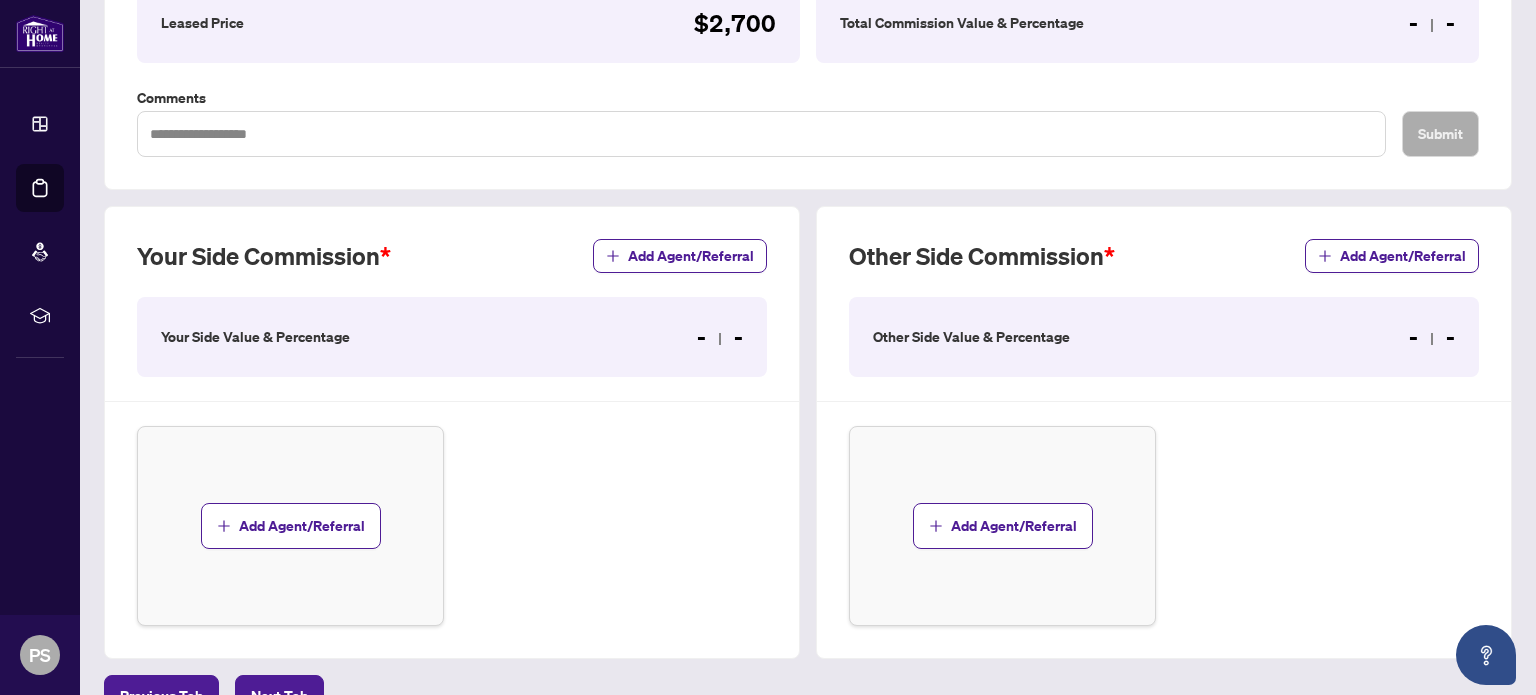 scroll, scrollTop: 400, scrollLeft: 0, axis: vertical 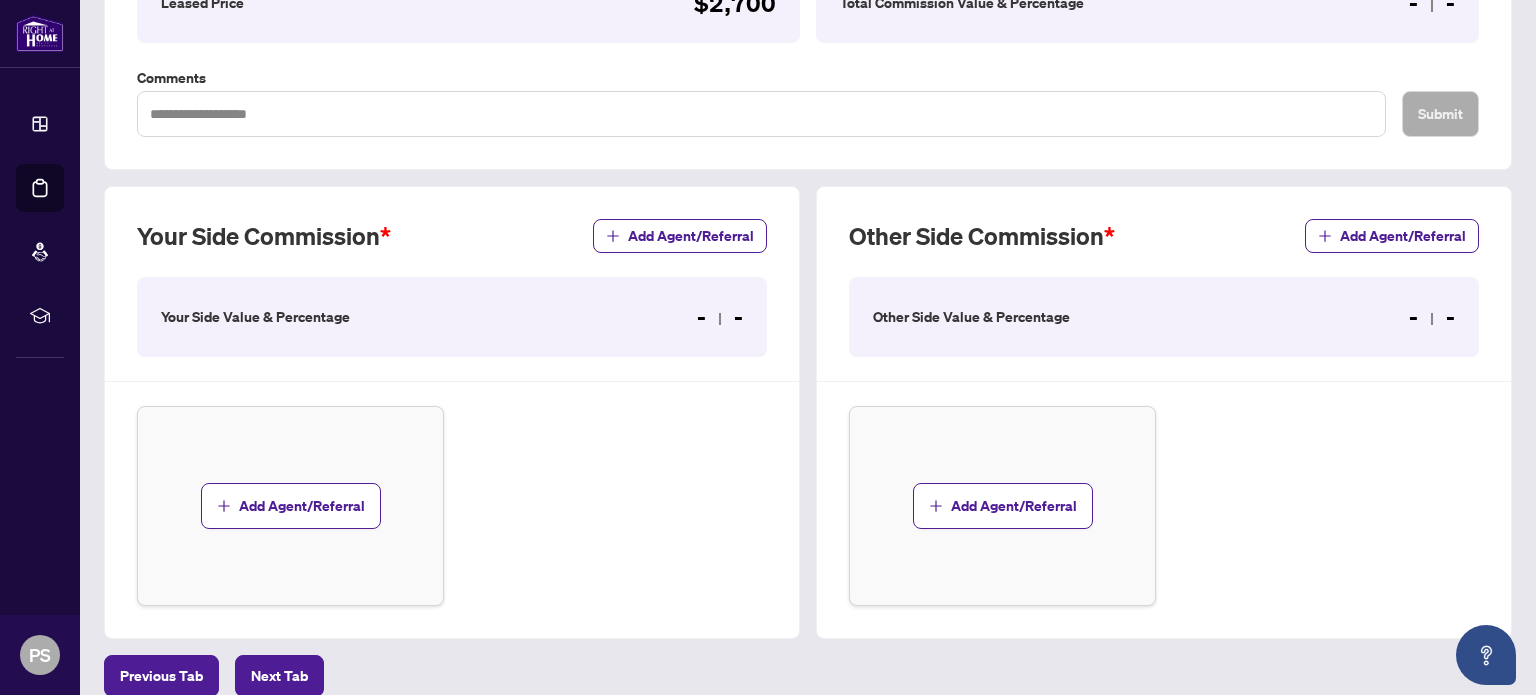 click on "Your Side Value & Percentage -     -" at bounding box center (452, 317) 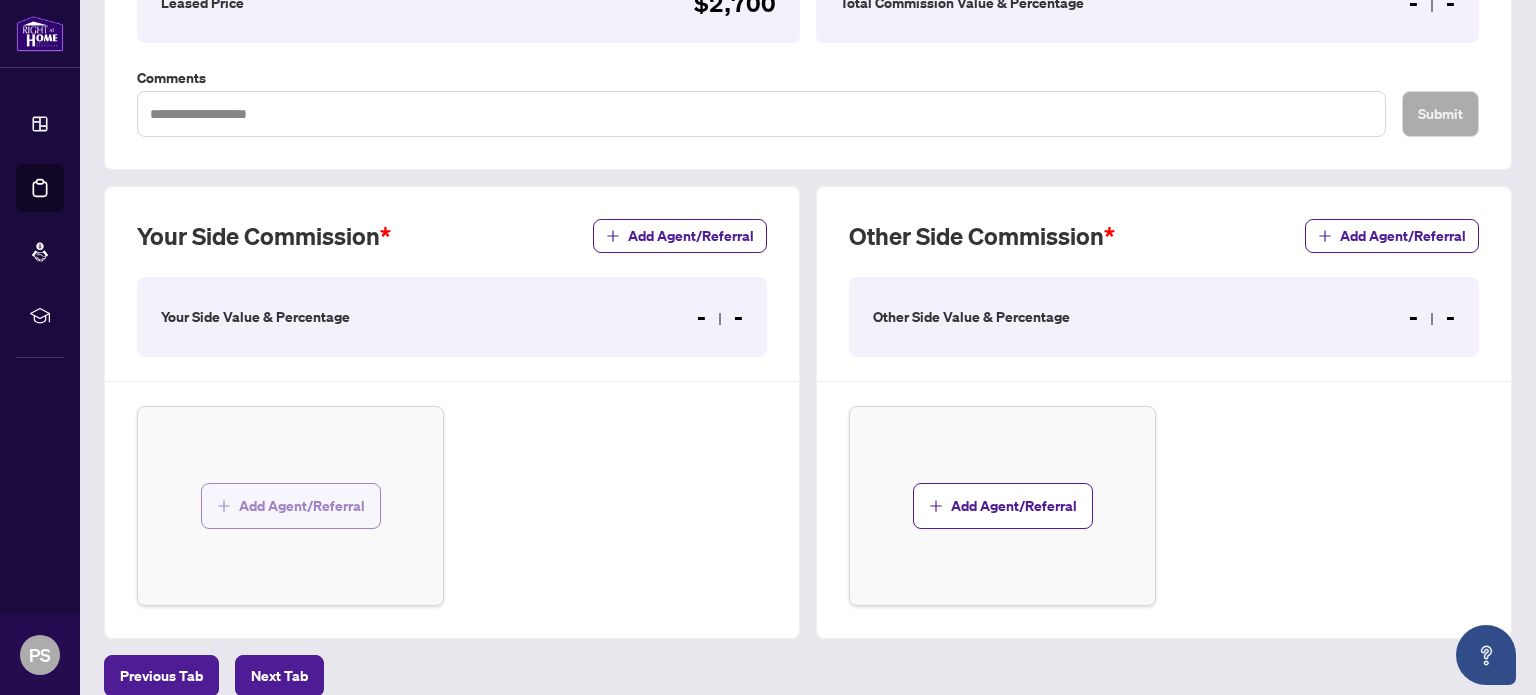 click on "Add Agent/Referral" at bounding box center (302, 506) 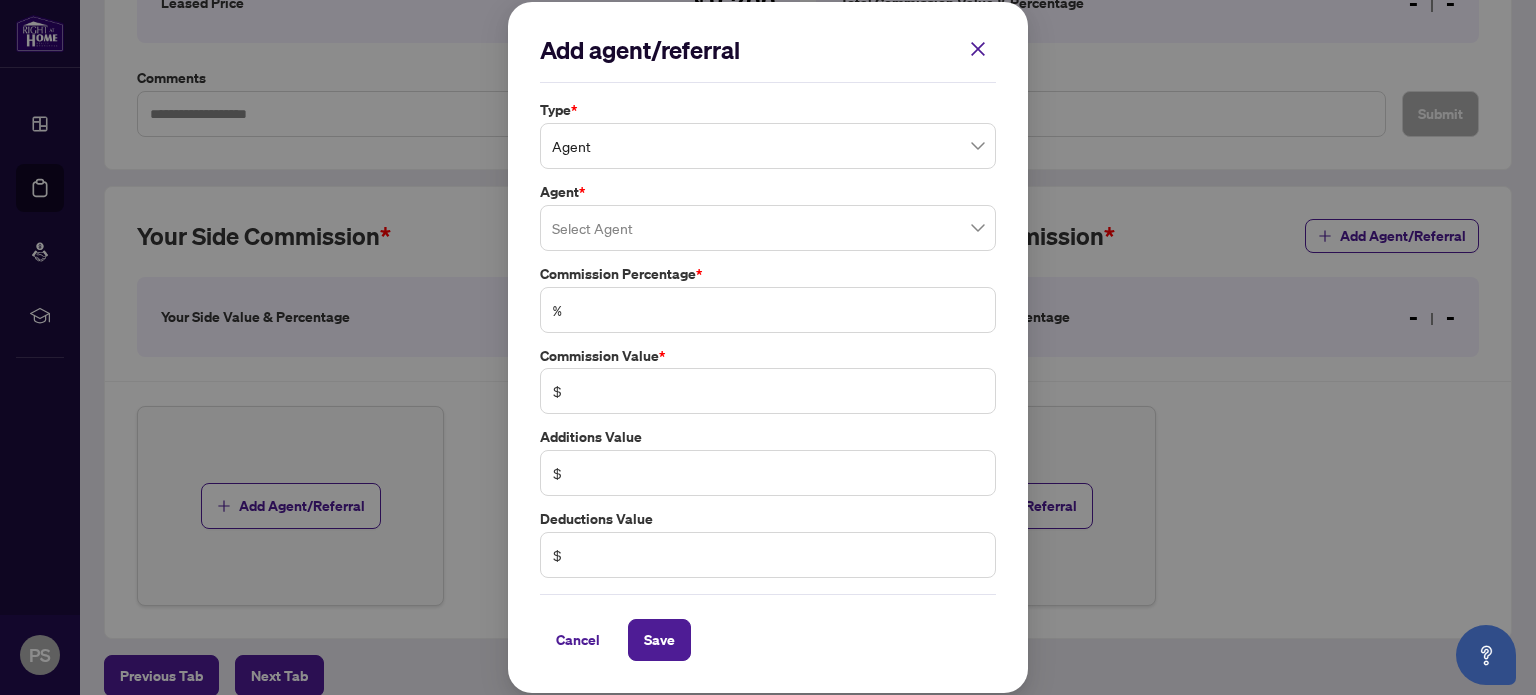 click on "Agent" at bounding box center [768, 146] 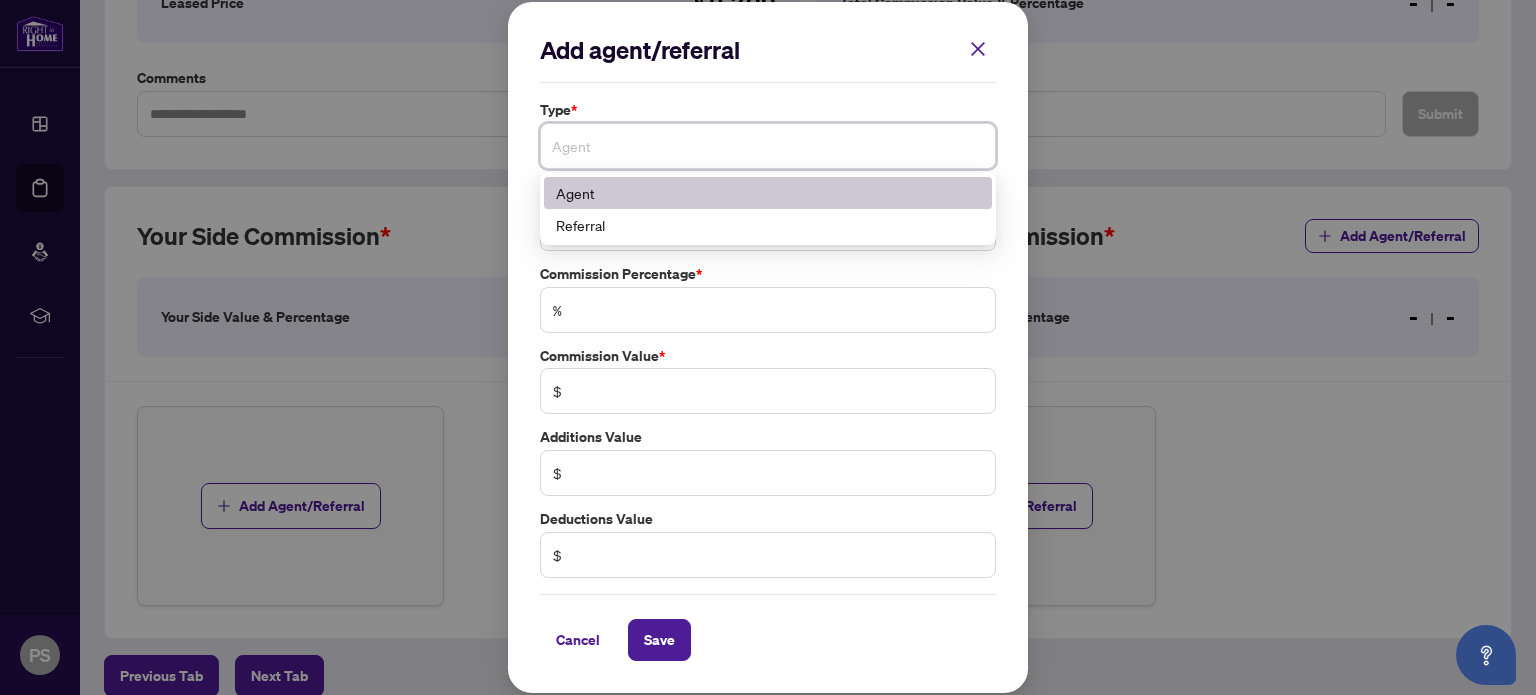 click on "Agent" at bounding box center (768, 193) 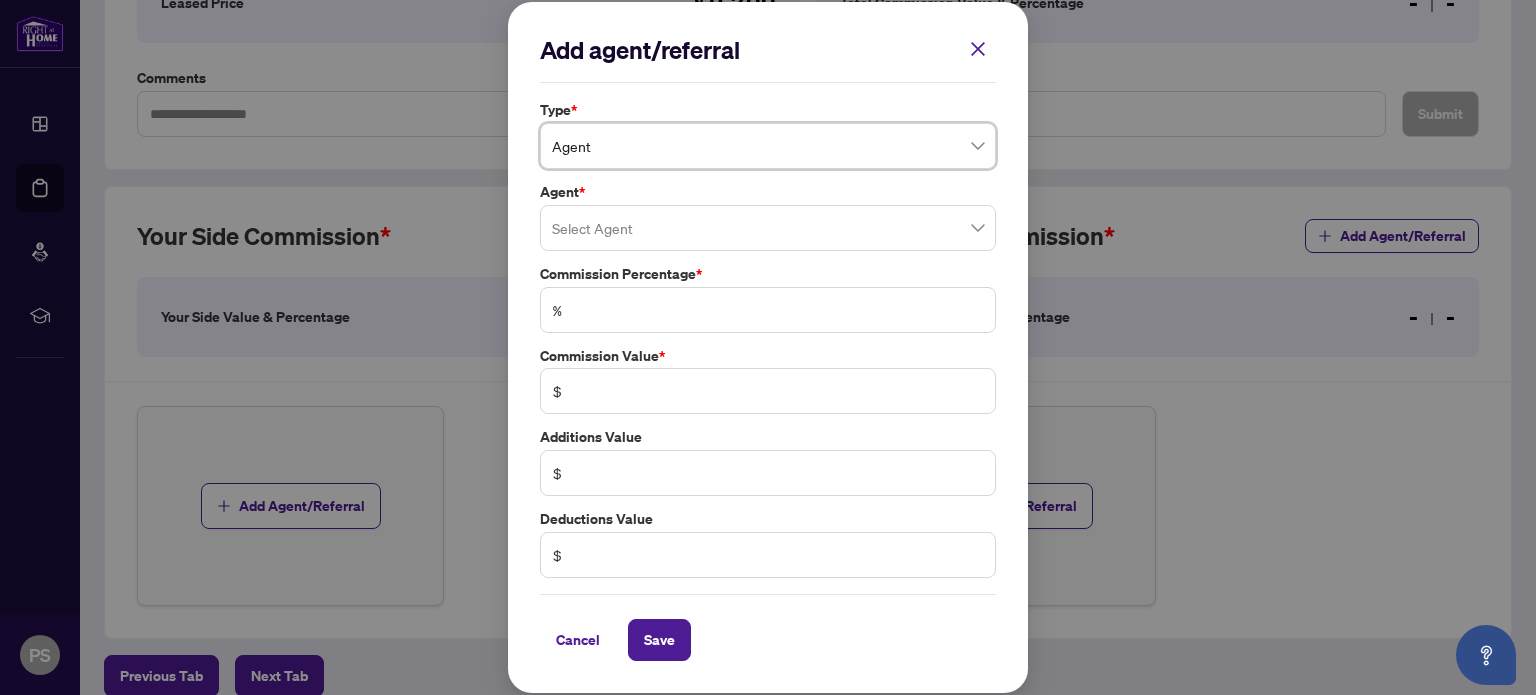 click at bounding box center (768, 228) 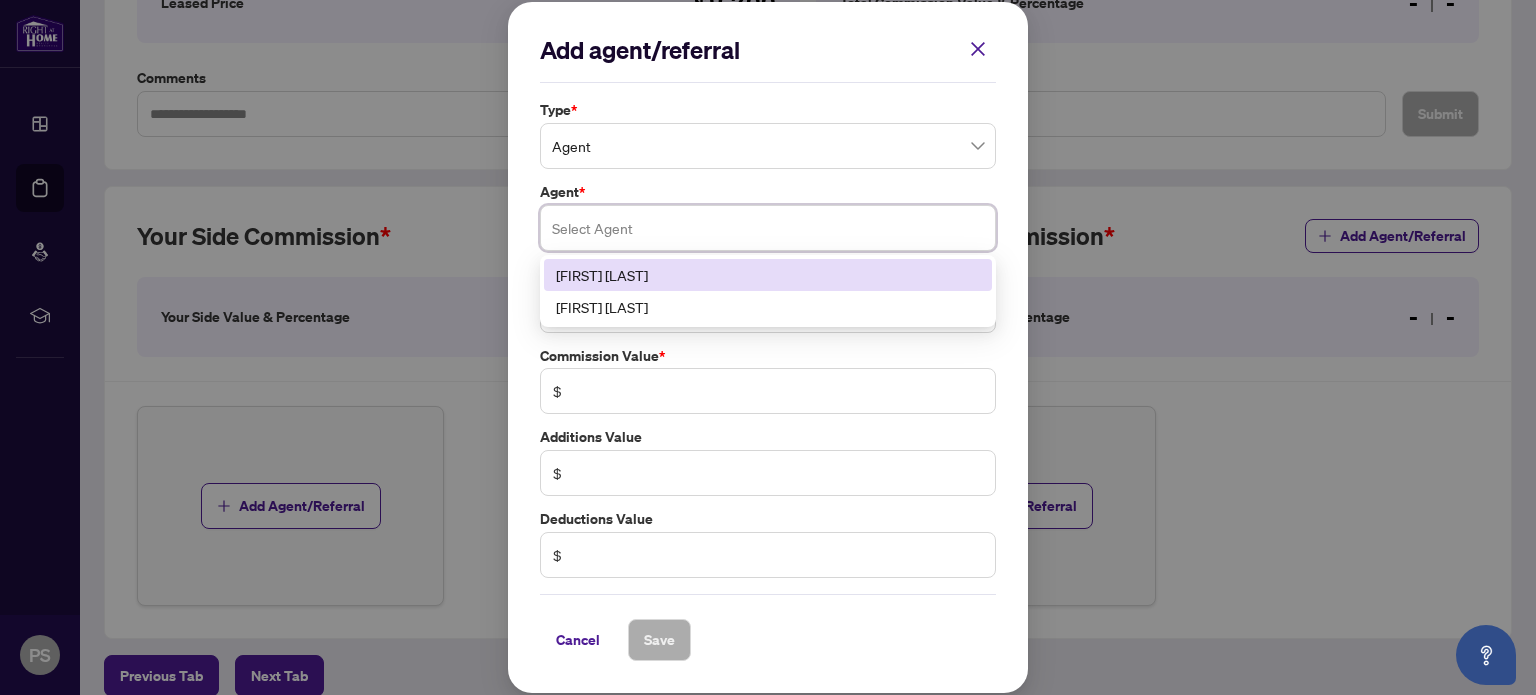 click on "[FIRST] [LAST]" at bounding box center [768, 275] 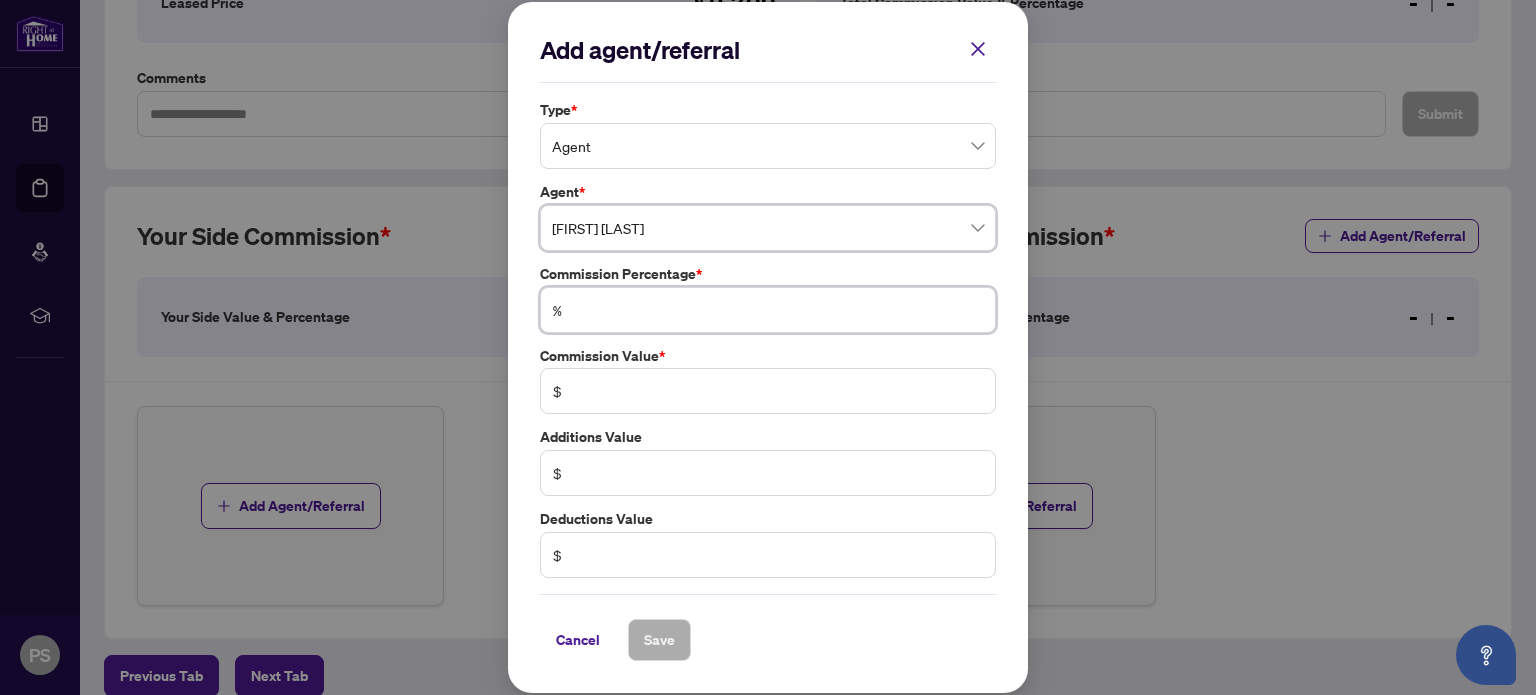 click at bounding box center [778, 310] 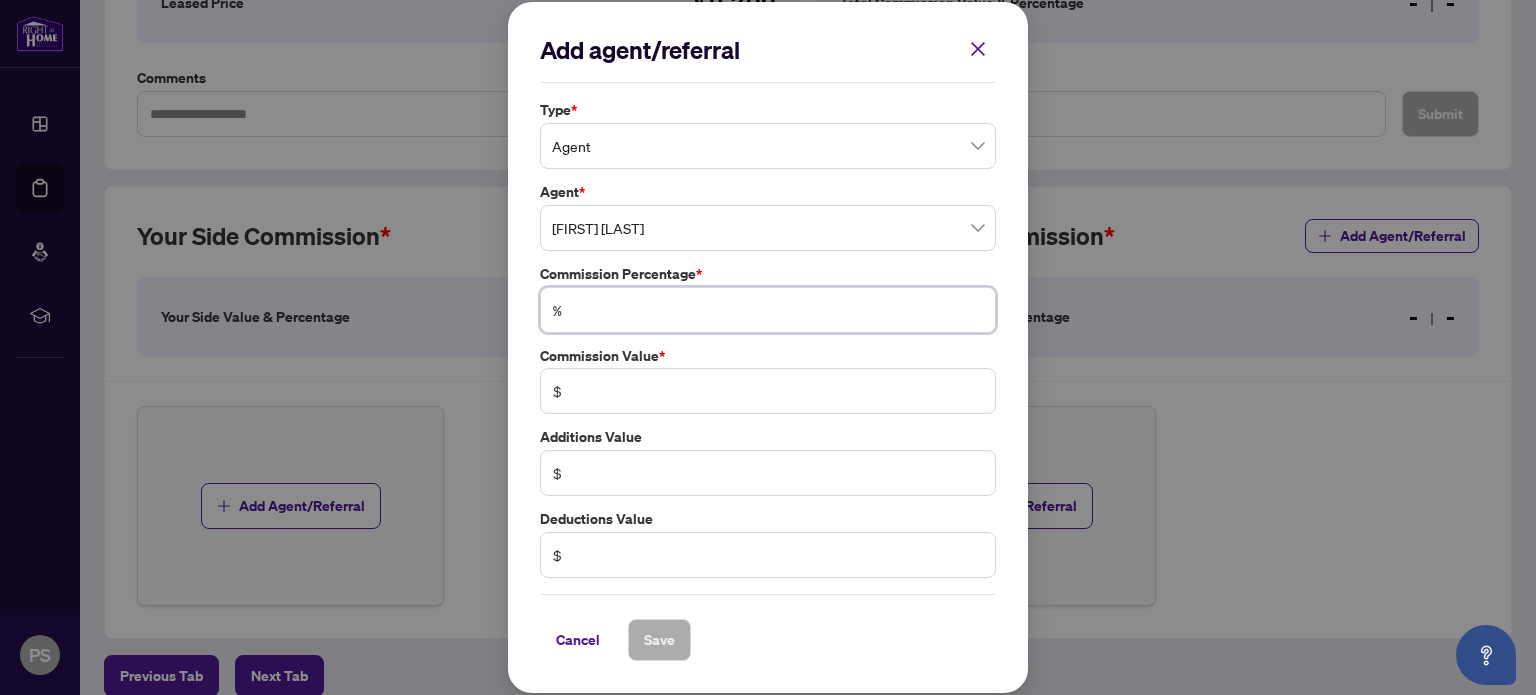 type on "*" 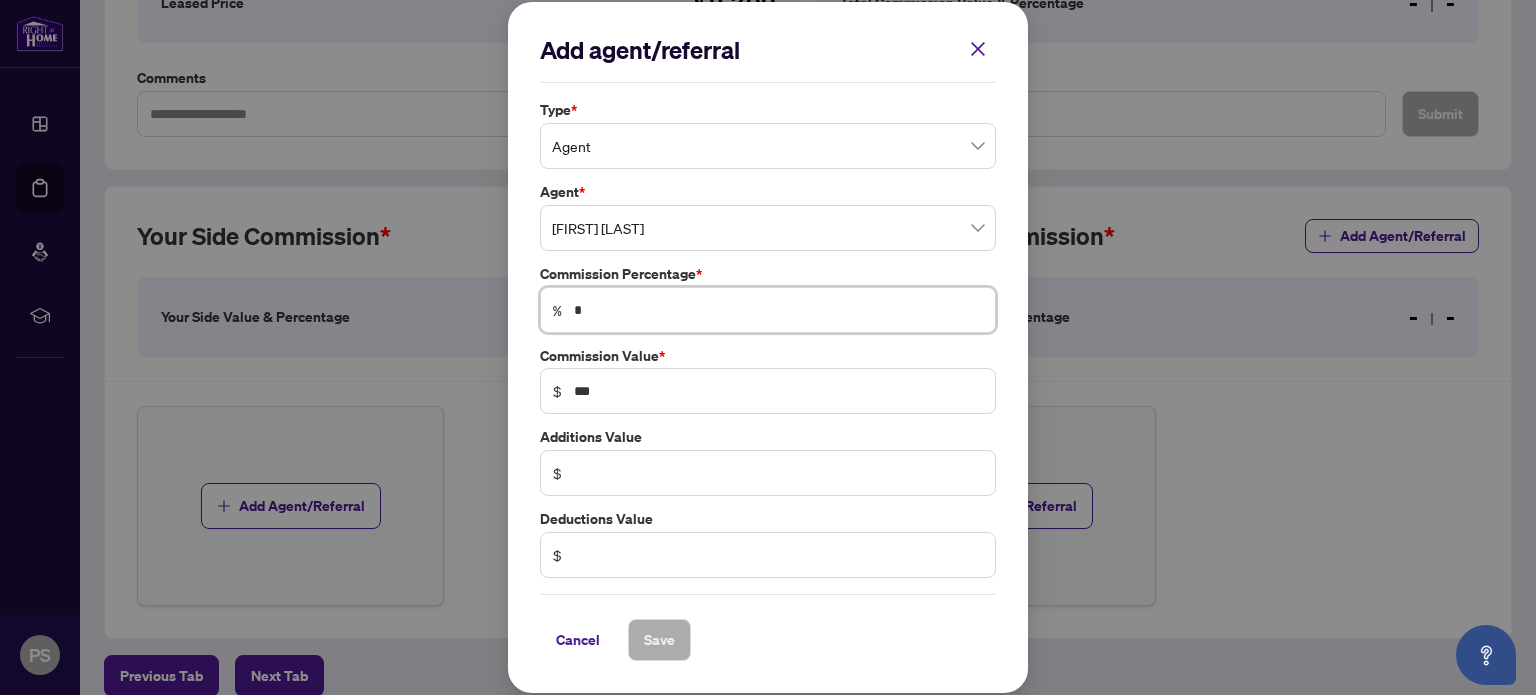 type on "**" 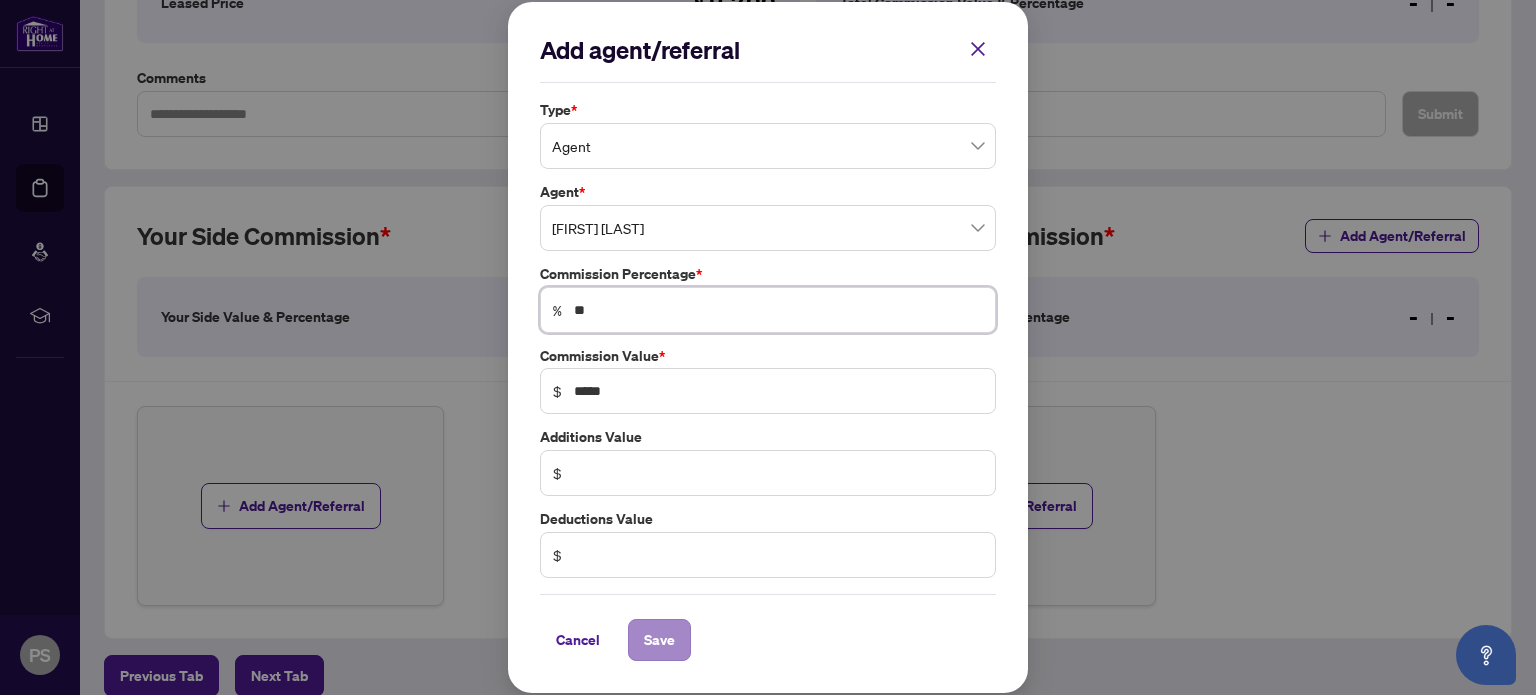 type on "**" 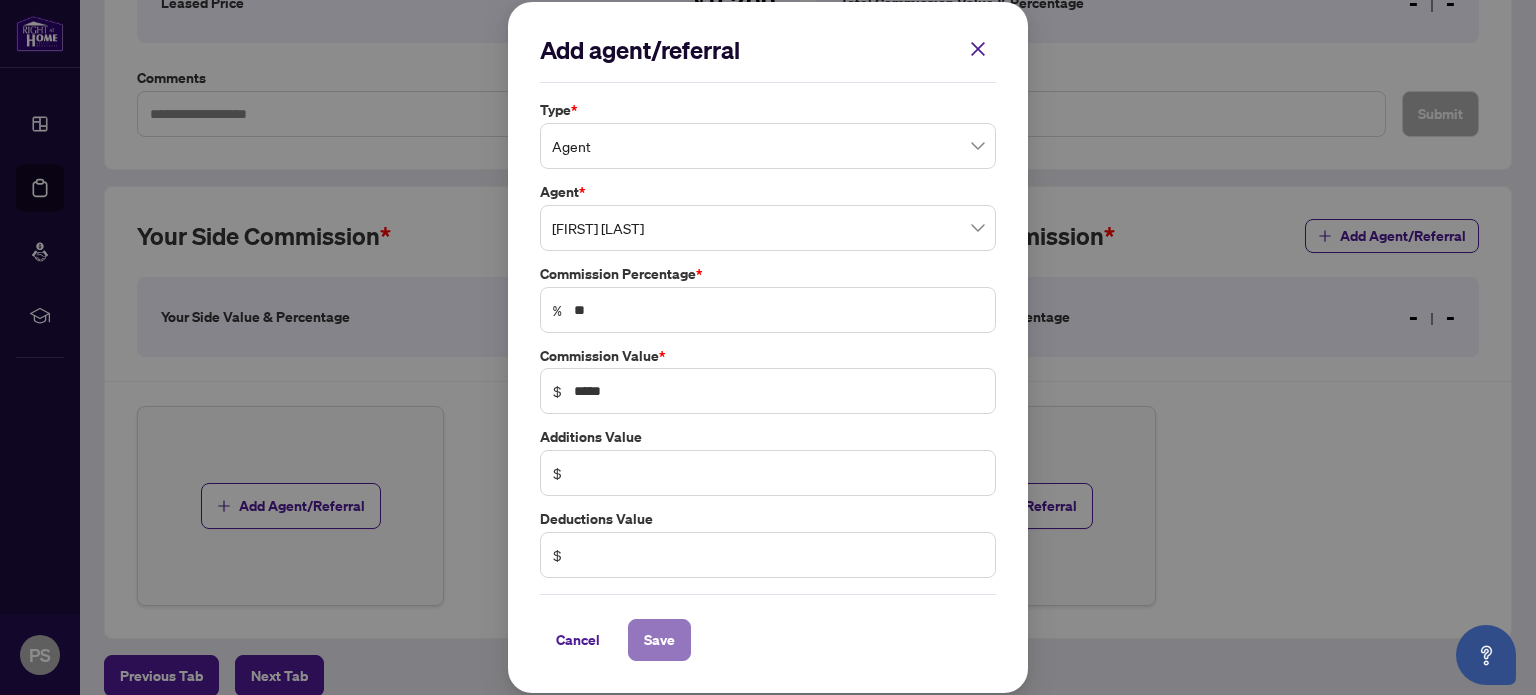 click on "Save" at bounding box center (659, 640) 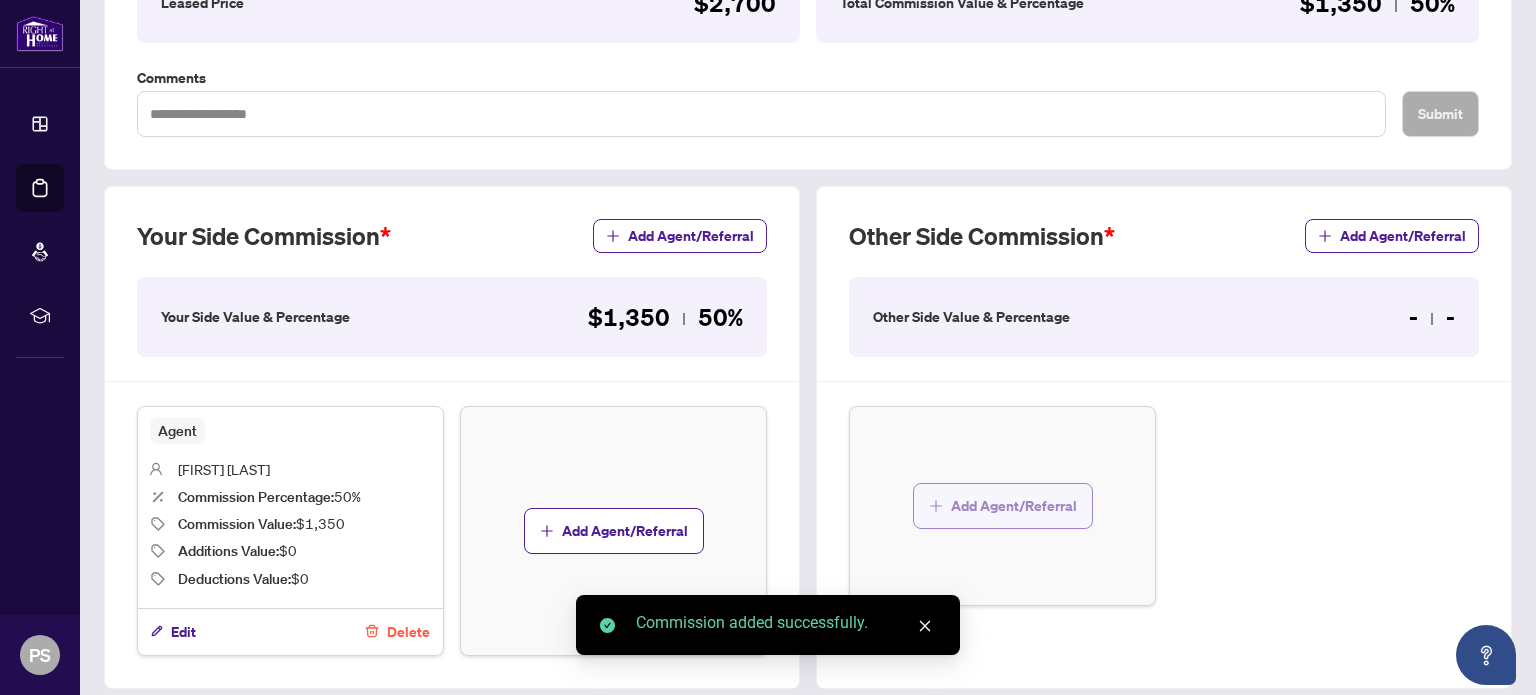click on "Add Agent/Referral" at bounding box center (1014, 506) 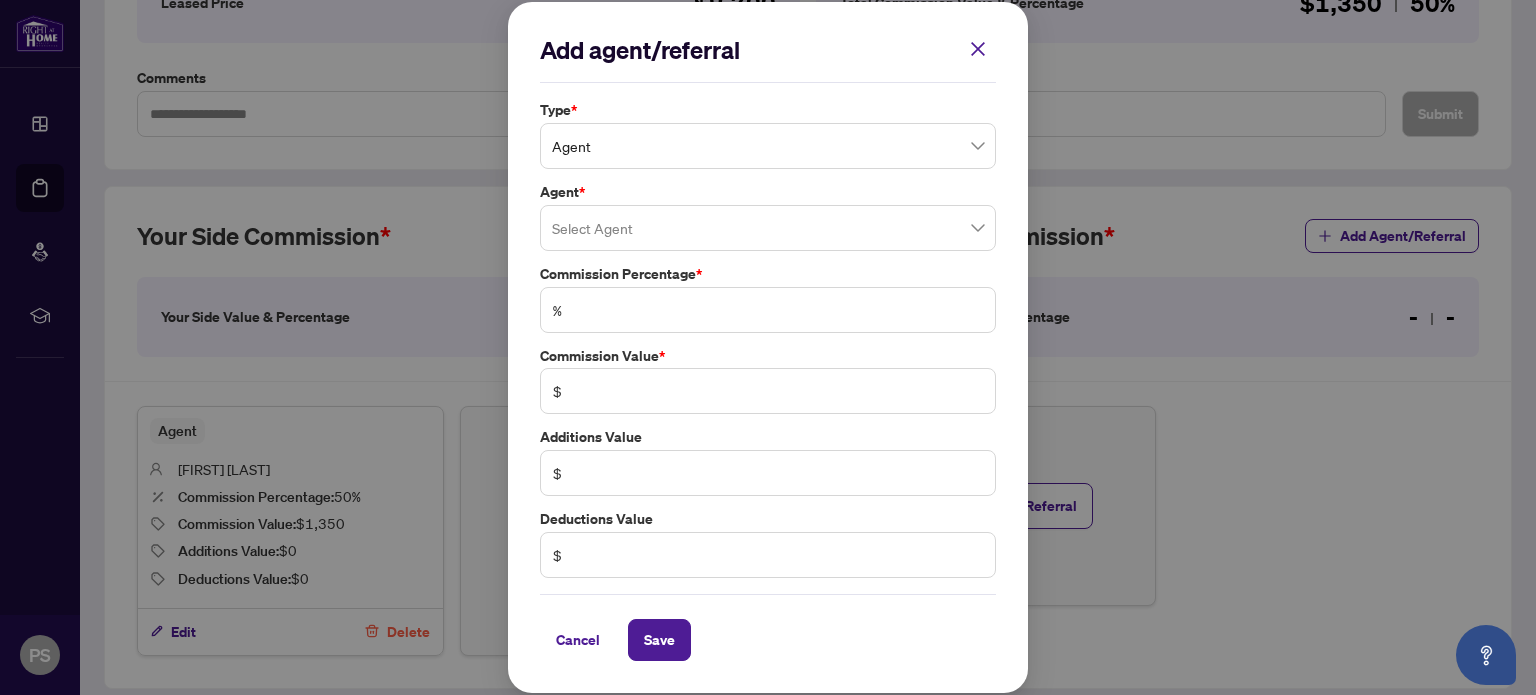 click on "Agent" at bounding box center [768, 146] 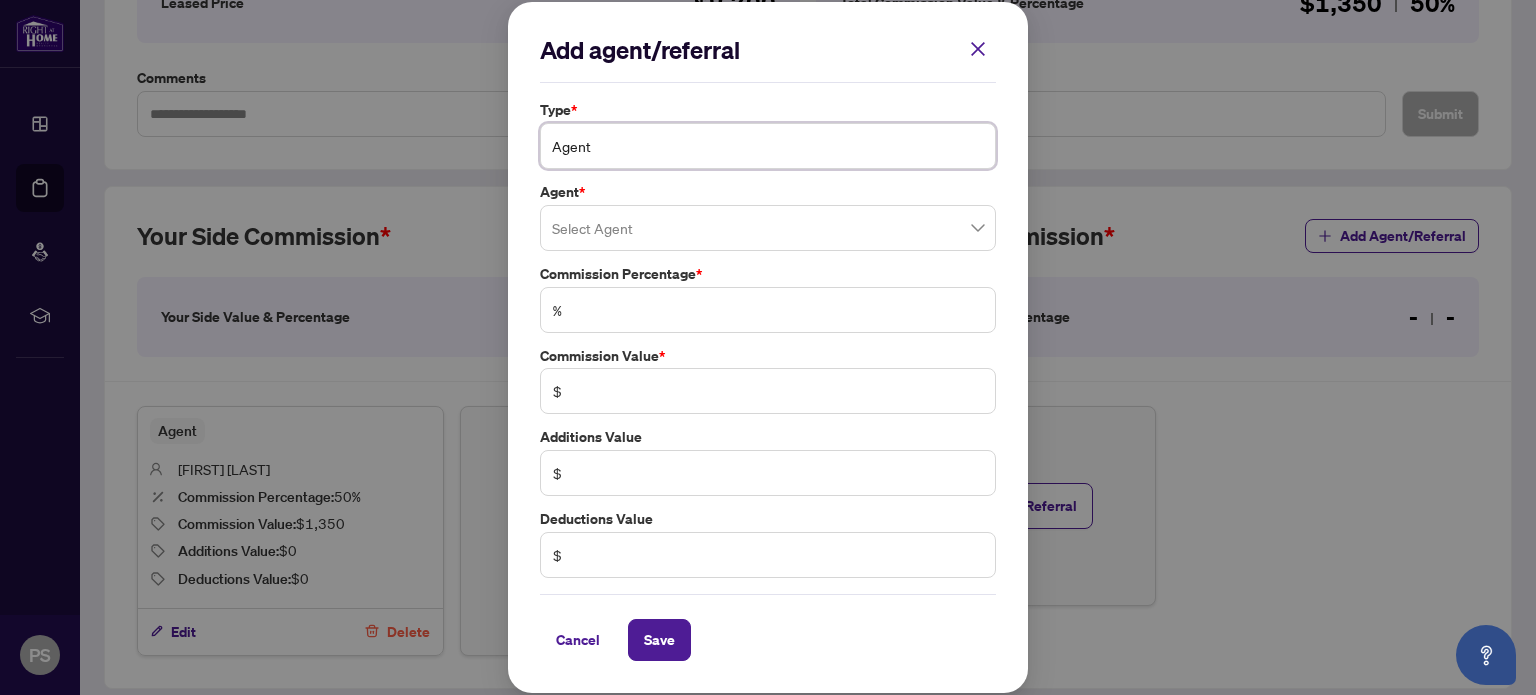click on "Agent" at bounding box center [768, 146] 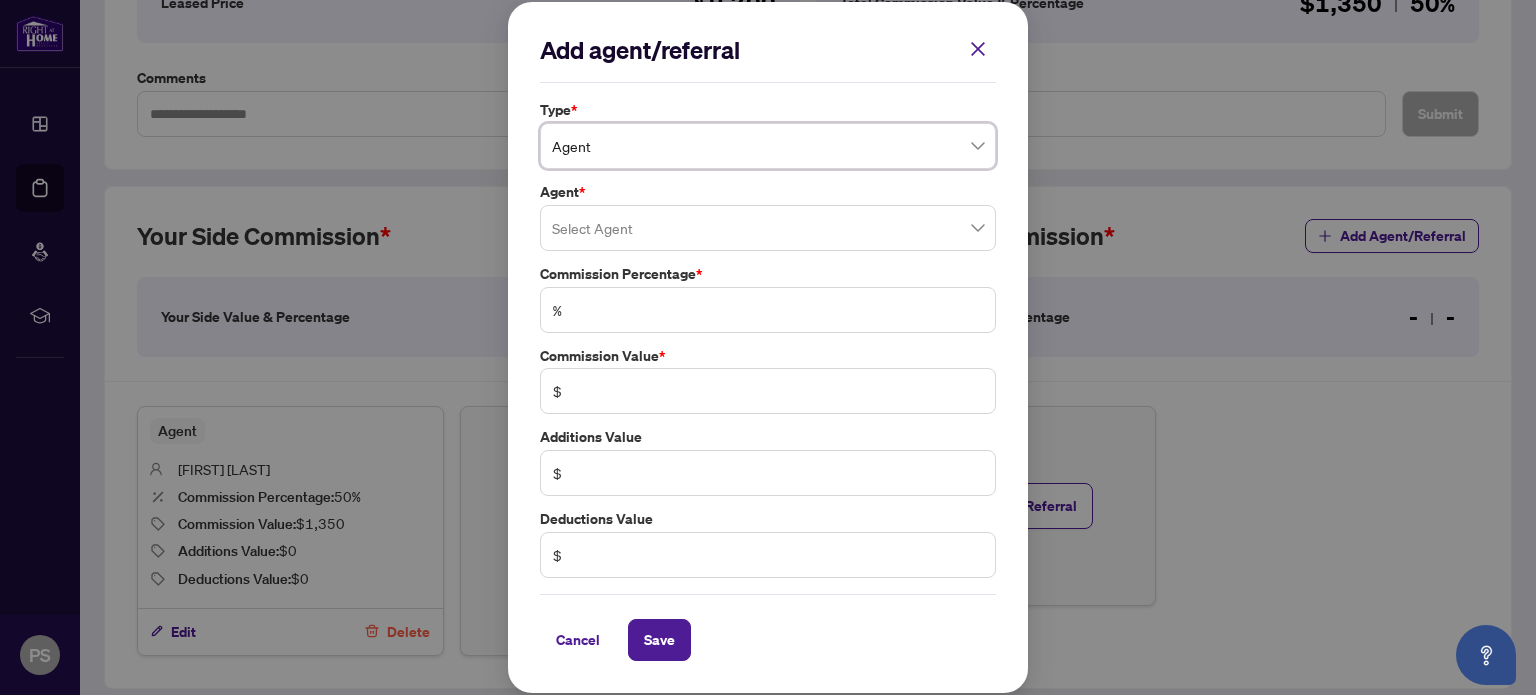 click at bounding box center (768, 228) 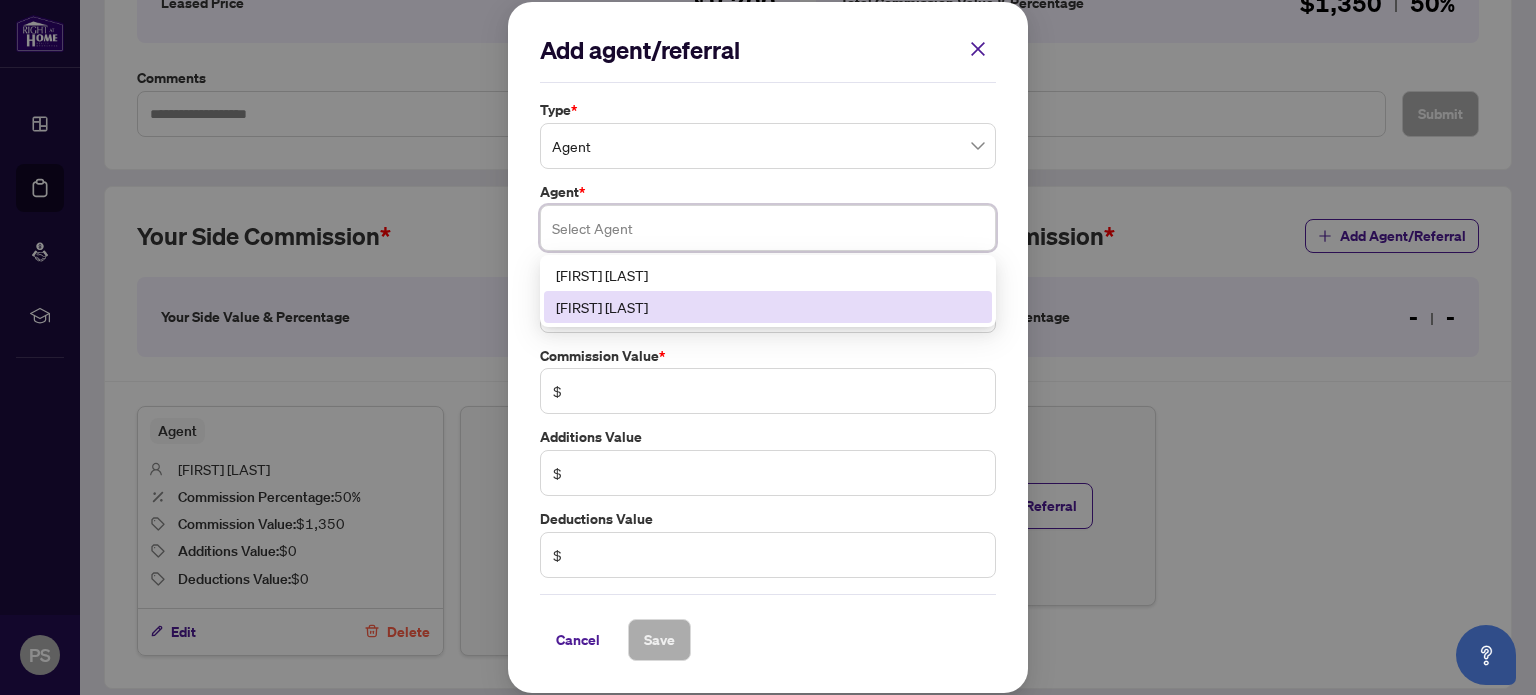 click on "[FIRST] [LAST]" at bounding box center (768, 307) 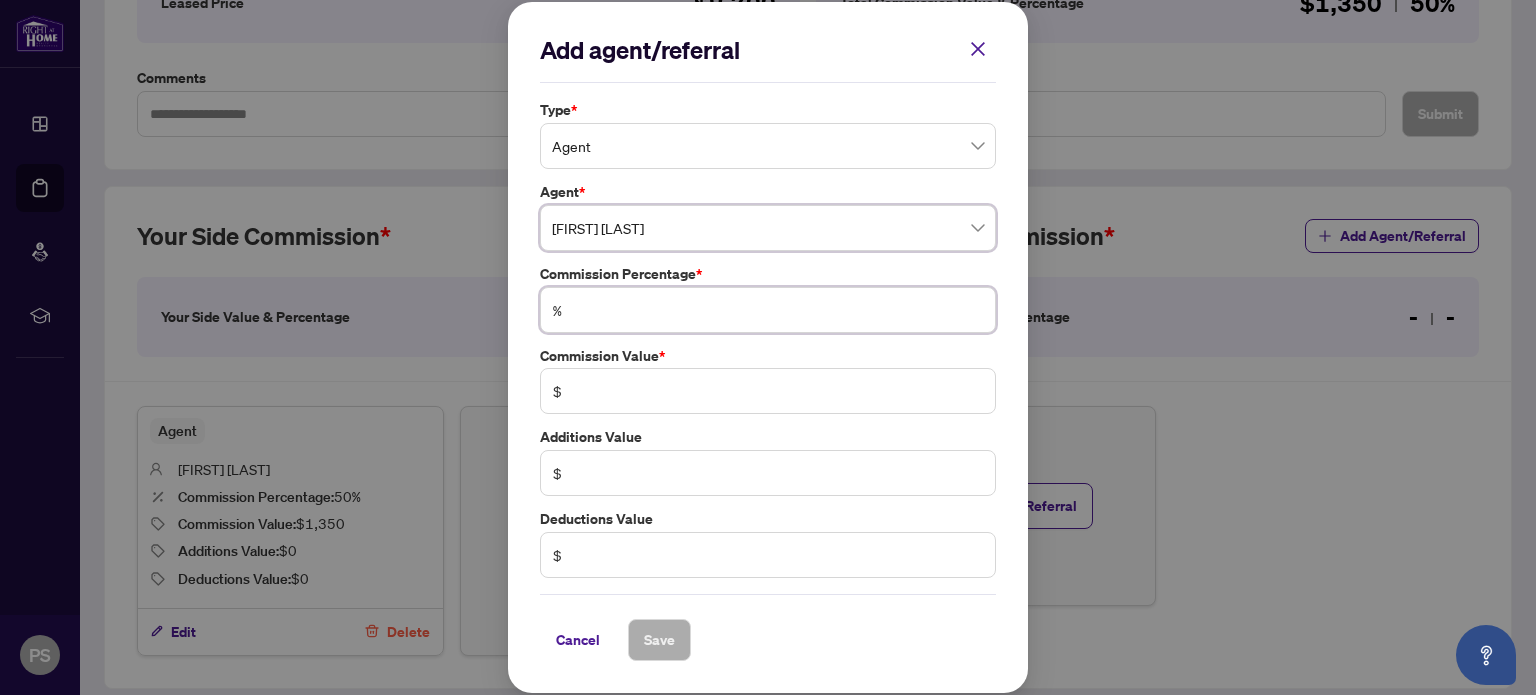 click at bounding box center [778, 310] 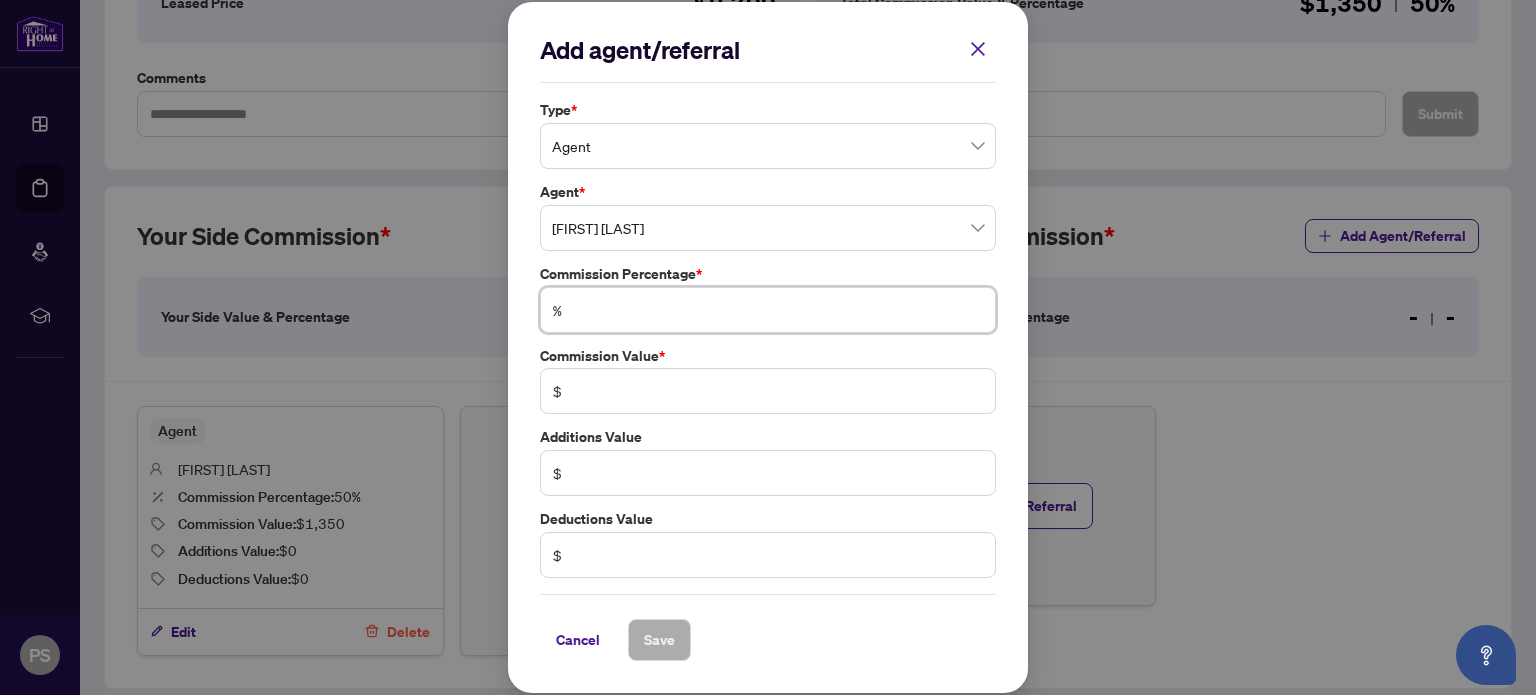type on "*" 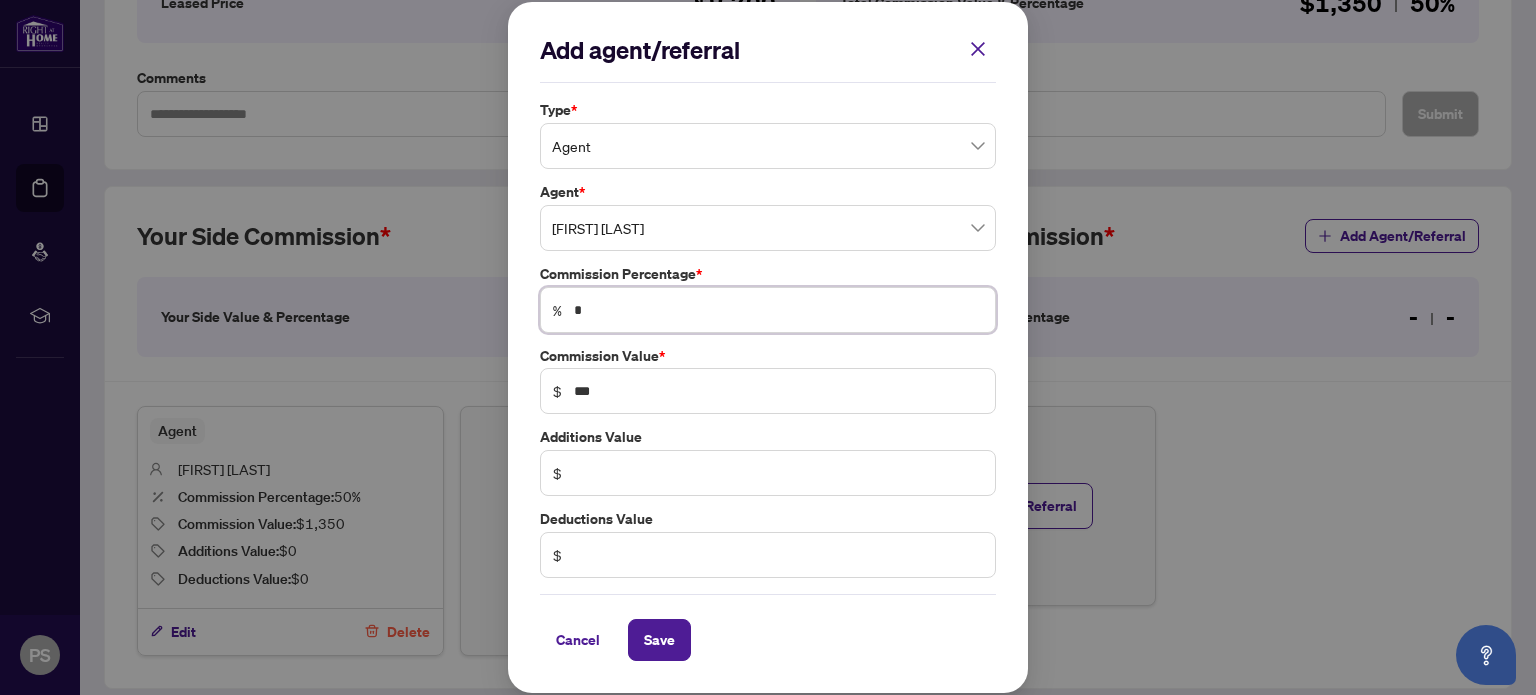 type on "**" 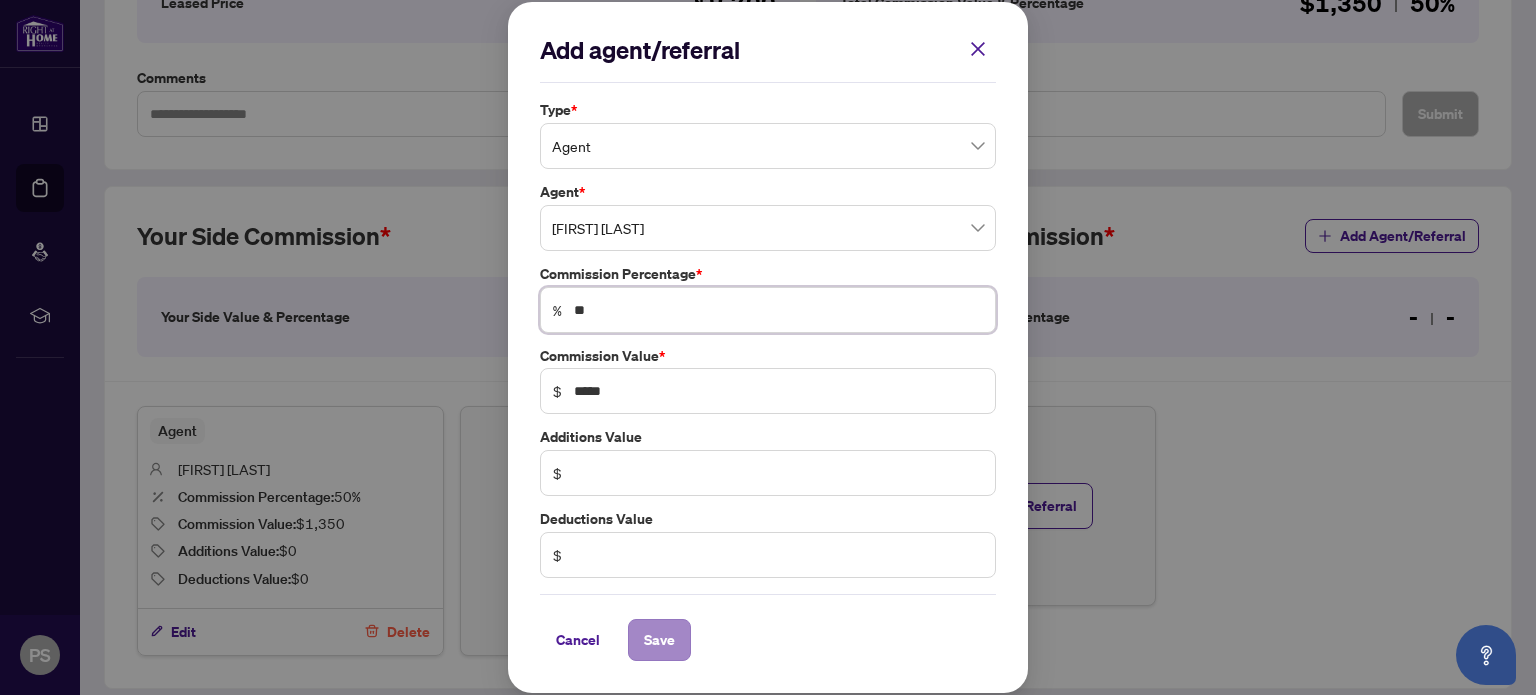 type on "**" 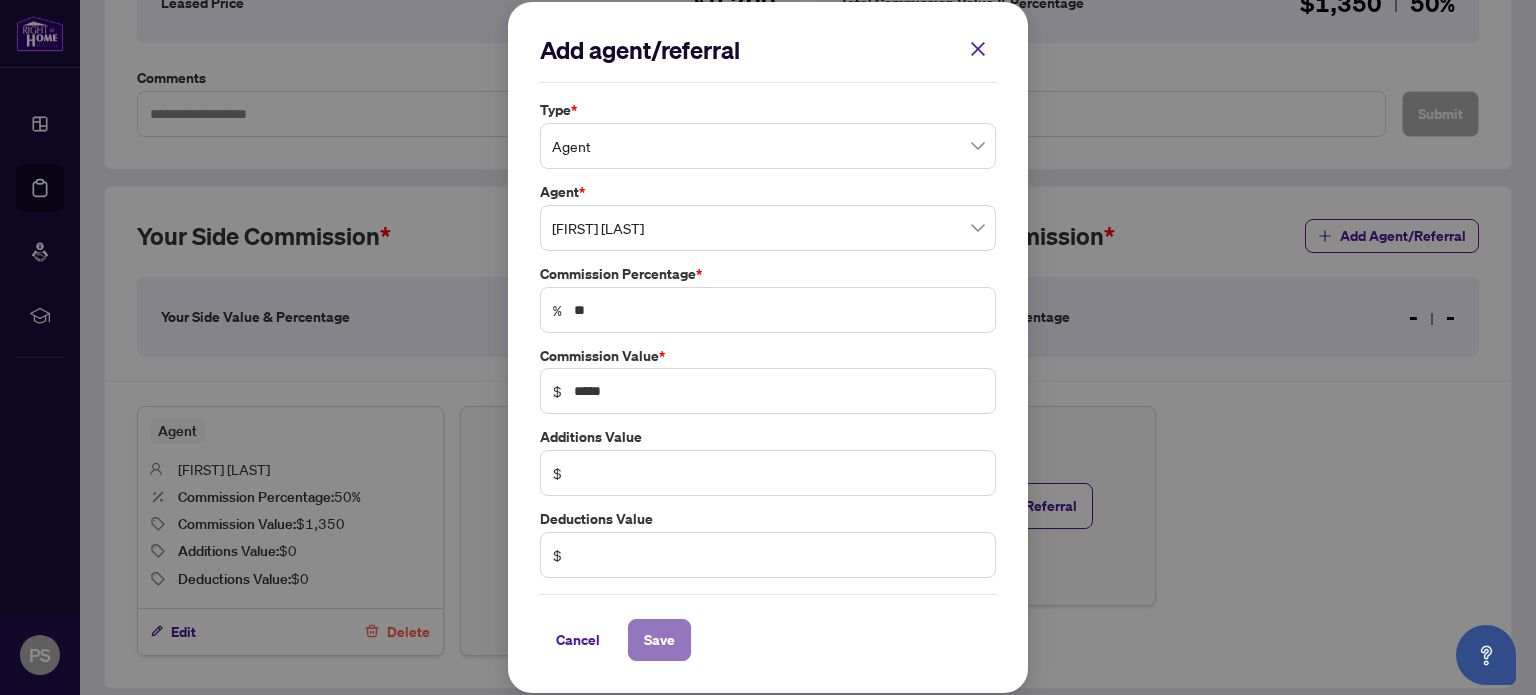 click on "Save" at bounding box center [659, 640] 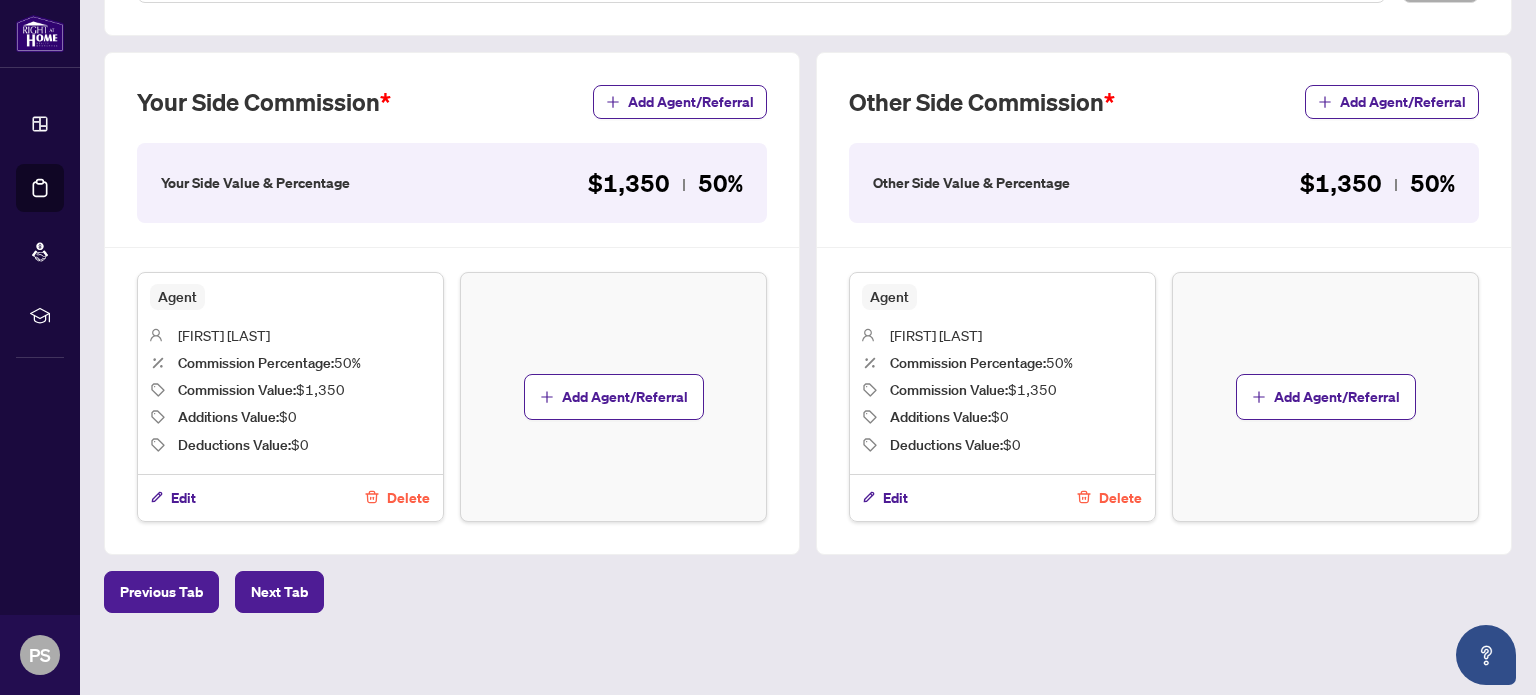 scroll, scrollTop: 536, scrollLeft: 0, axis: vertical 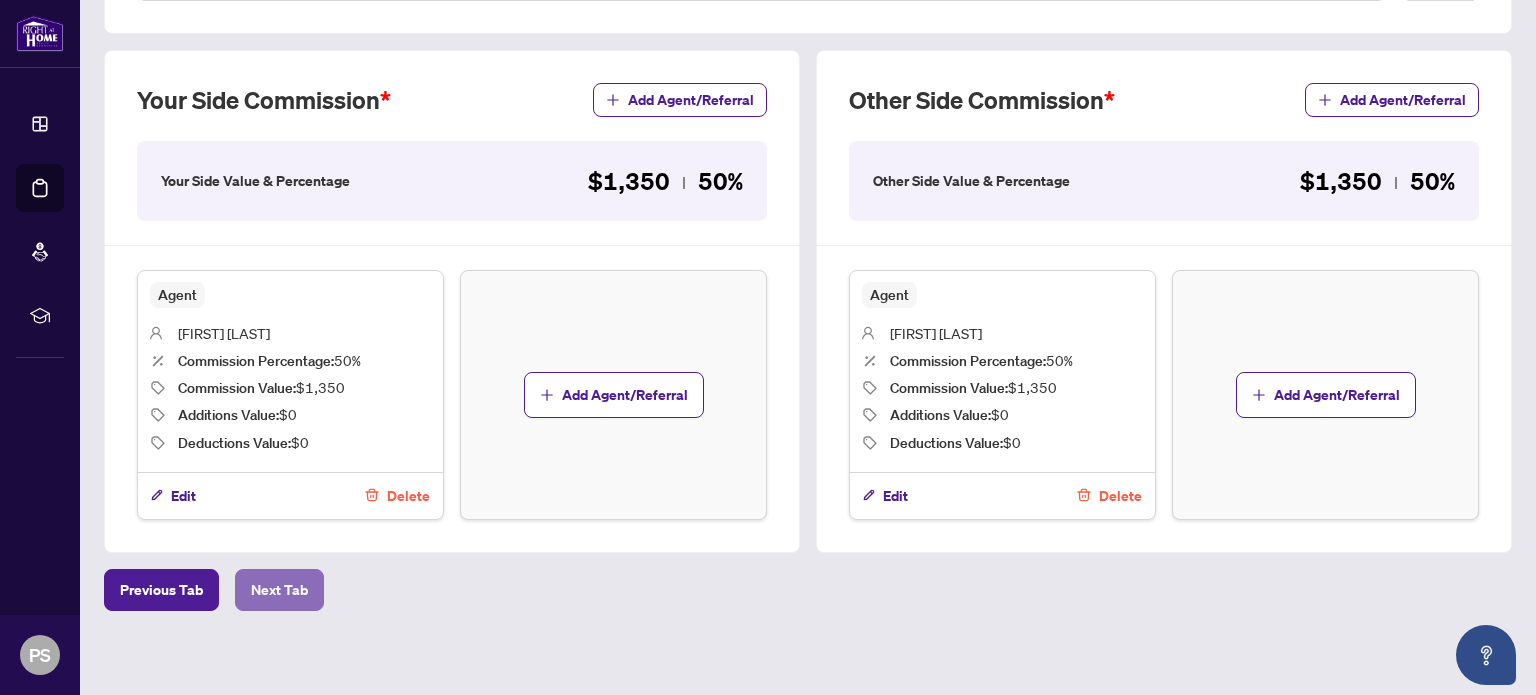 click on "Next Tab" at bounding box center [279, 590] 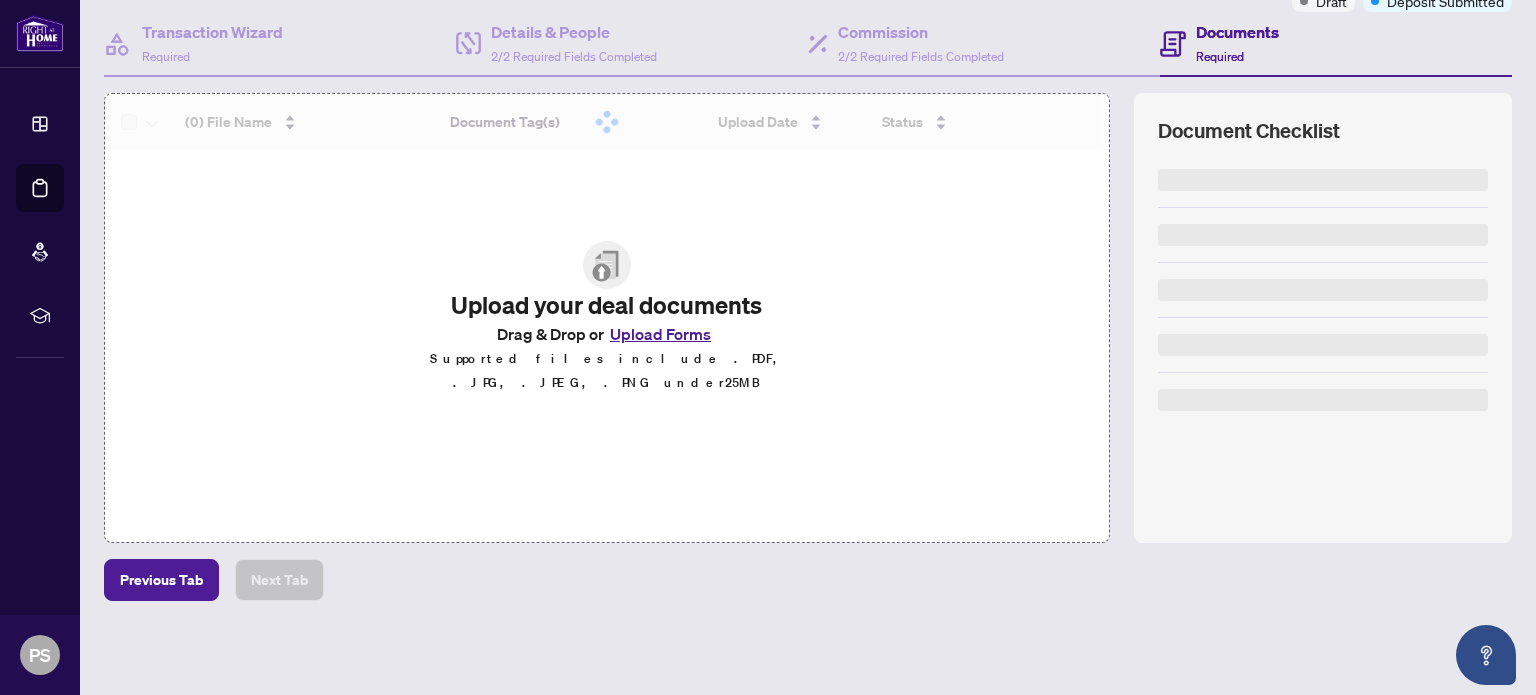 scroll, scrollTop: 0, scrollLeft: 0, axis: both 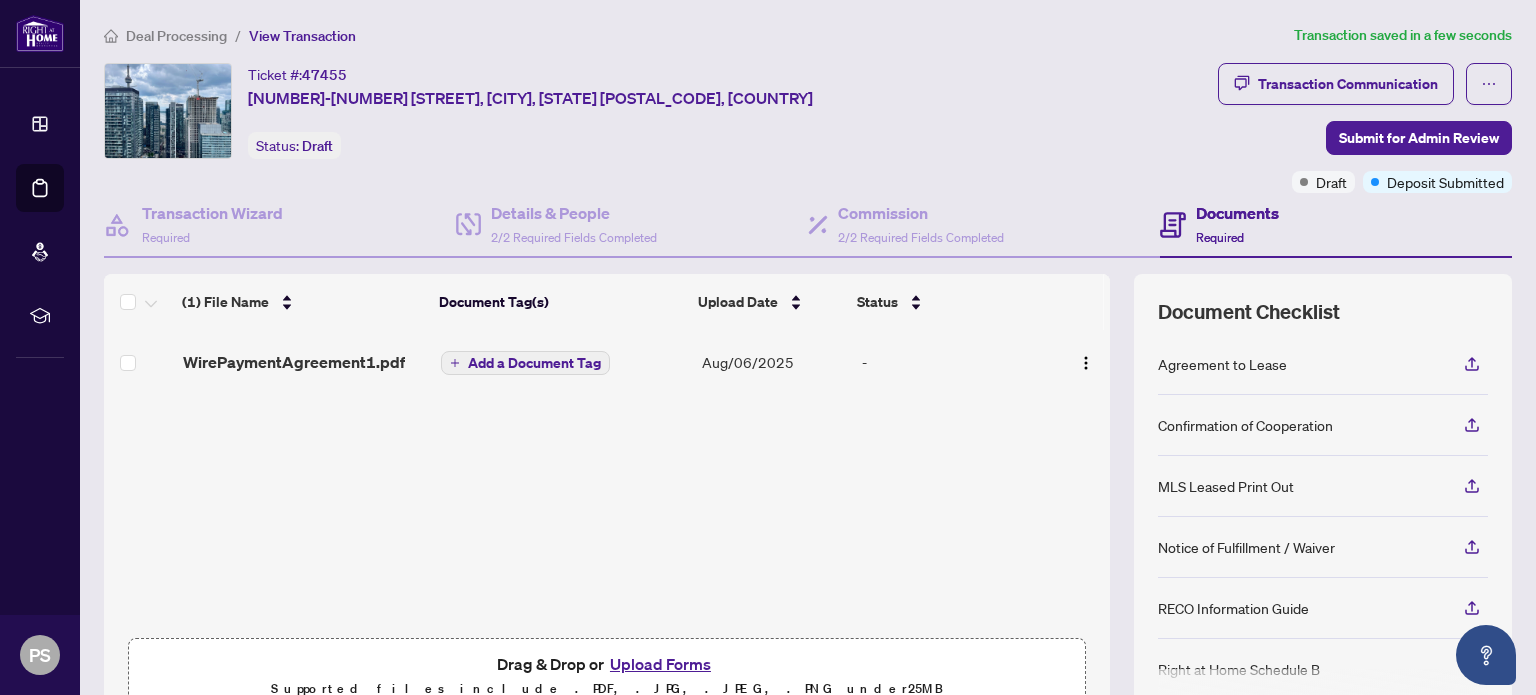 click on "Upload Forms" at bounding box center (660, 664) 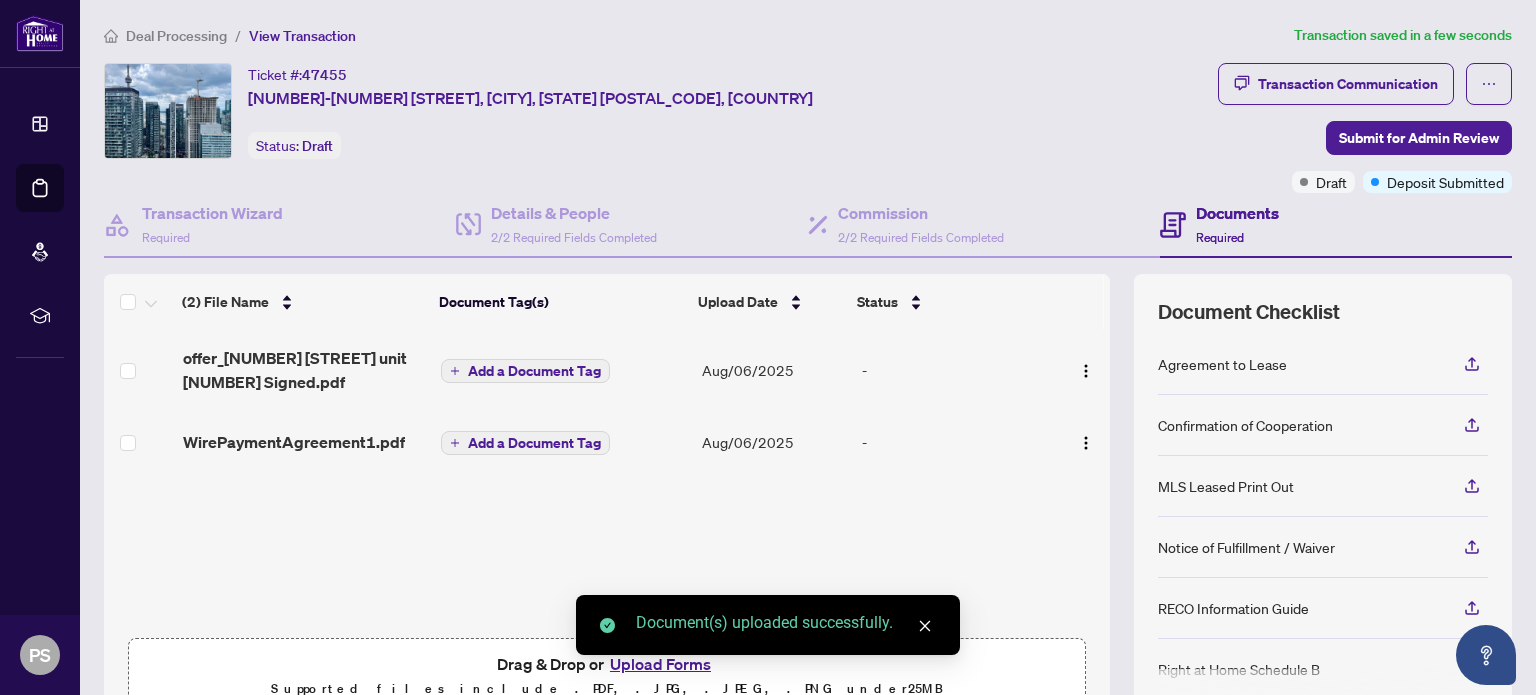 scroll, scrollTop: 0, scrollLeft: 0, axis: both 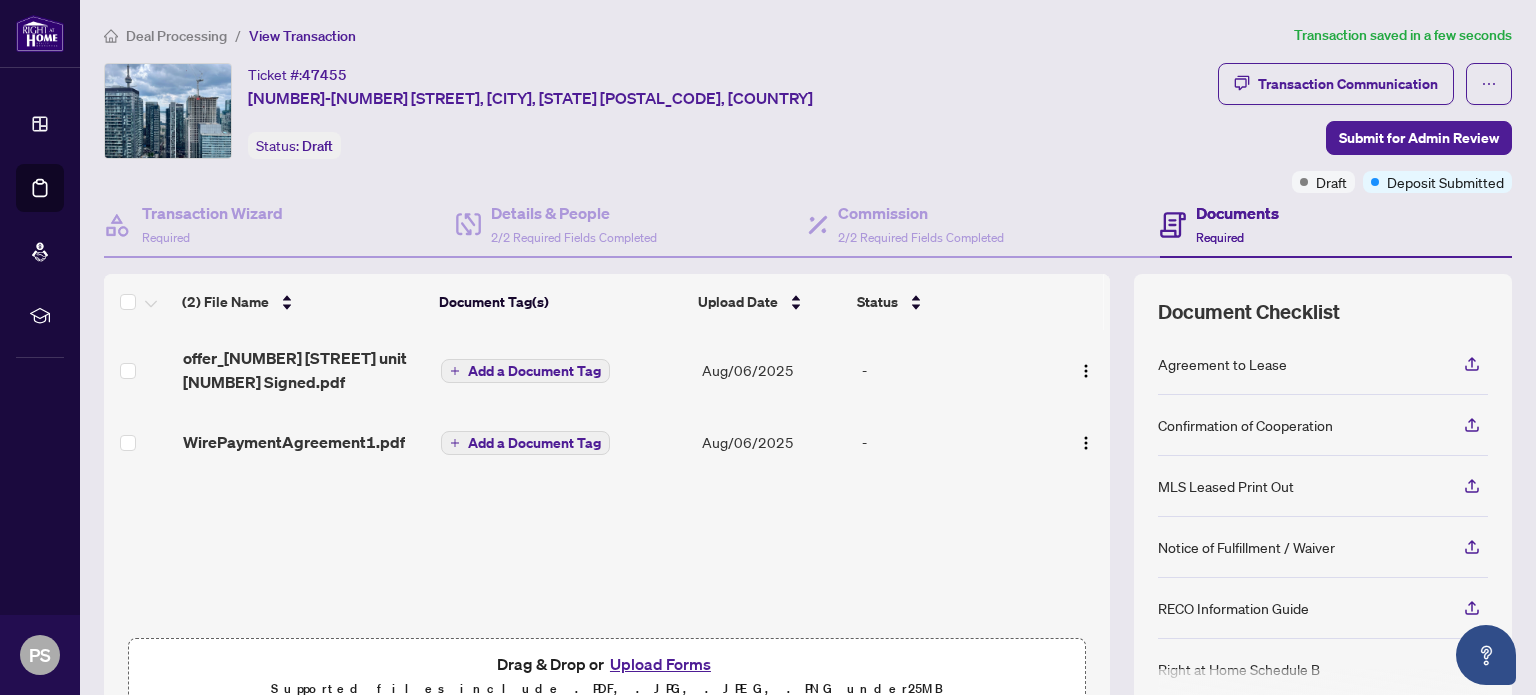 click on "Add a Document Tag" at bounding box center (534, 371) 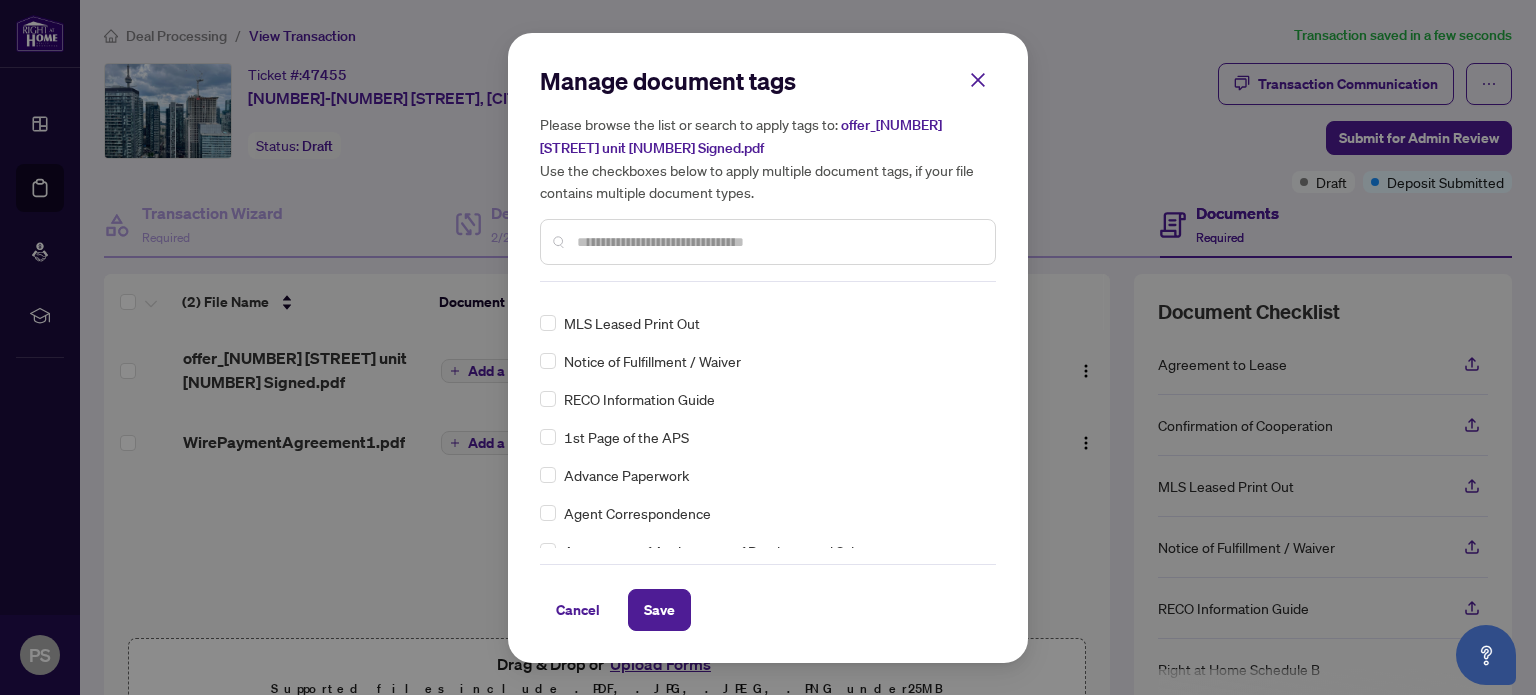 scroll, scrollTop: 200, scrollLeft: 0, axis: vertical 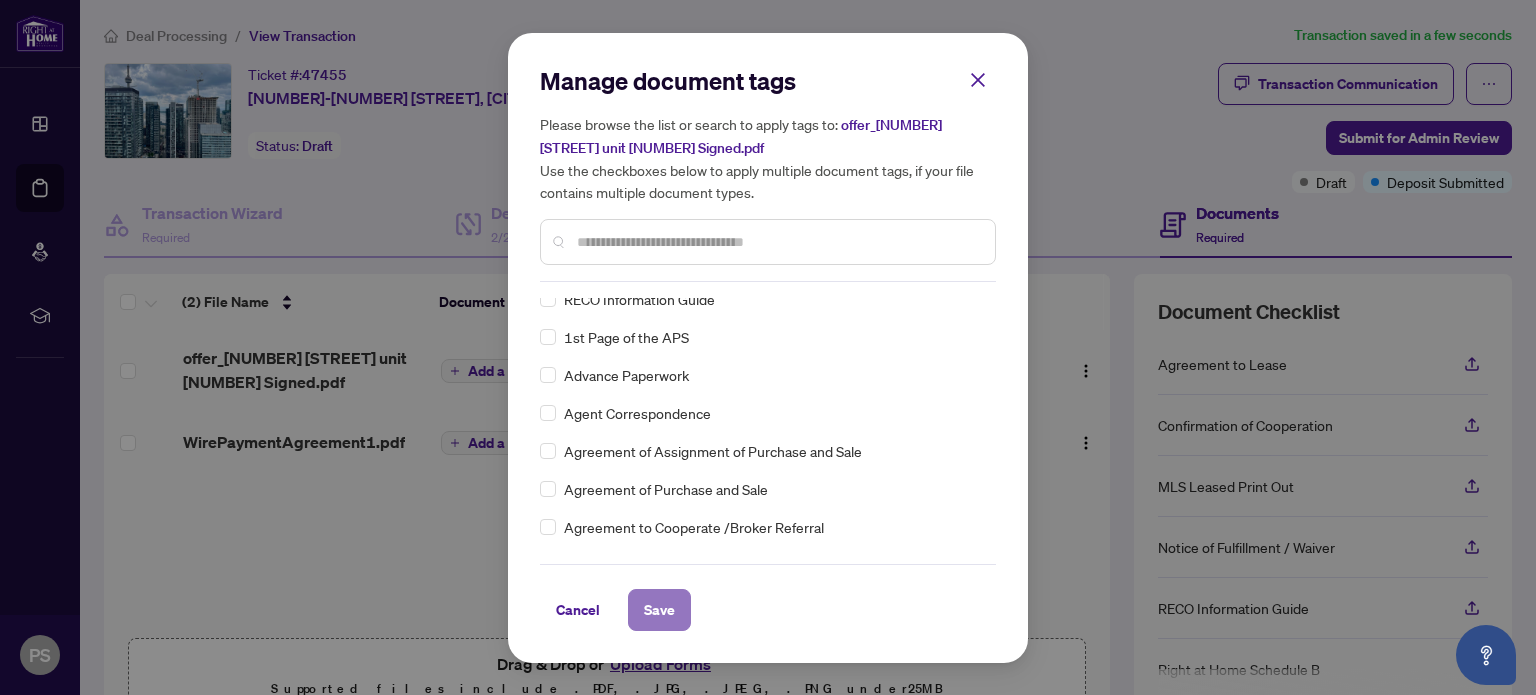 click on "Save" at bounding box center (659, 610) 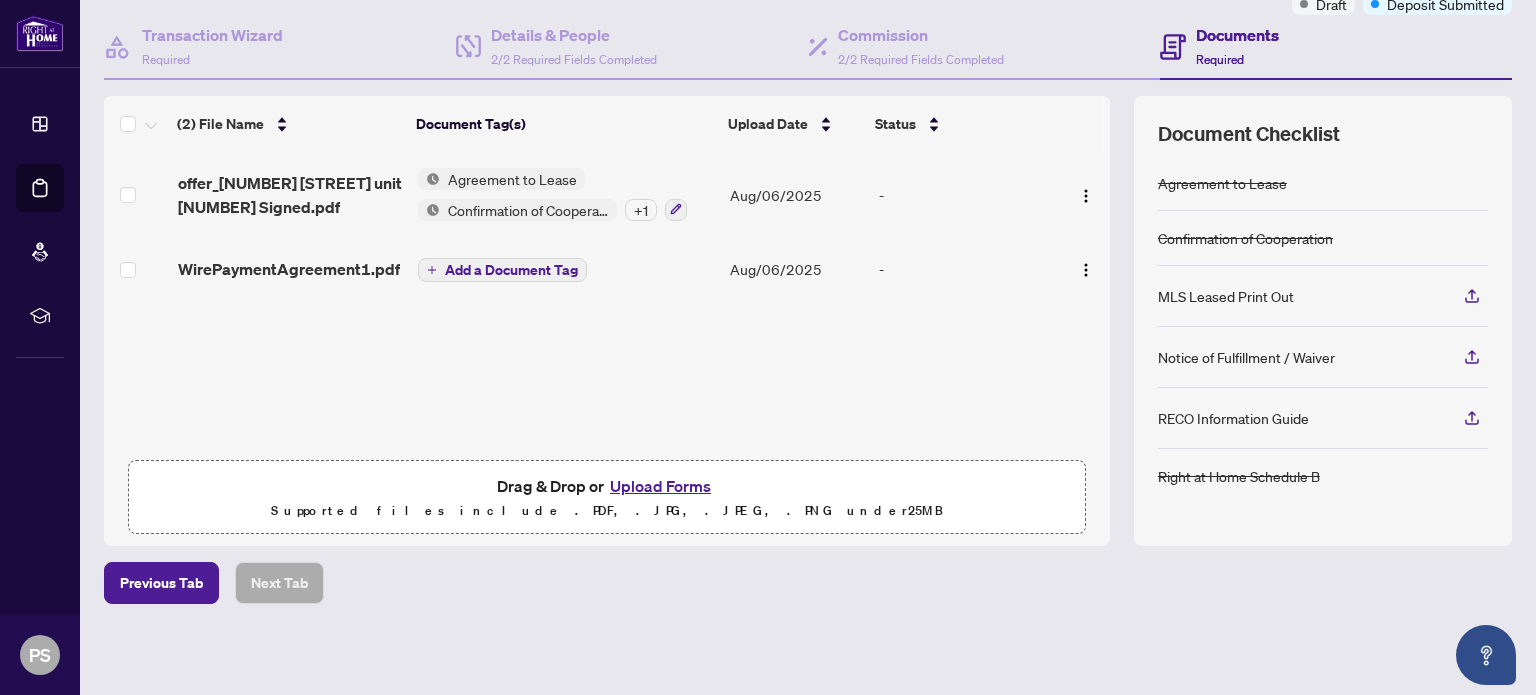 scroll, scrollTop: 0, scrollLeft: 0, axis: both 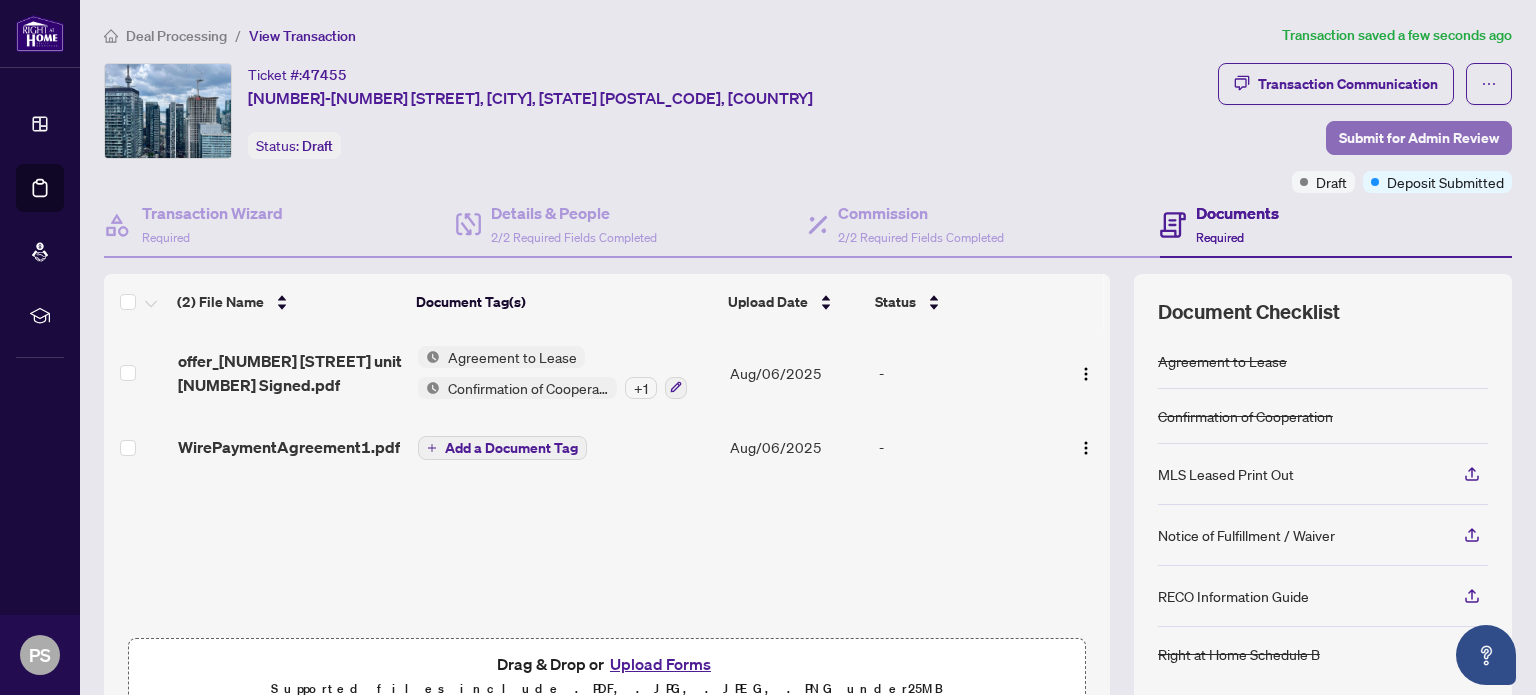 click on "Submit for Admin Review" at bounding box center (1419, 138) 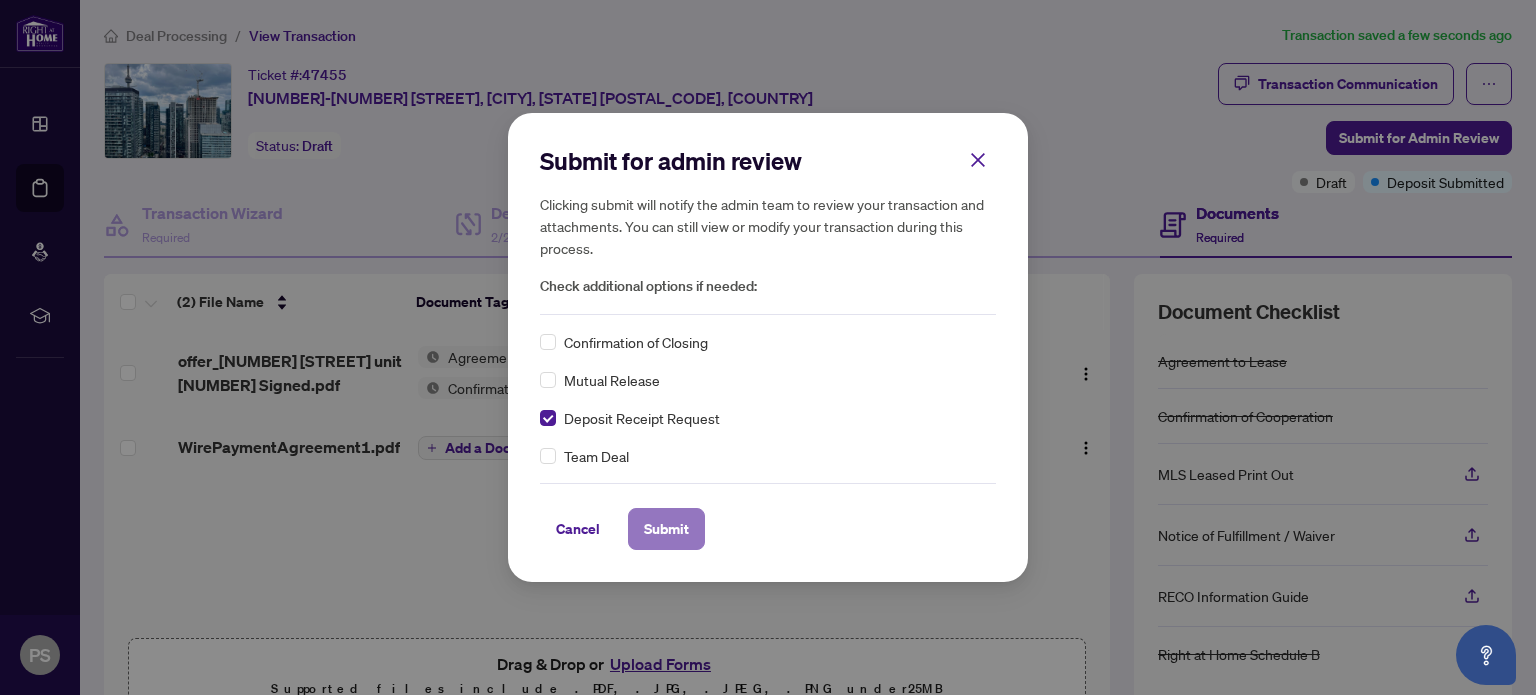 click on "Submit" at bounding box center [666, 529] 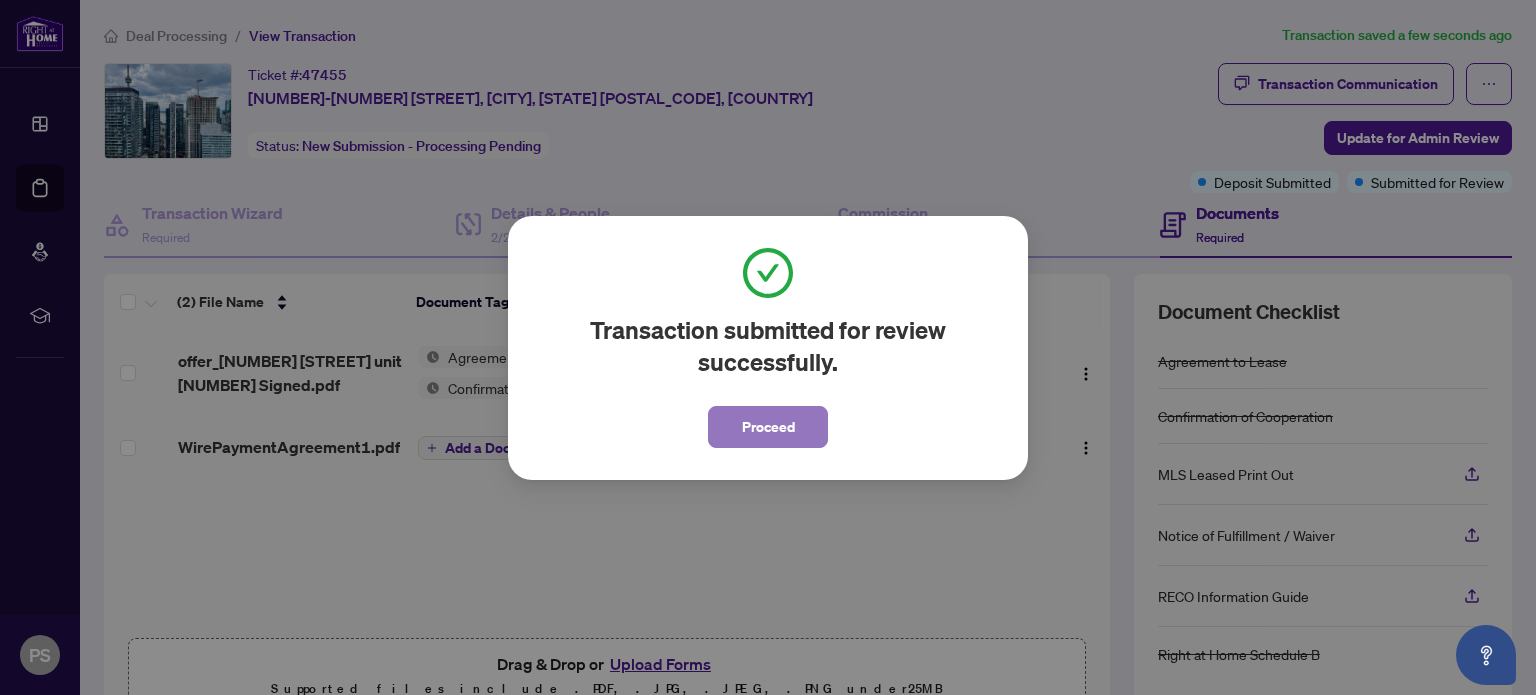 click on "Proceed" at bounding box center (768, 427) 